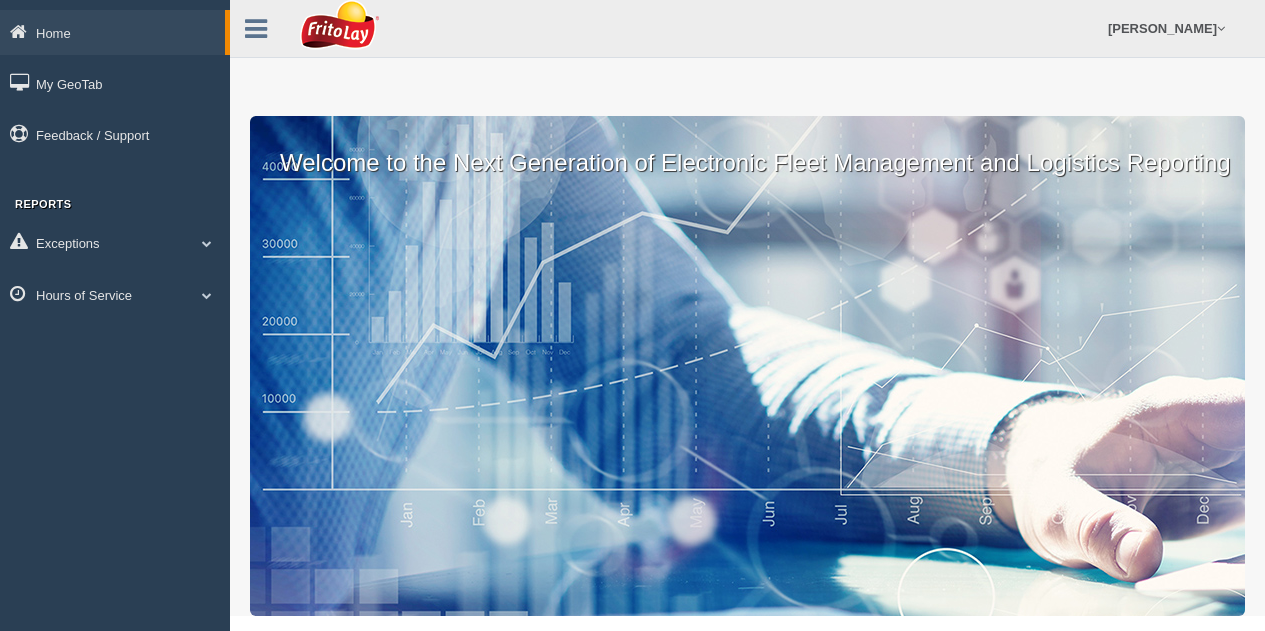scroll, scrollTop: 0, scrollLeft: 0, axis: both 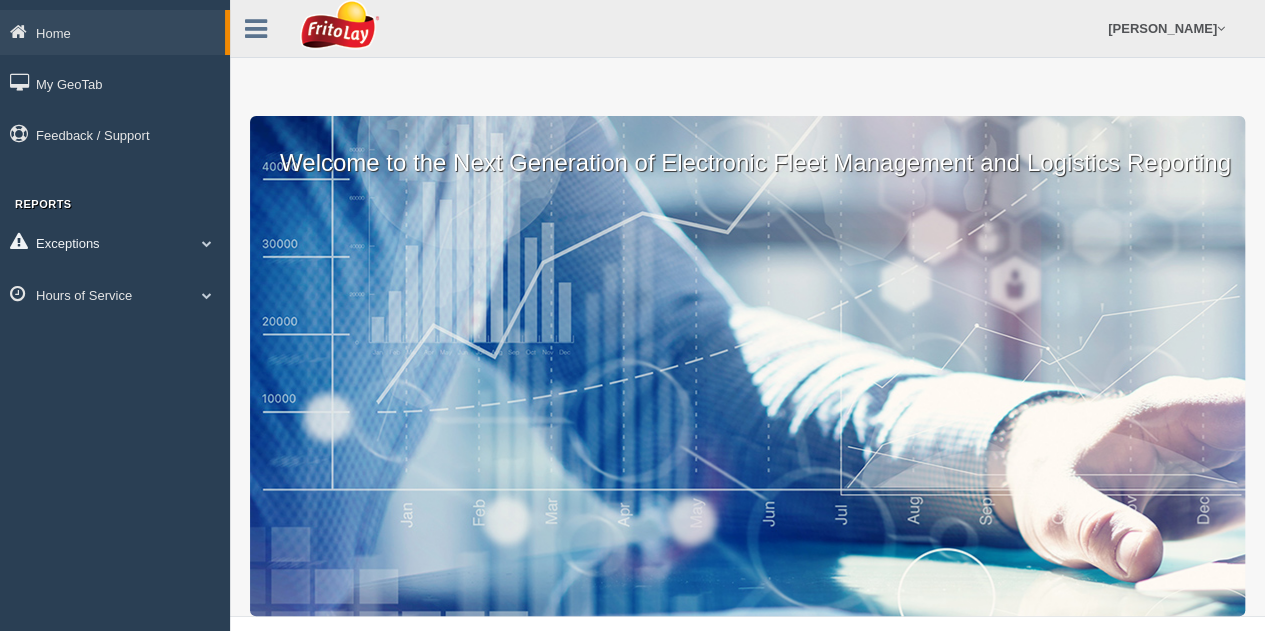 click at bounding box center (207, 243) 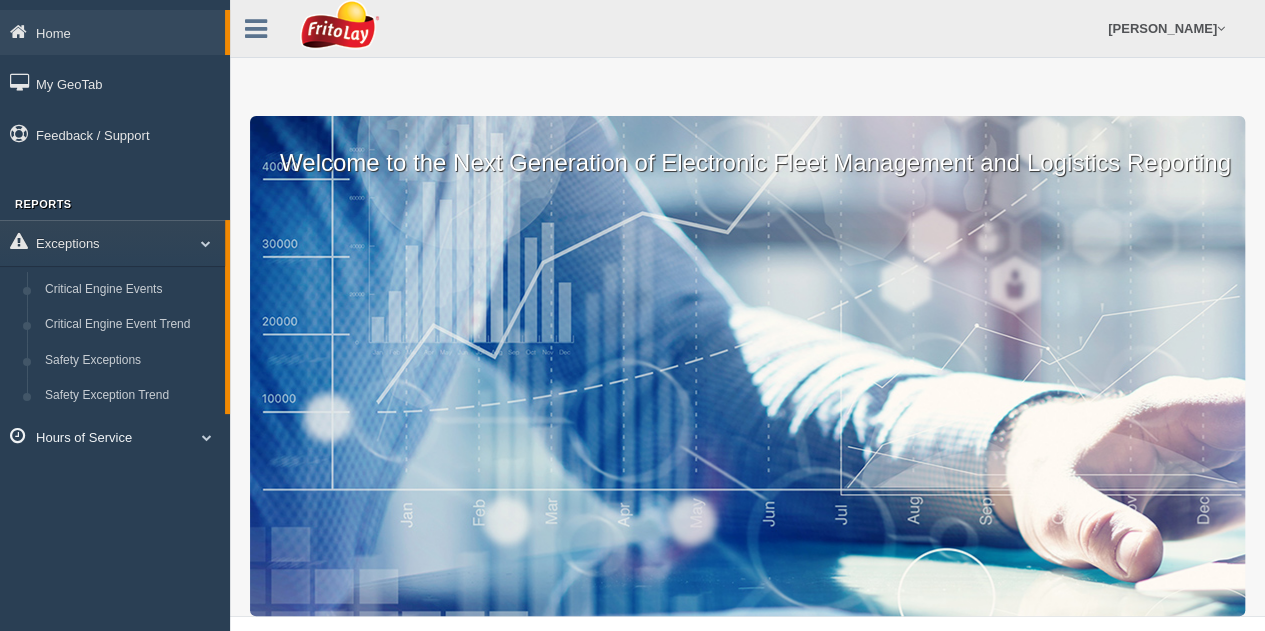 click on "Hours of Service" at bounding box center [115, 436] 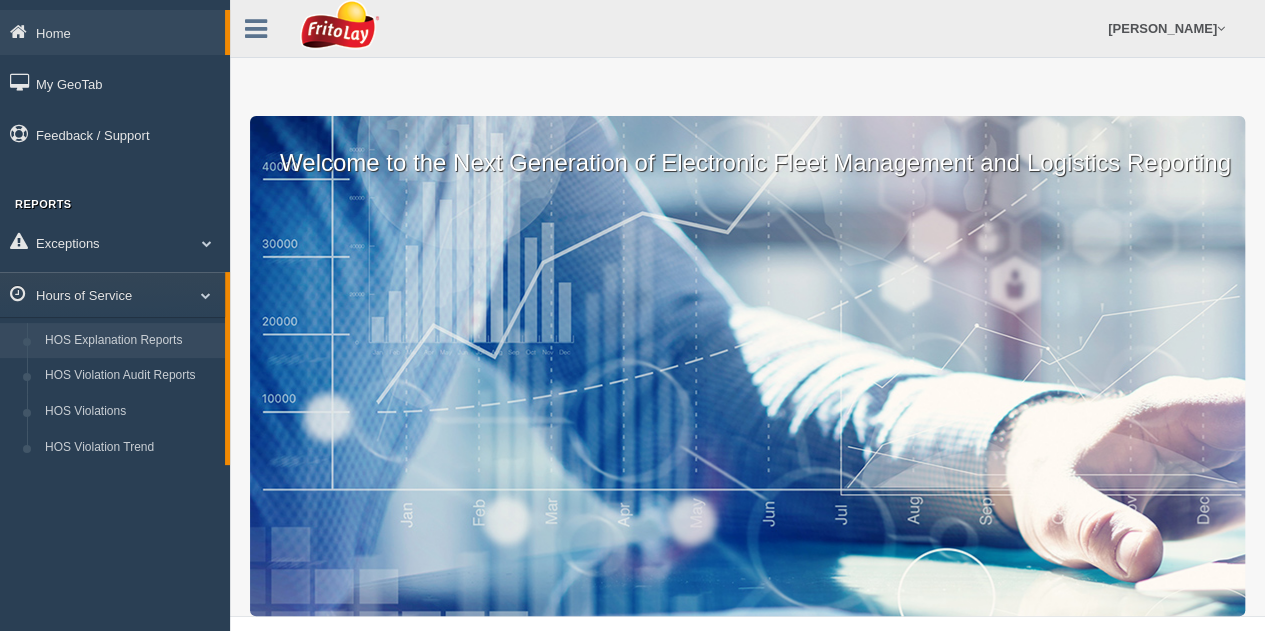 click on "HOS Explanation Reports" at bounding box center [130, 341] 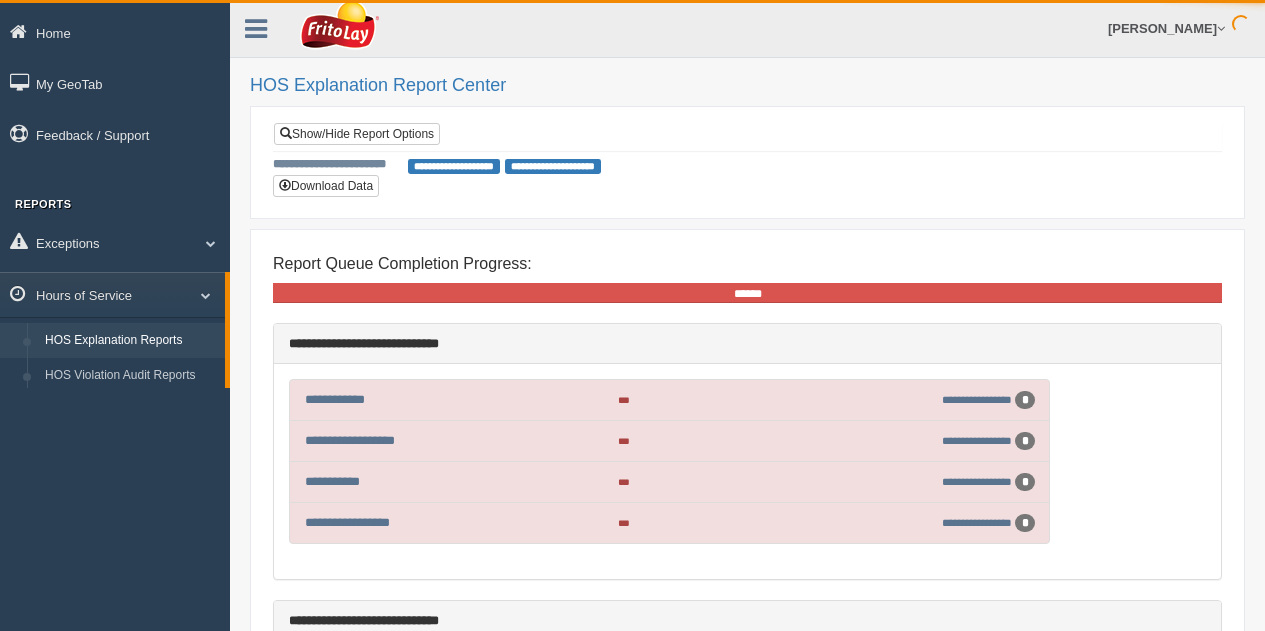 scroll, scrollTop: 0, scrollLeft: 0, axis: both 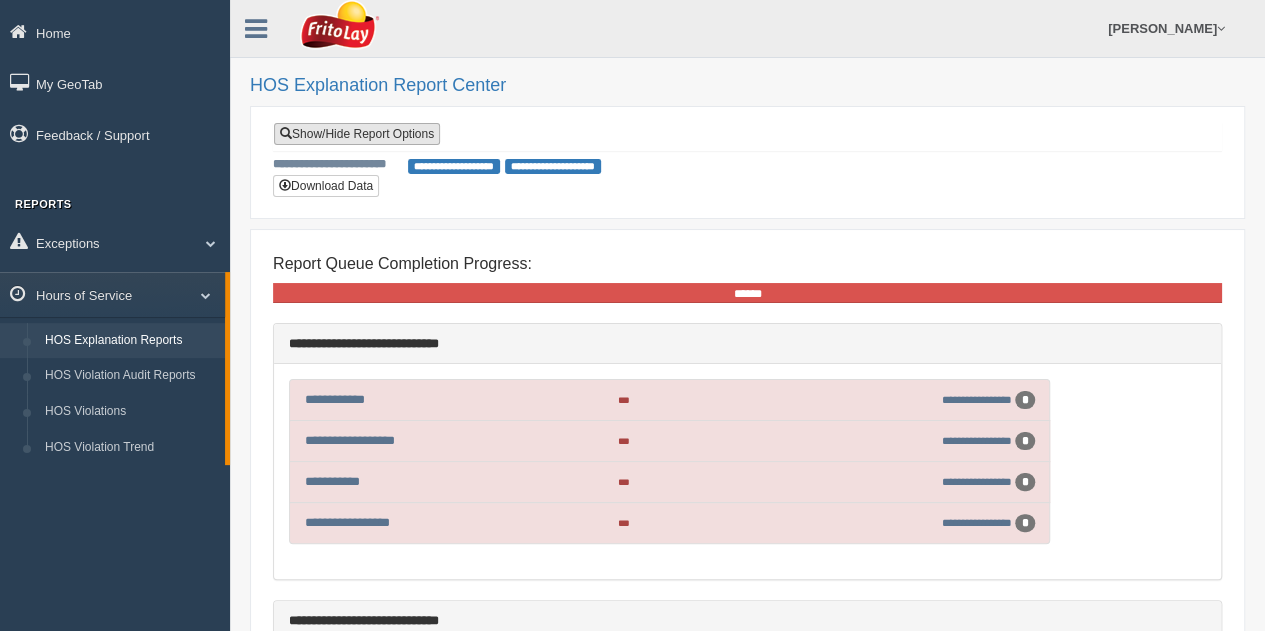 click on "Show/Hide Report Options" at bounding box center (357, 134) 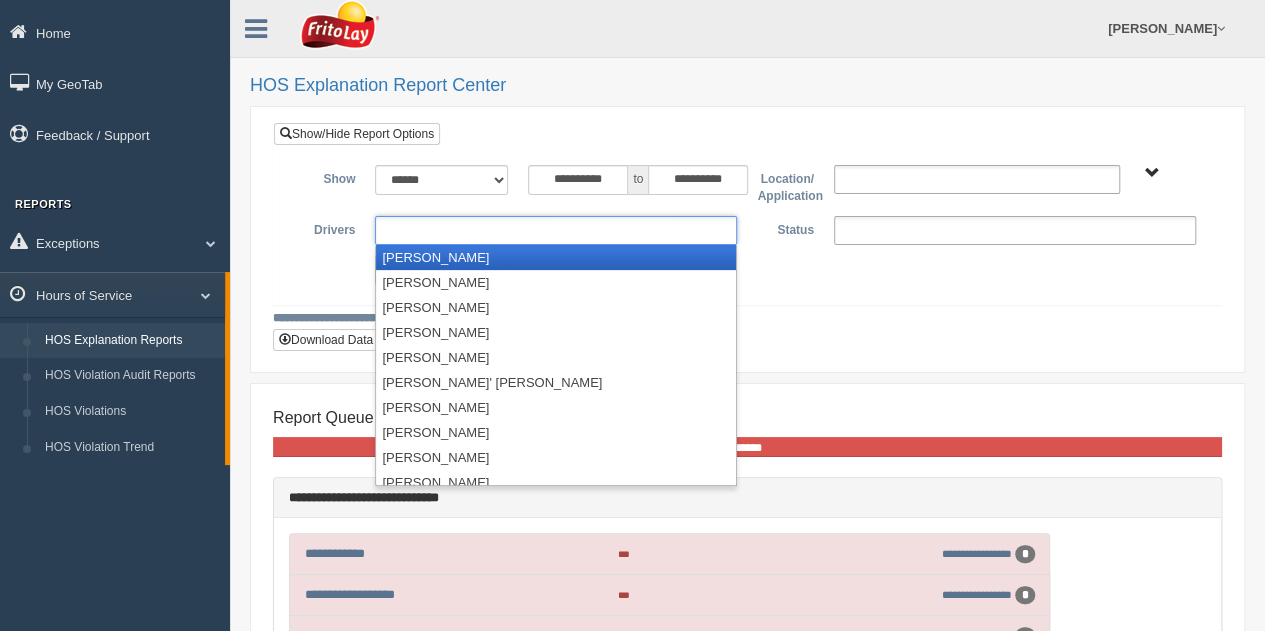 click at bounding box center [556, 230] 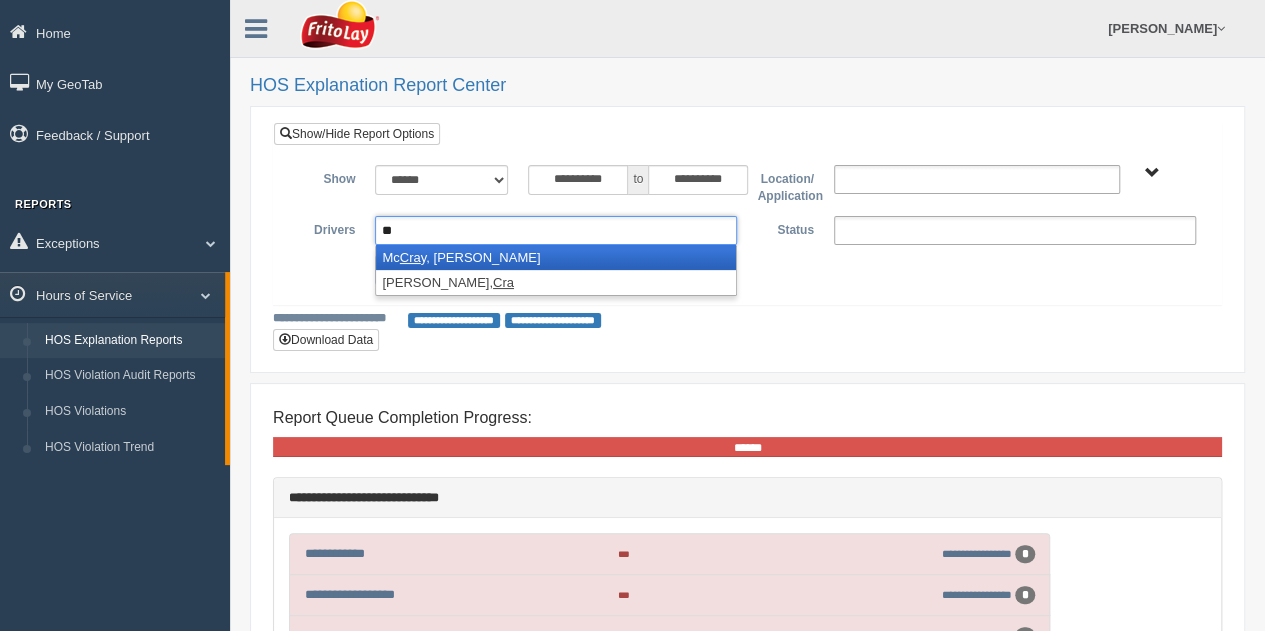type on "*" 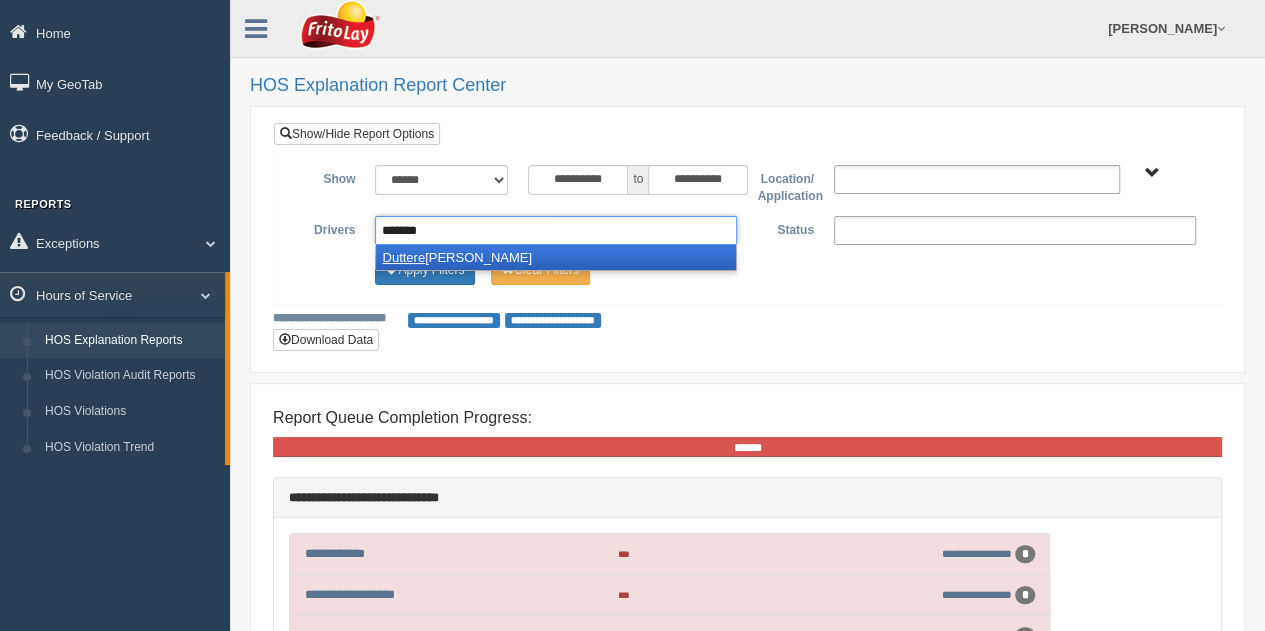 type on "*******" 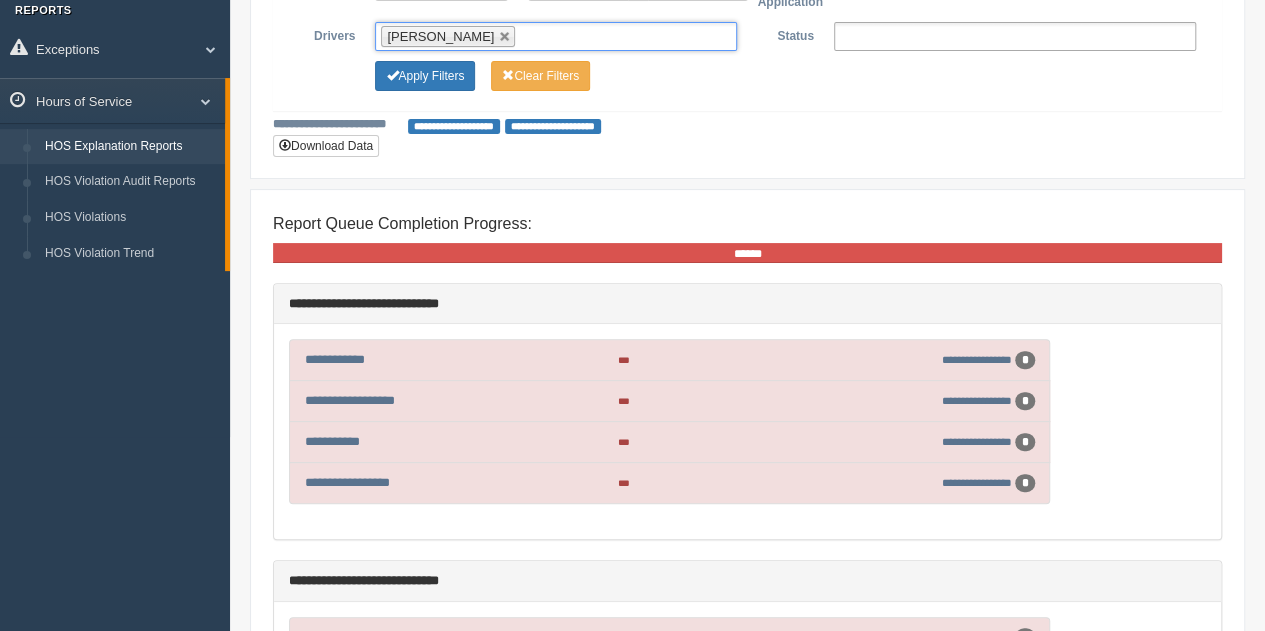 scroll, scrollTop: 0, scrollLeft: 0, axis: both 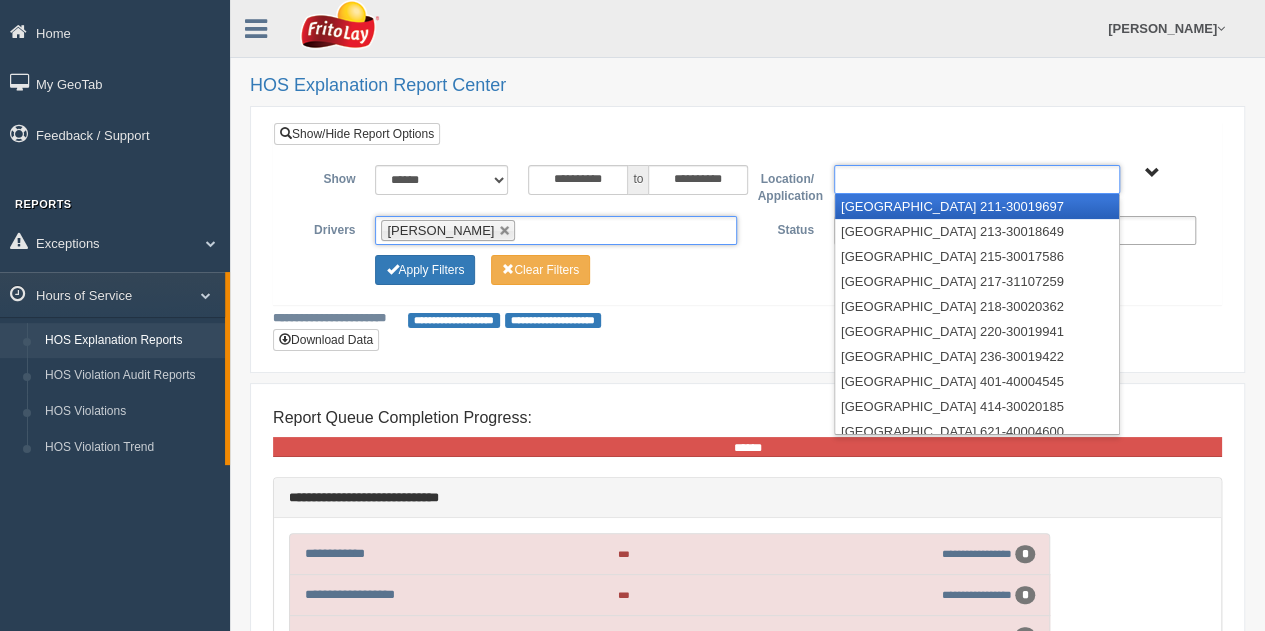click at bounding box center [977, 179] 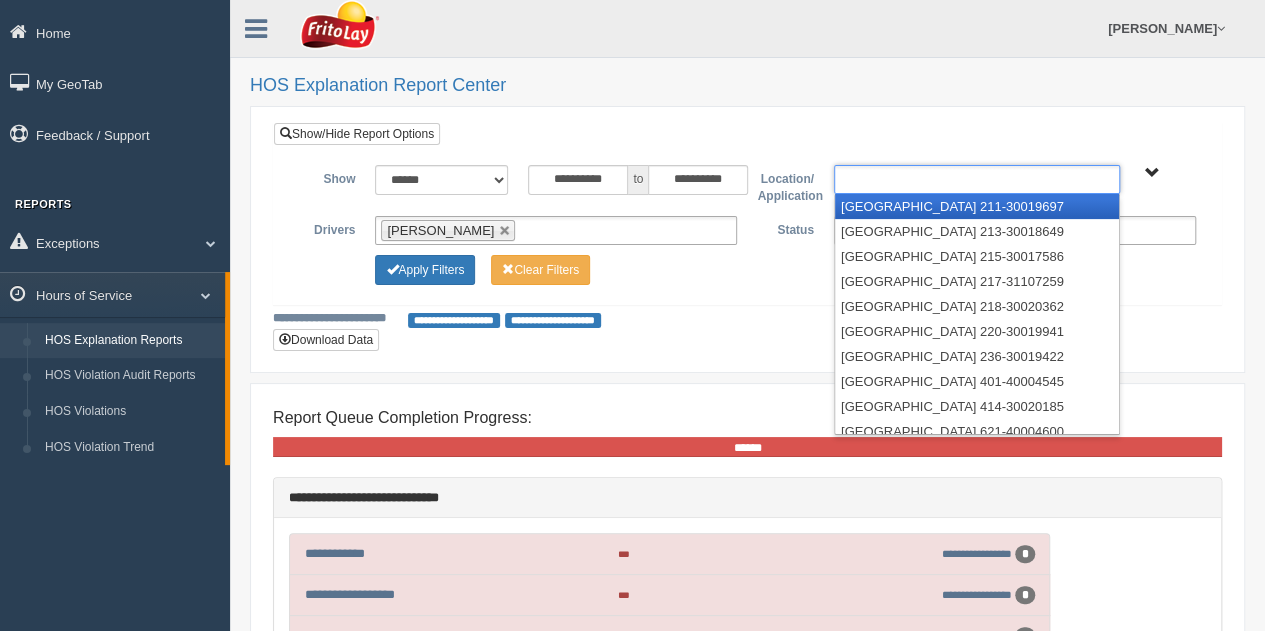 click on "**********" at bounding box center (747, 227) 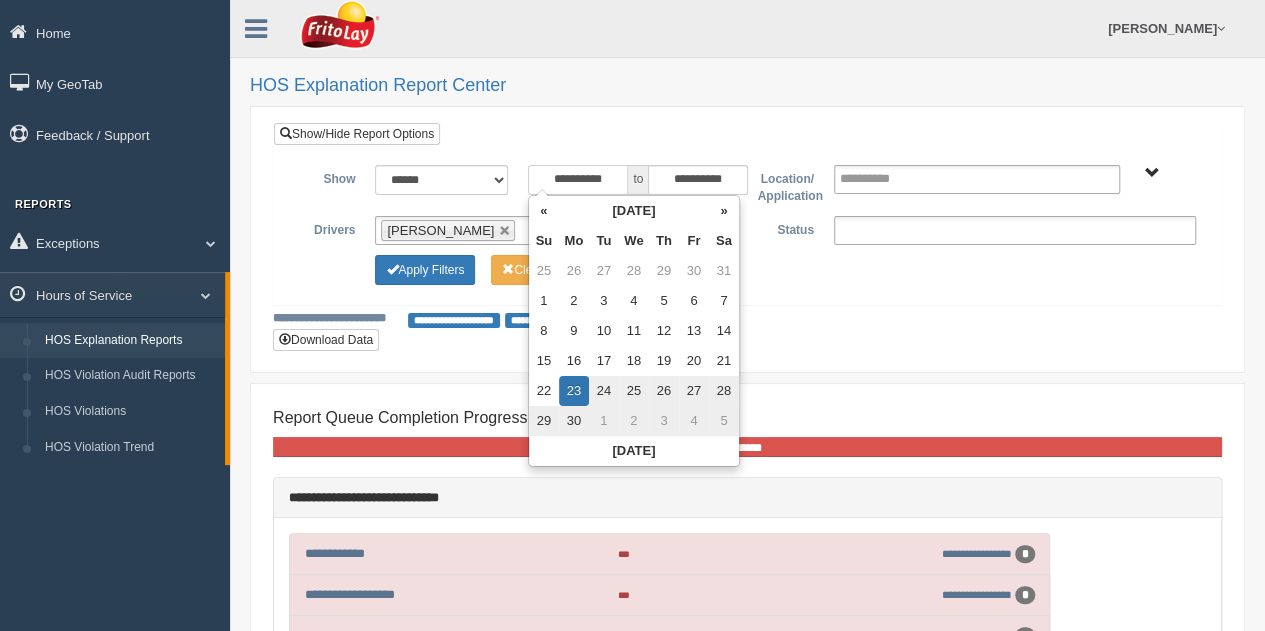 click on "**********" at bounding box center [578, 180] 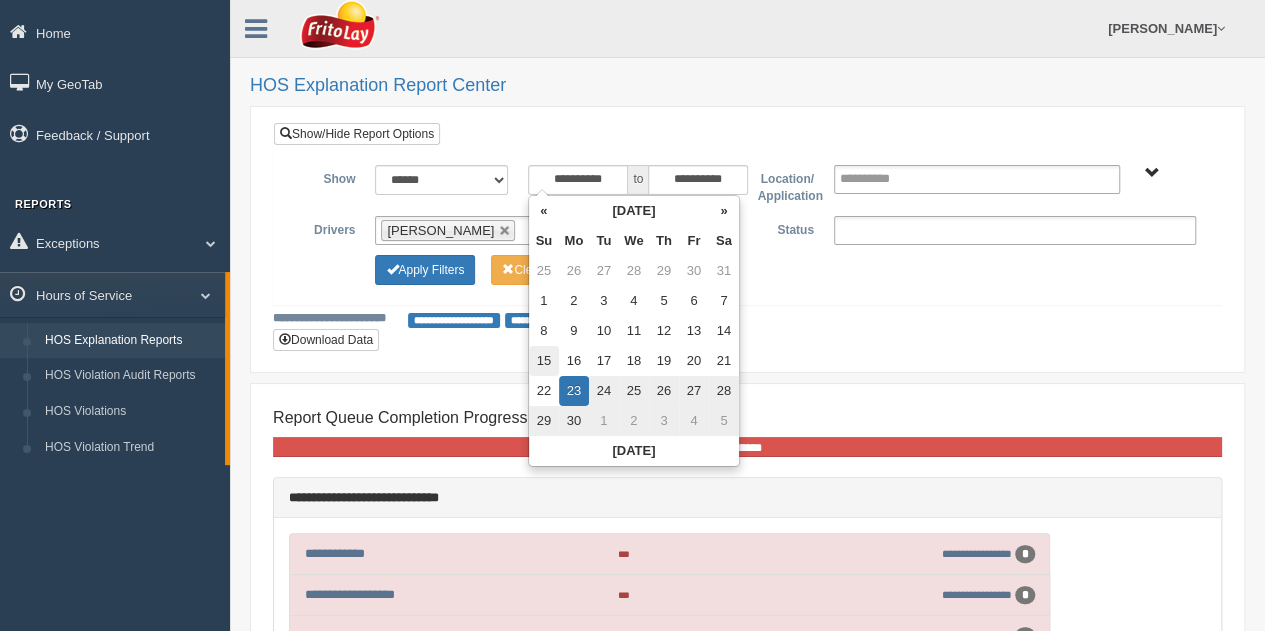 click on "15" at bounding box center [544, 361] 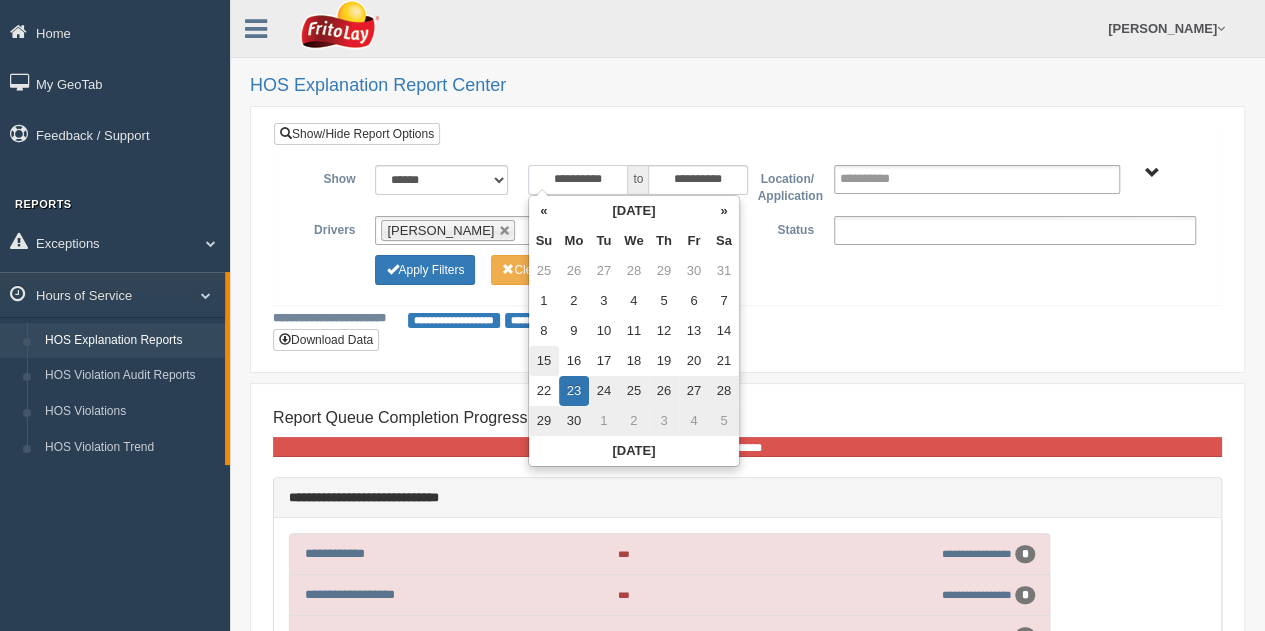 type on "**********" 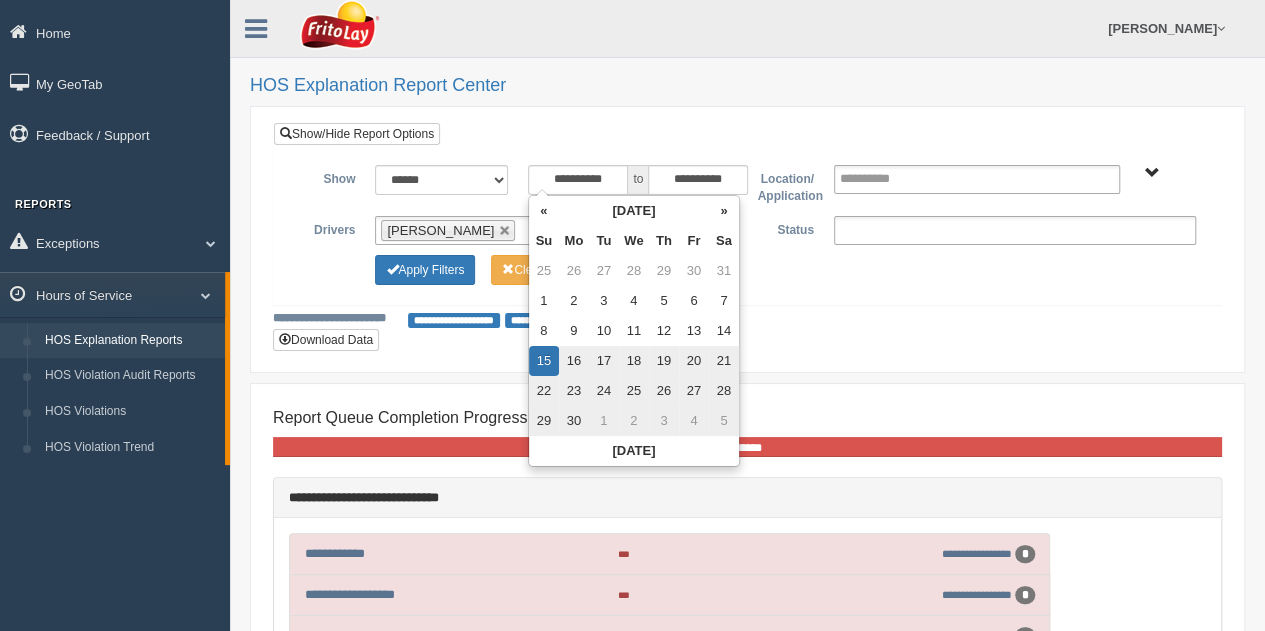 click on "**********" at bounding box center [747, 239] 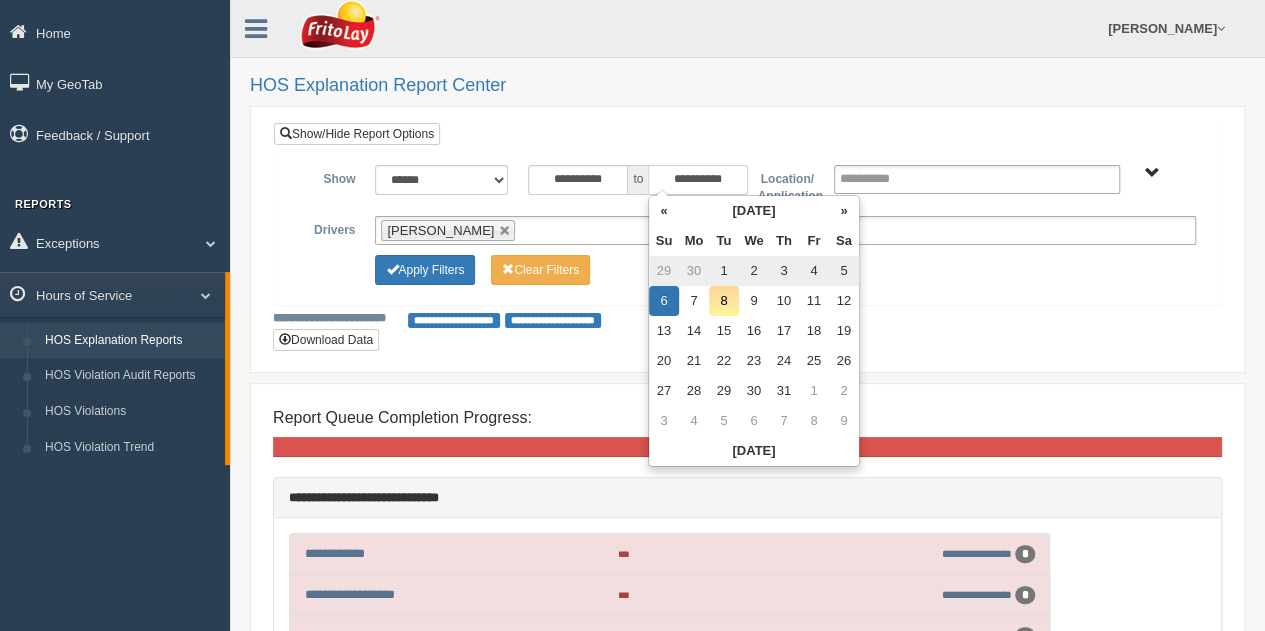 click on "**********" at bounding box center [698, 180] 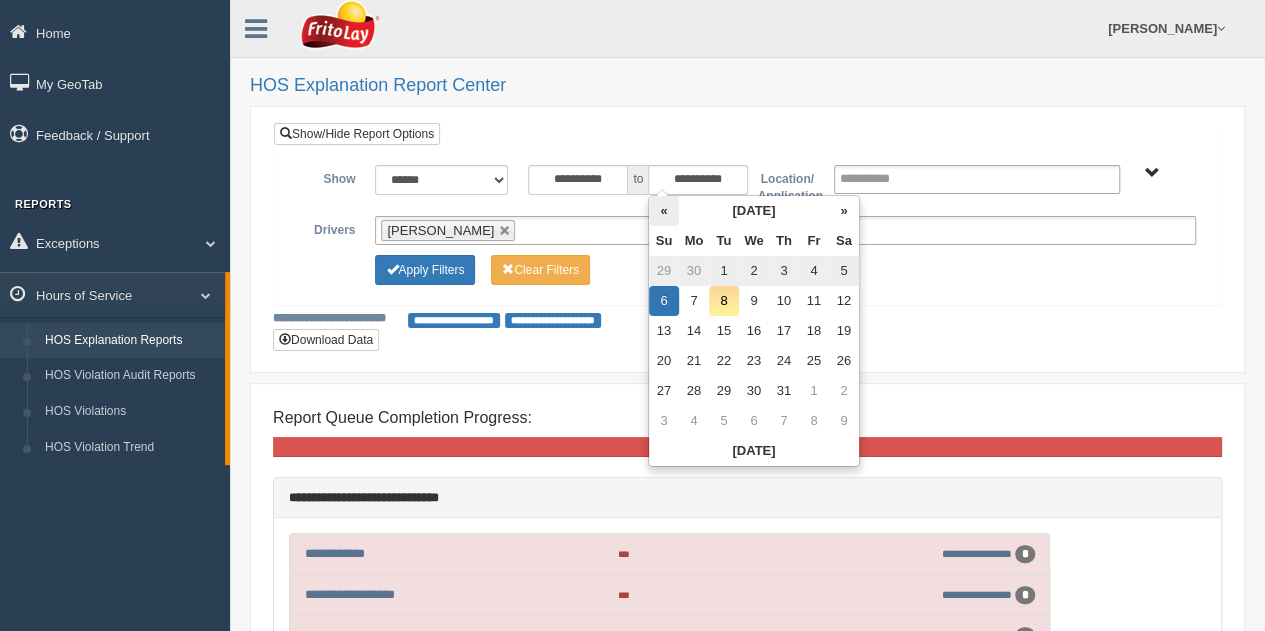 click on "«" at bounding box center [664, 211] 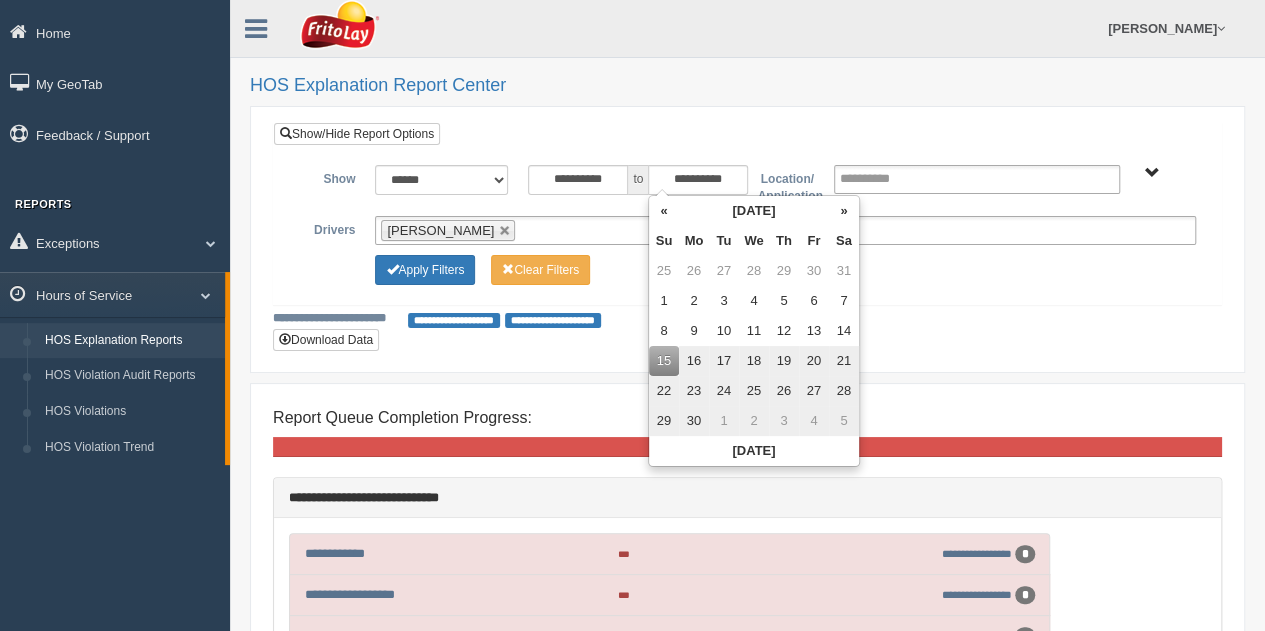 click on "21" at bounding box center (844, 361) 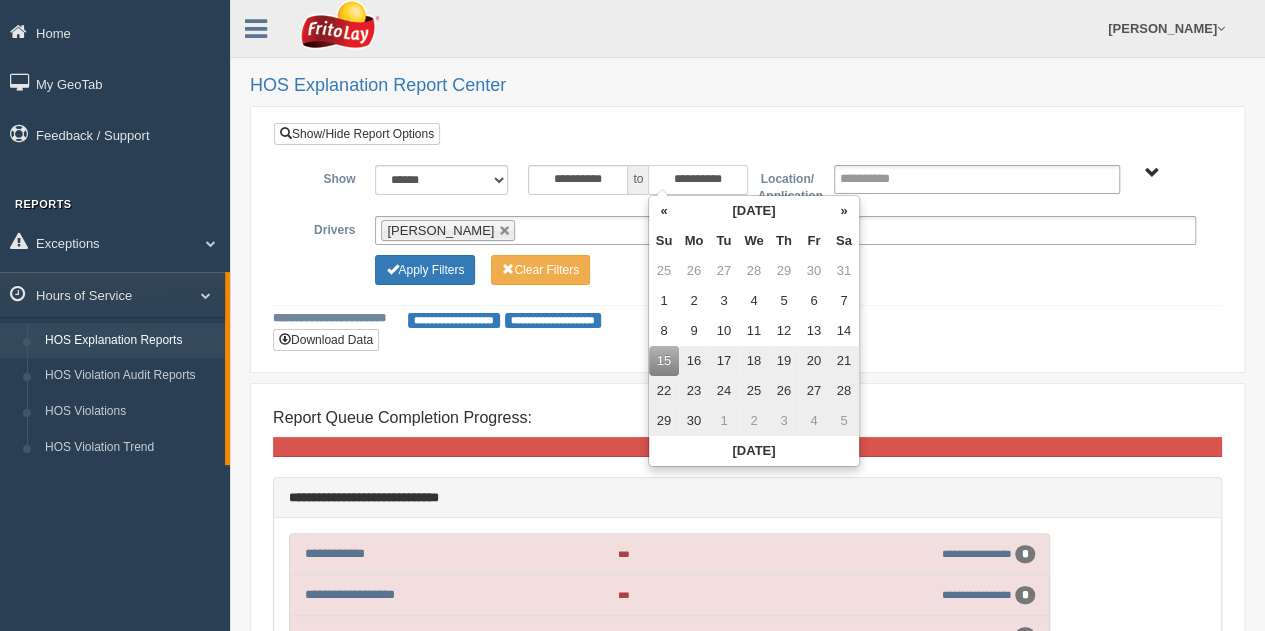 type on "**********" 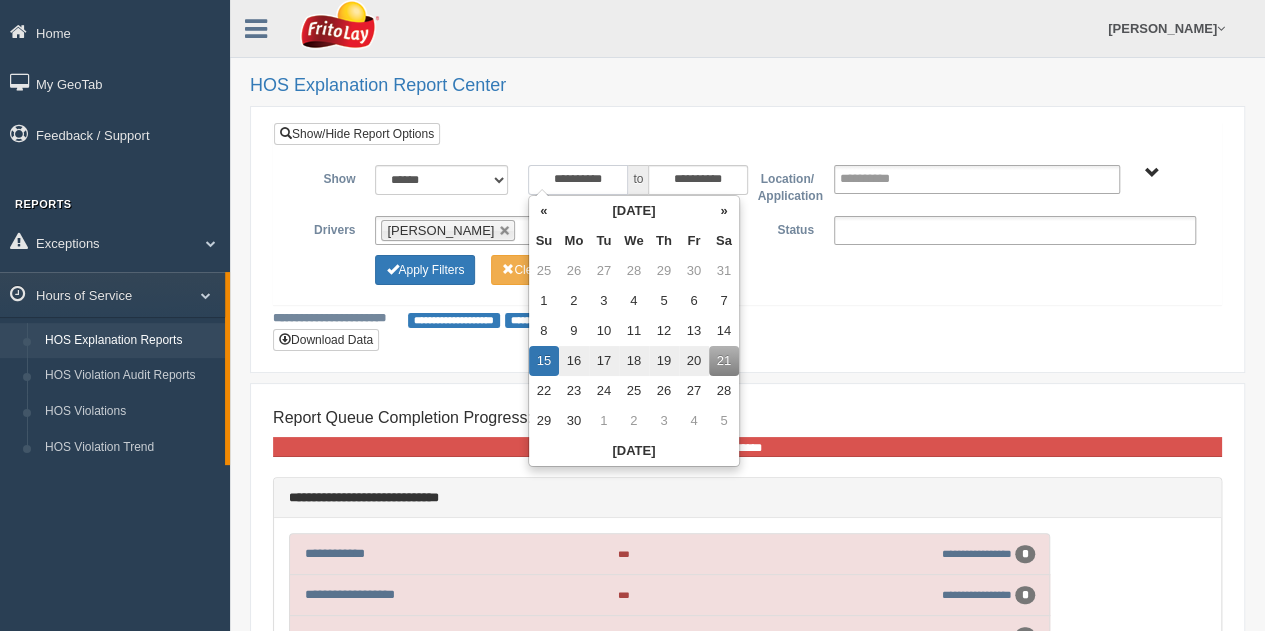 click on "**********" at bounding box center [578, 180] 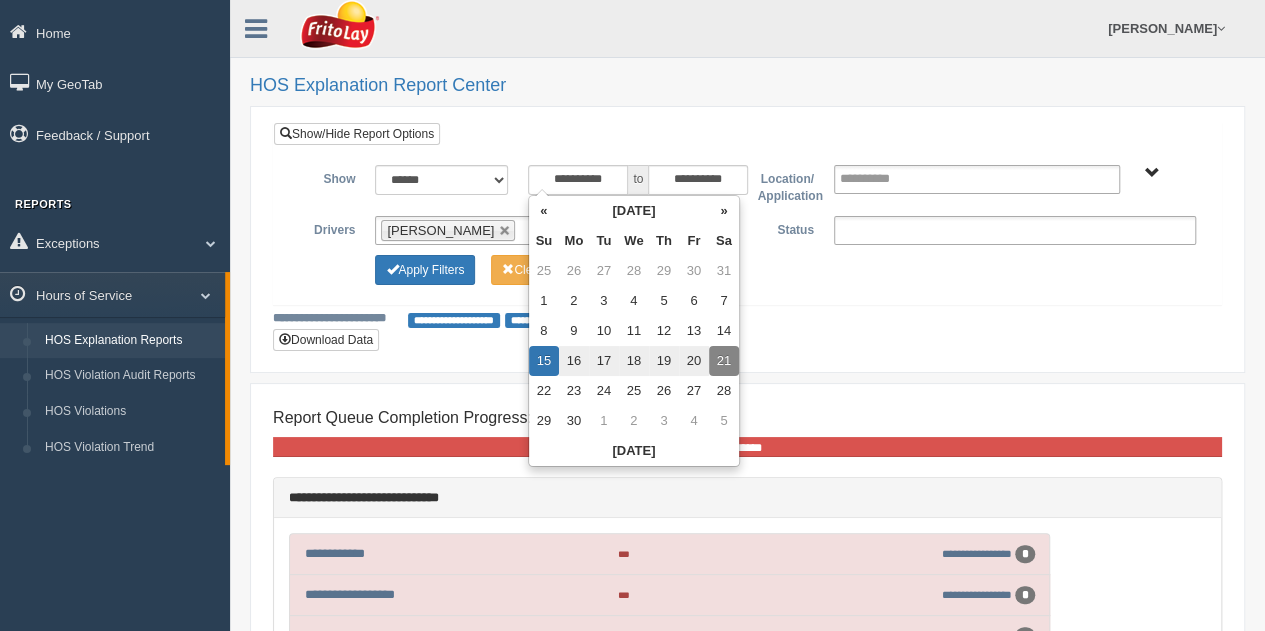 click on "21" at bounding box center [724, 361] 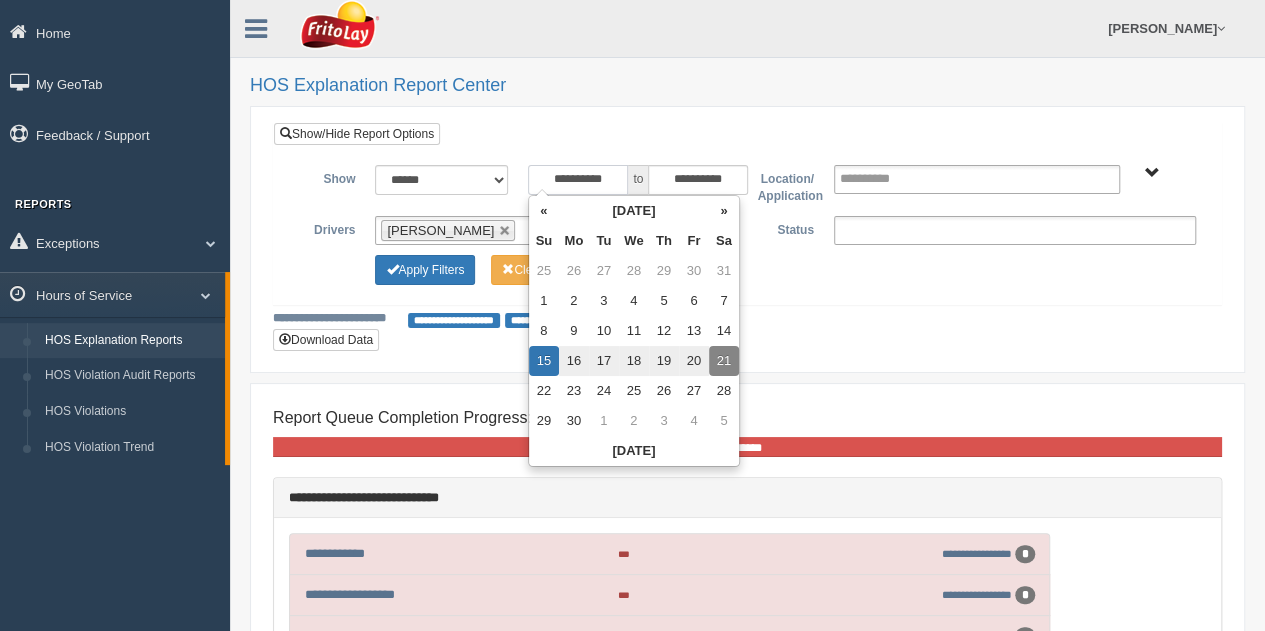 type on "**********" 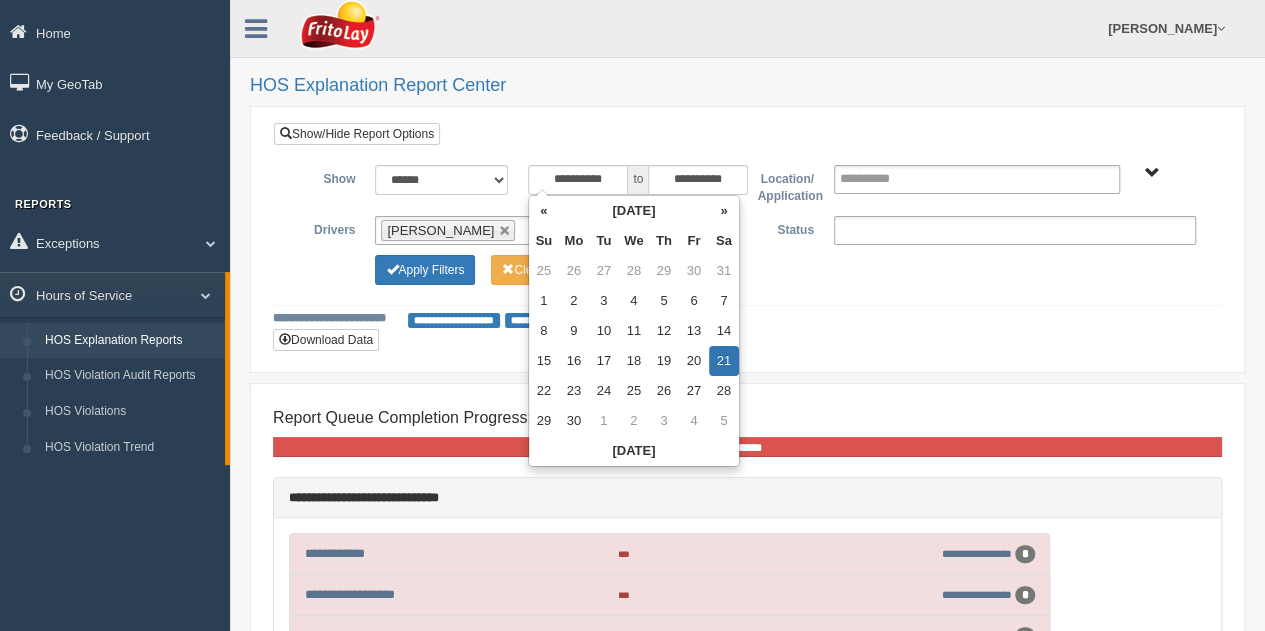 click on "**********" at bounding box center (747, 319) 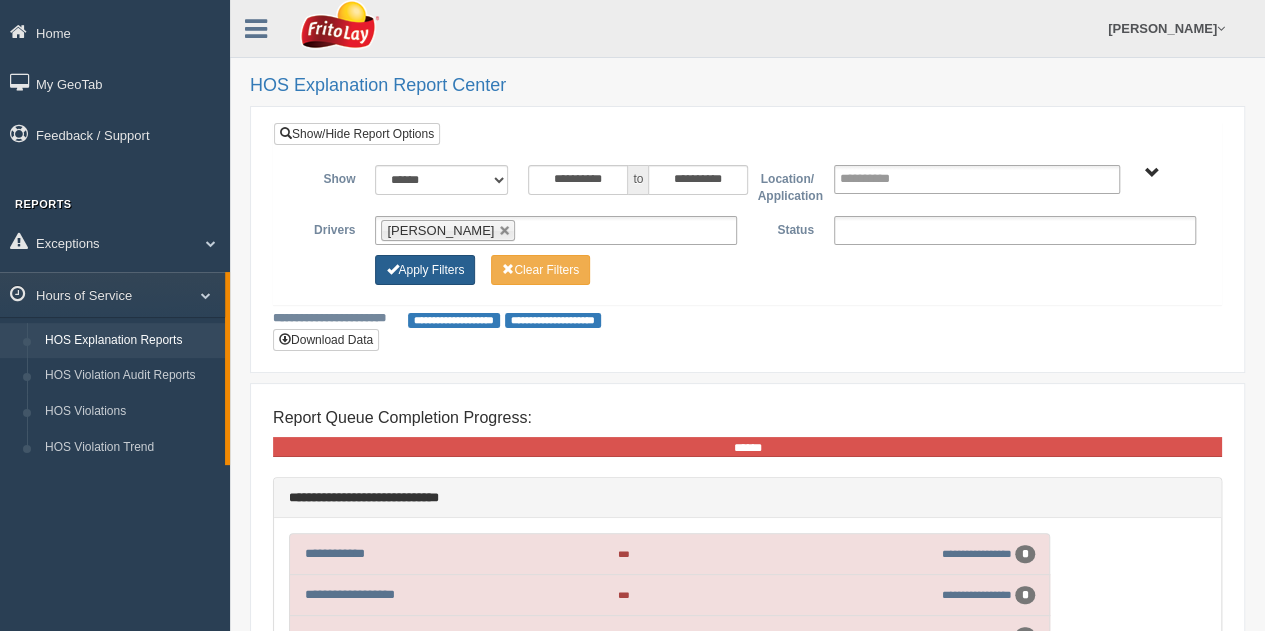 click on "Apply Filters" at bounding box center [425, 270] 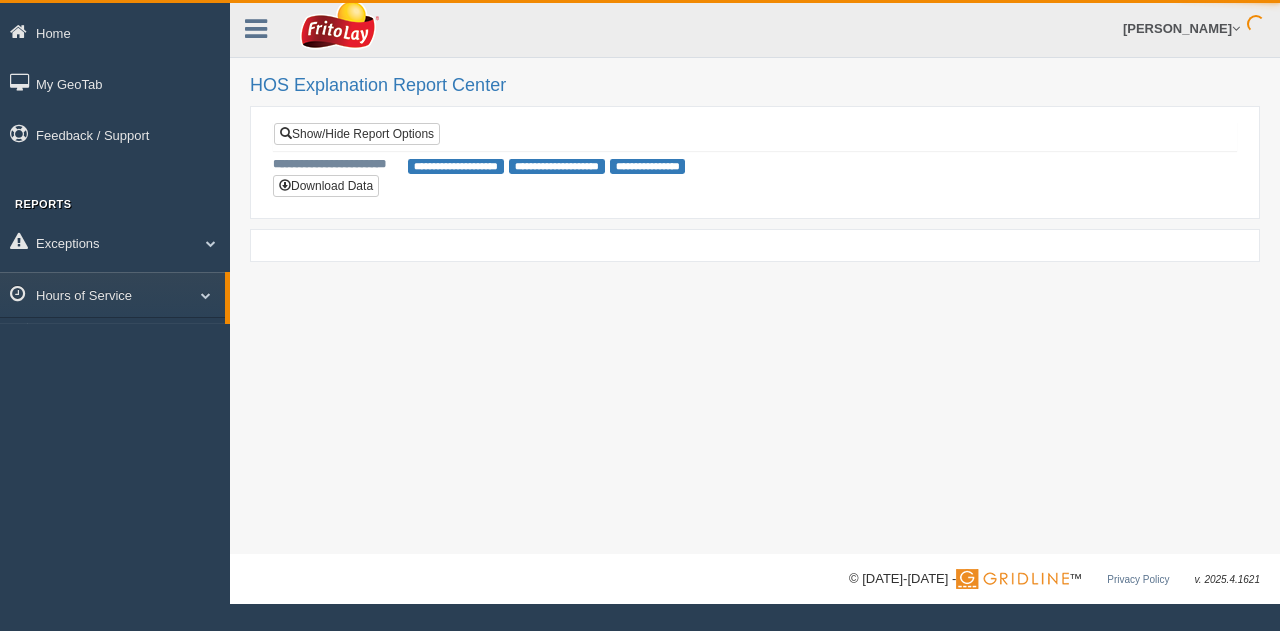 scroll, scrollTop: 0, scrollLeft: 0, axis: both 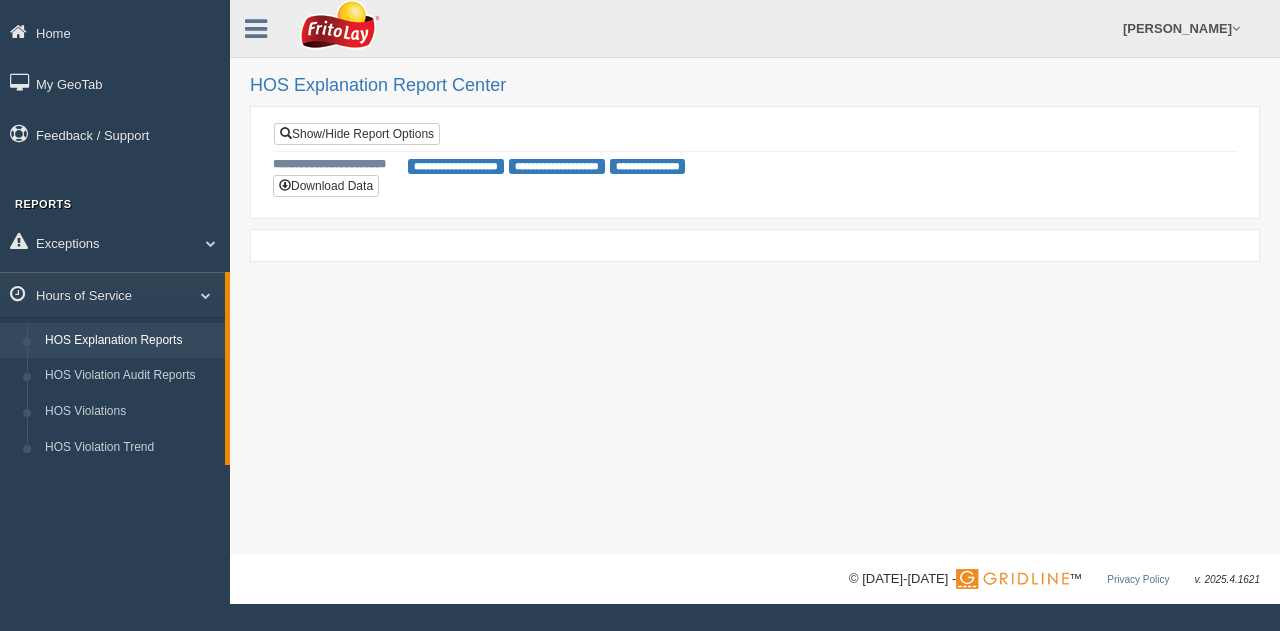 click on "**********" at bounding box center [755, 136] 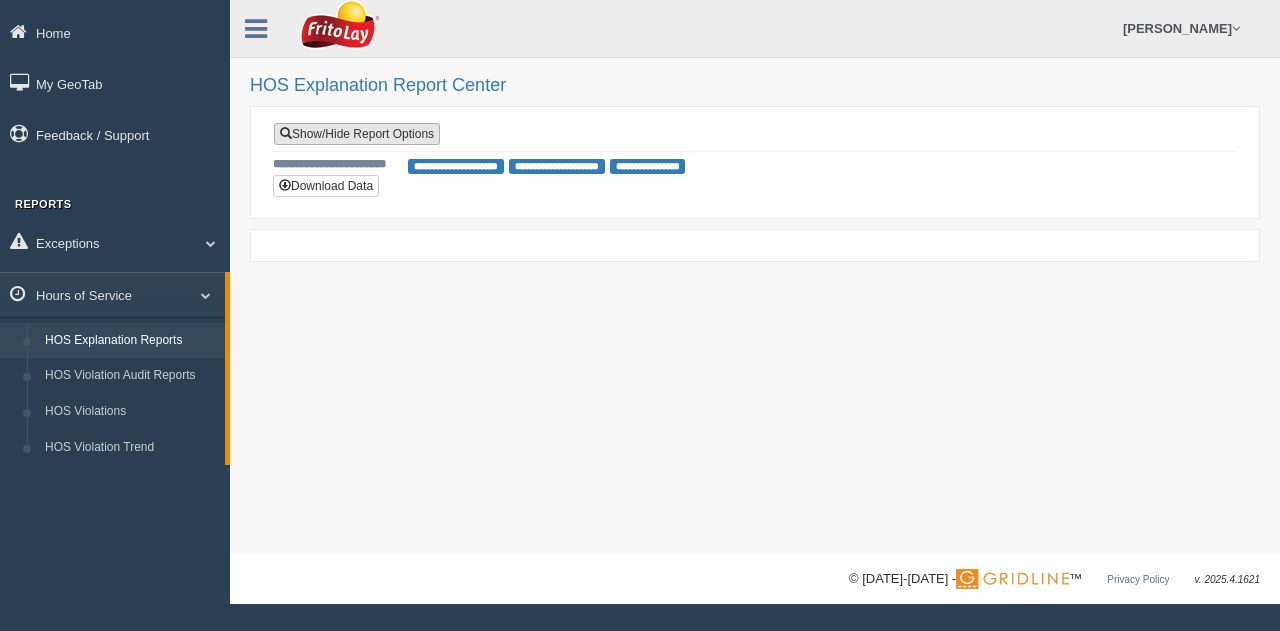 click on "Show/Hide Report Options" at bounding box center [357, 134] 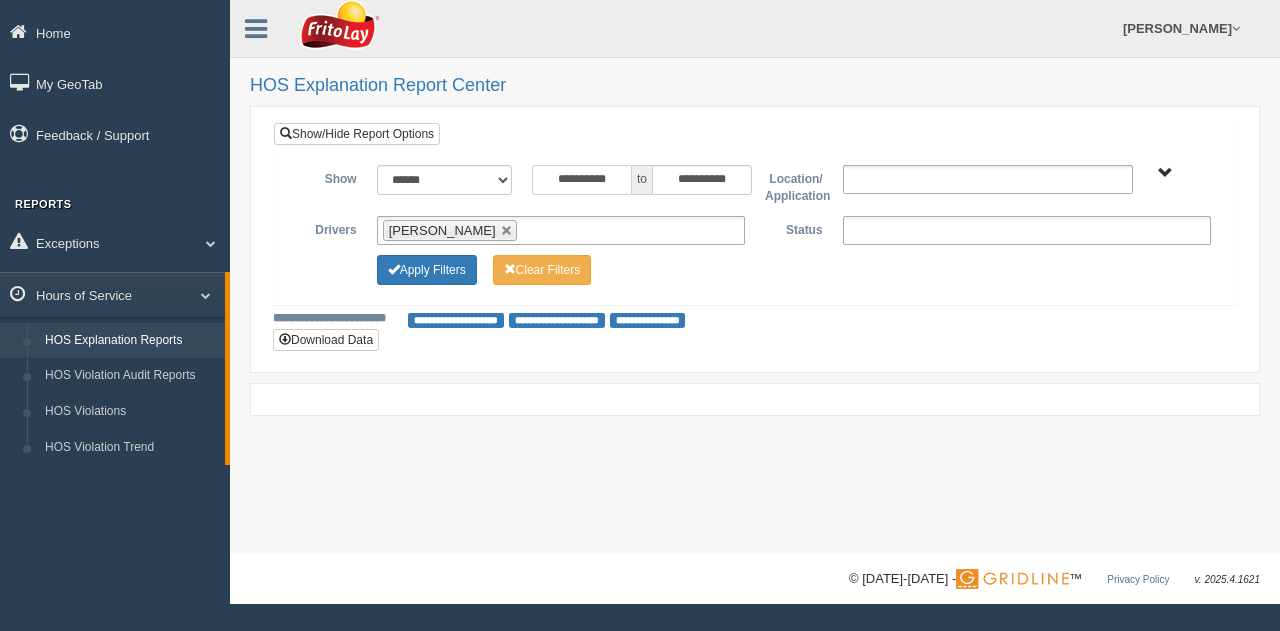 click on "**********" at bounding box center [582, 180] 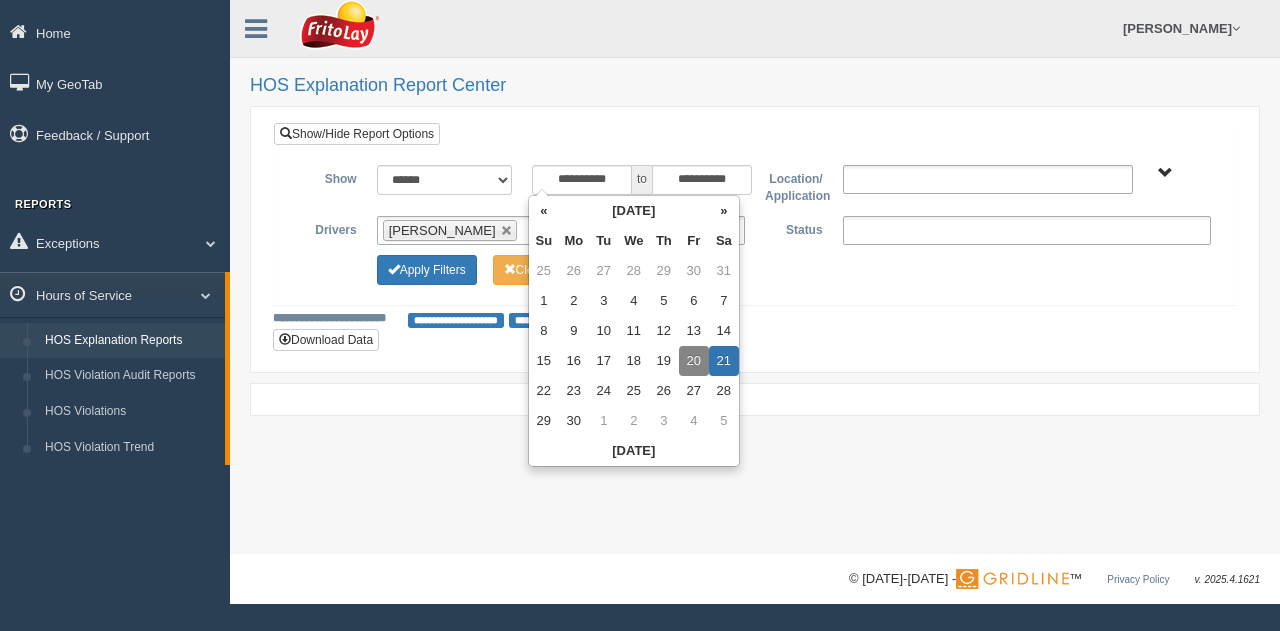 click on "20" at bounding box center [694, 361] 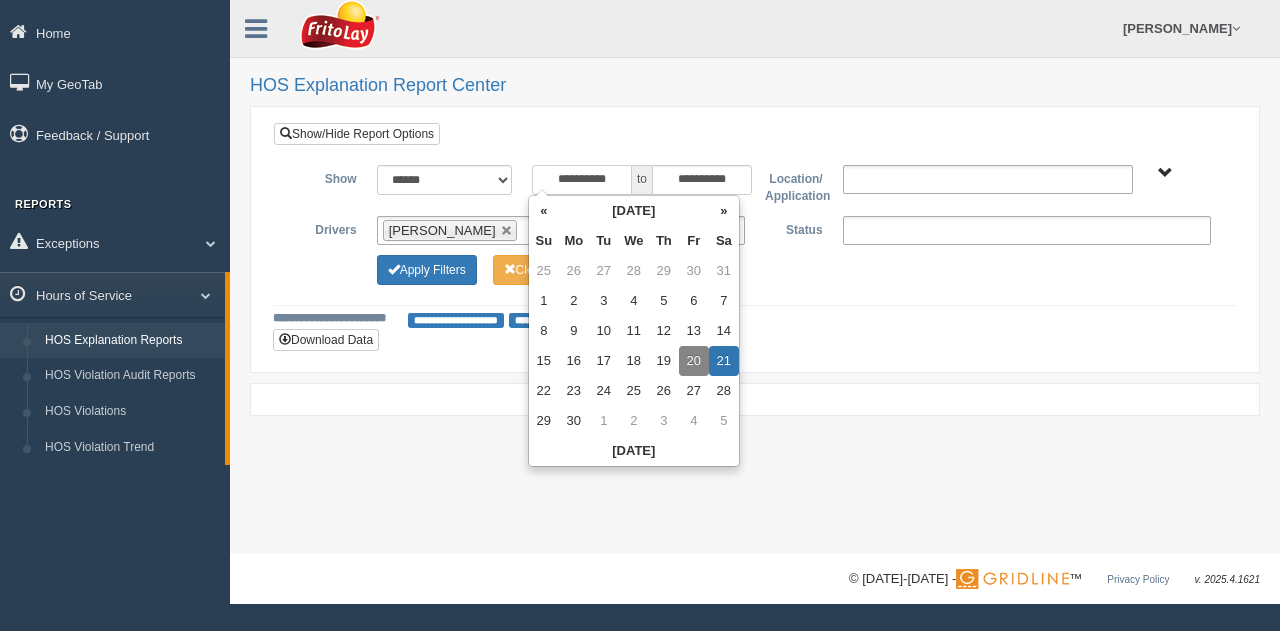 type on "**********" 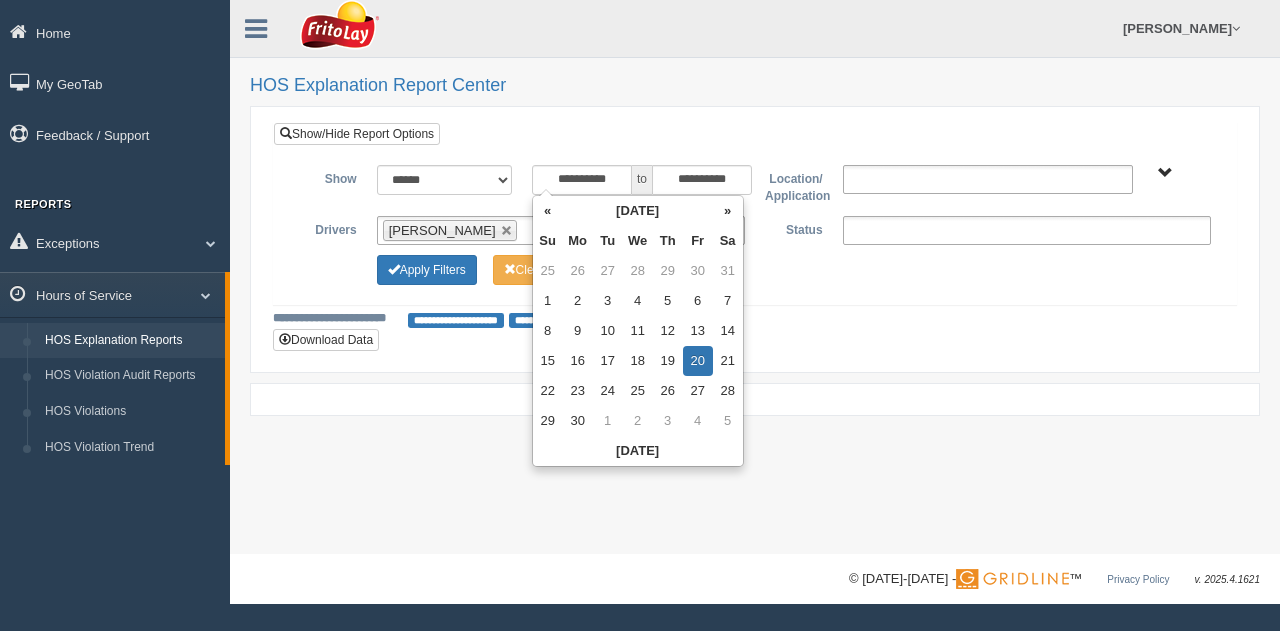 click on "**********" at bounding box center [755, 277] 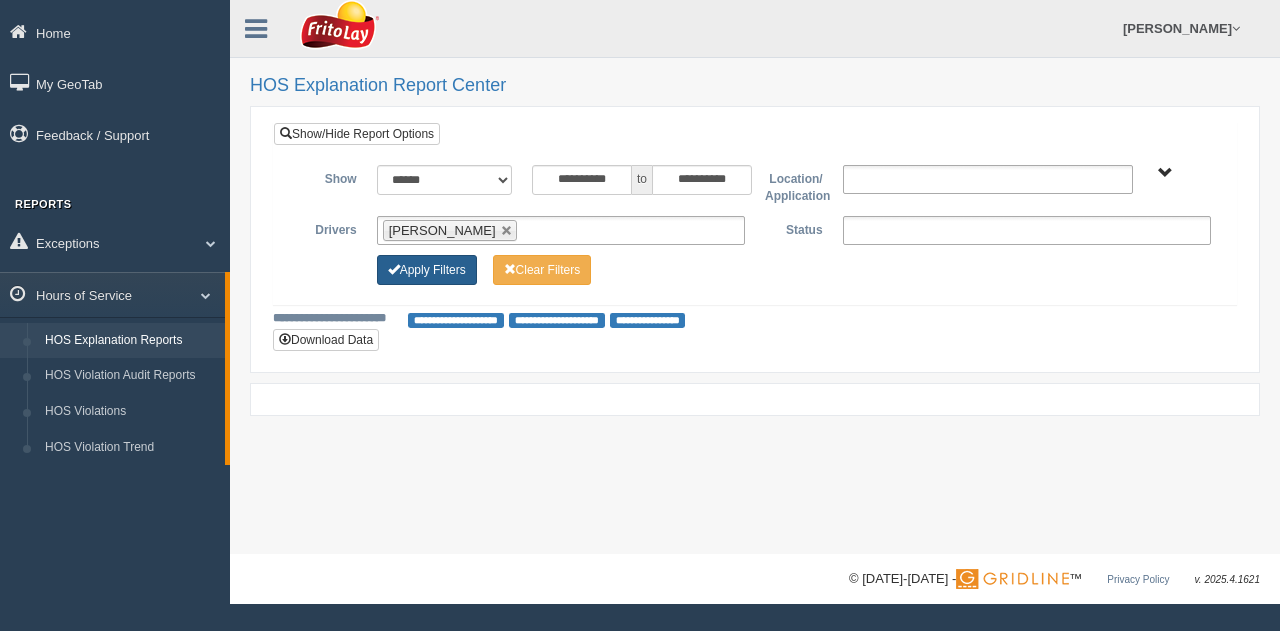 click on "Apply Filters" at bounding box center [427, 270] 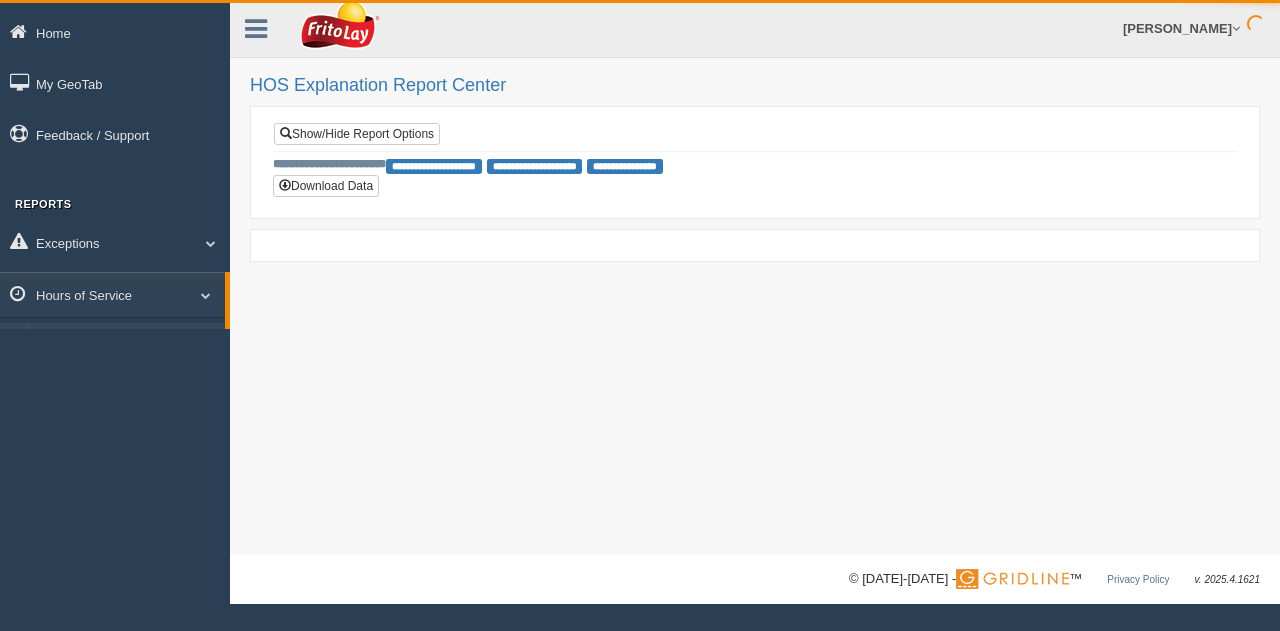scroll, scrollTop: 0, scrollLeft: 0, axis: both 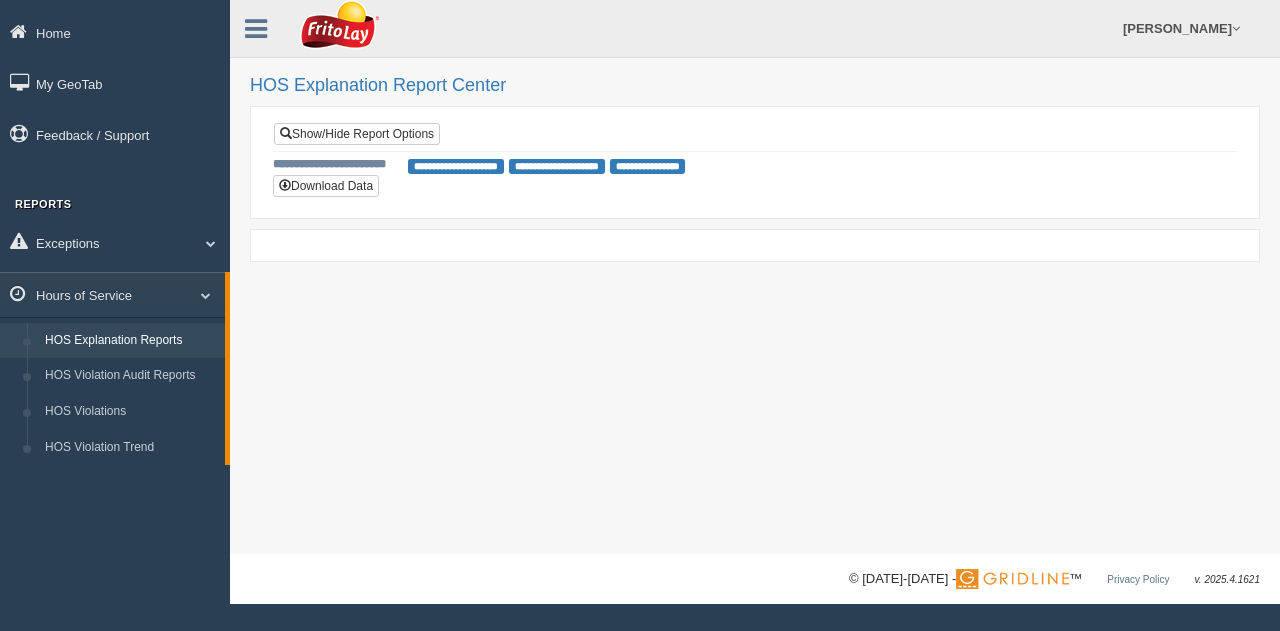 click on "**********" at bounding box center [755, 277] 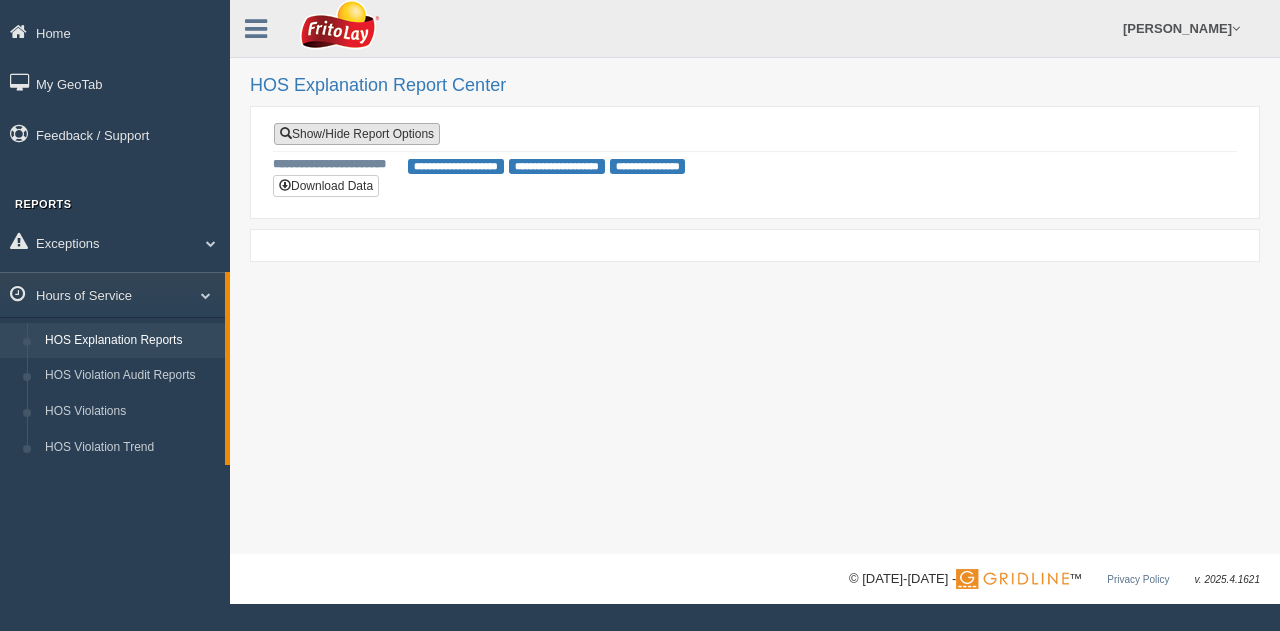 click on "Show/Hide Report Options" at bounding box center (357, 134) 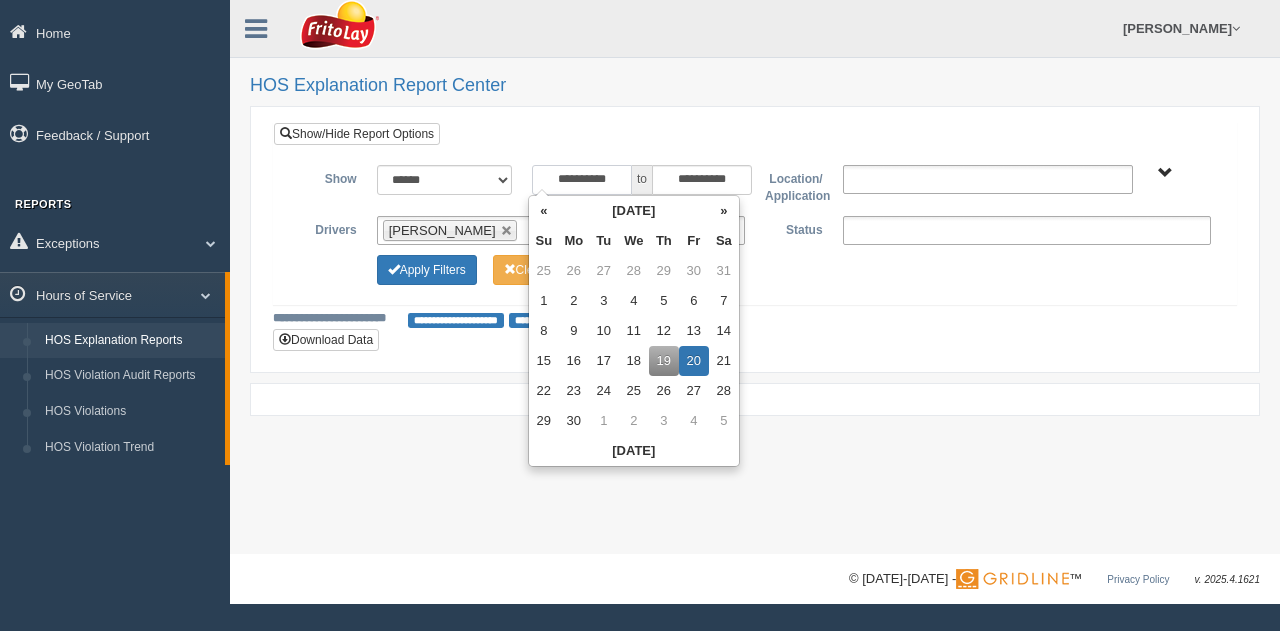 click on "**********" at bounding box center [582, 180] 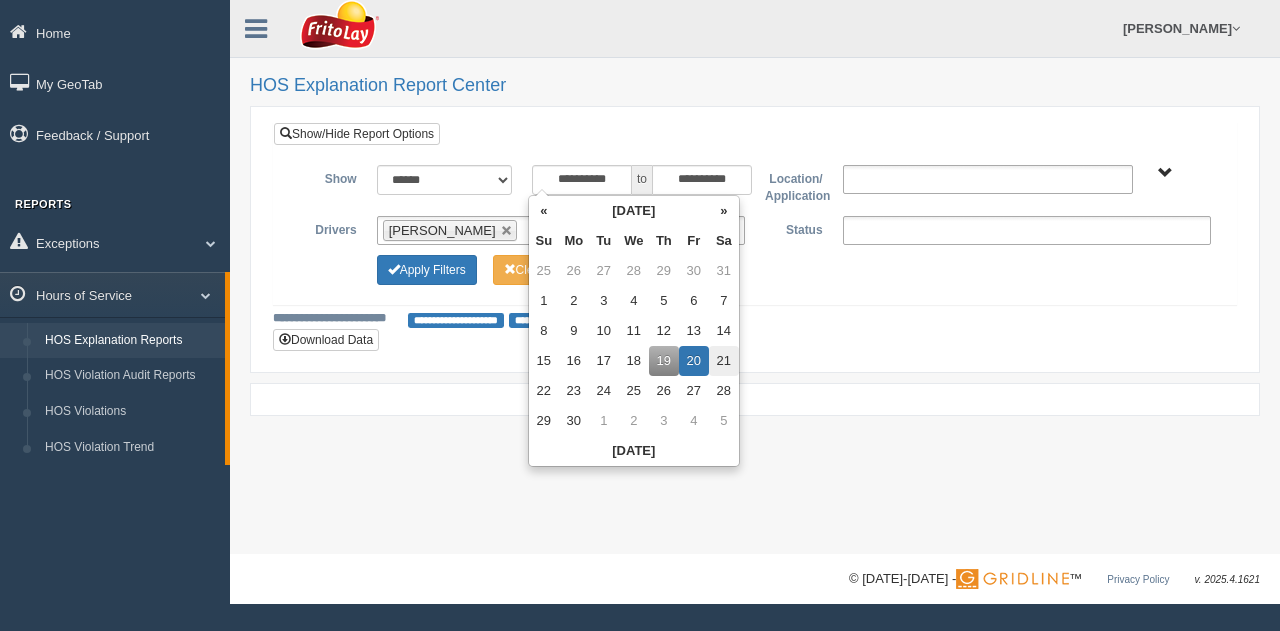 click on "21" at bounding box center [724, 361] 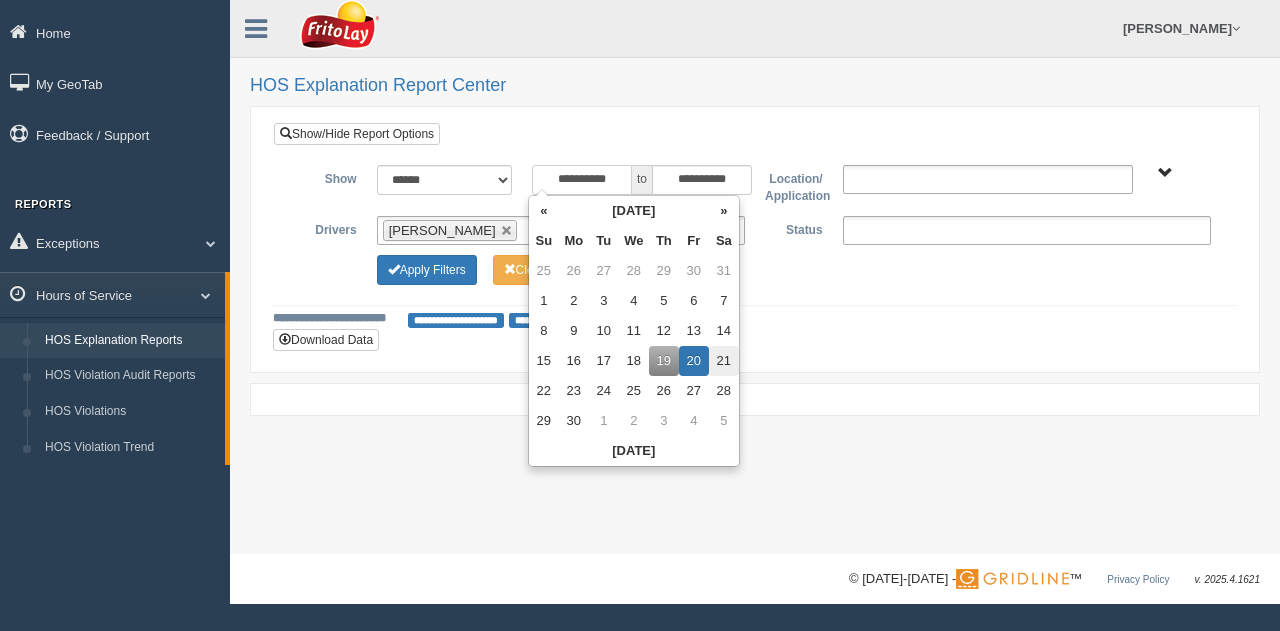 type on "**********" 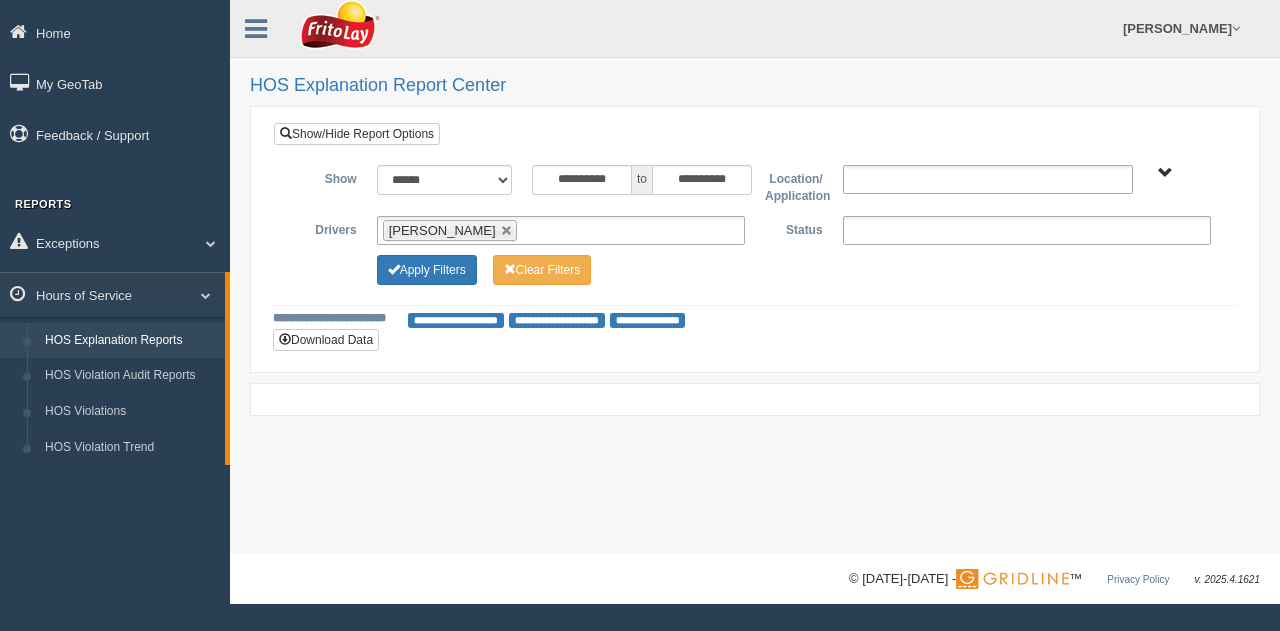click on "**********" at bounding box center (755, 239) 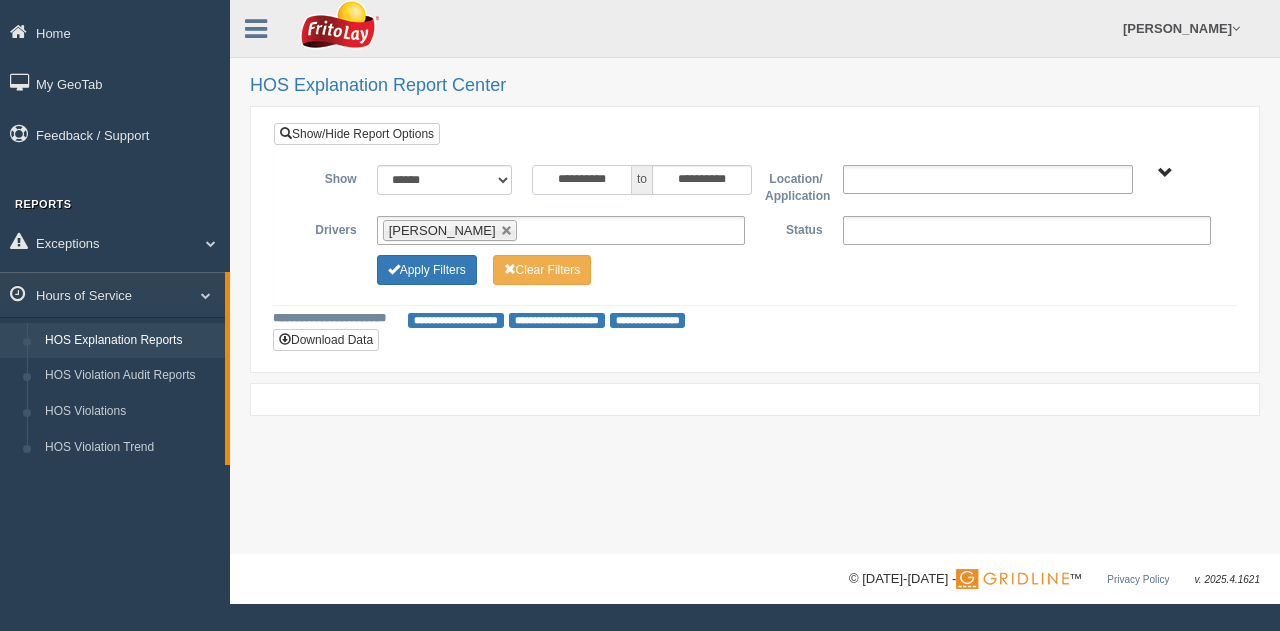 click on "**********" at bounding box center (582, 180) 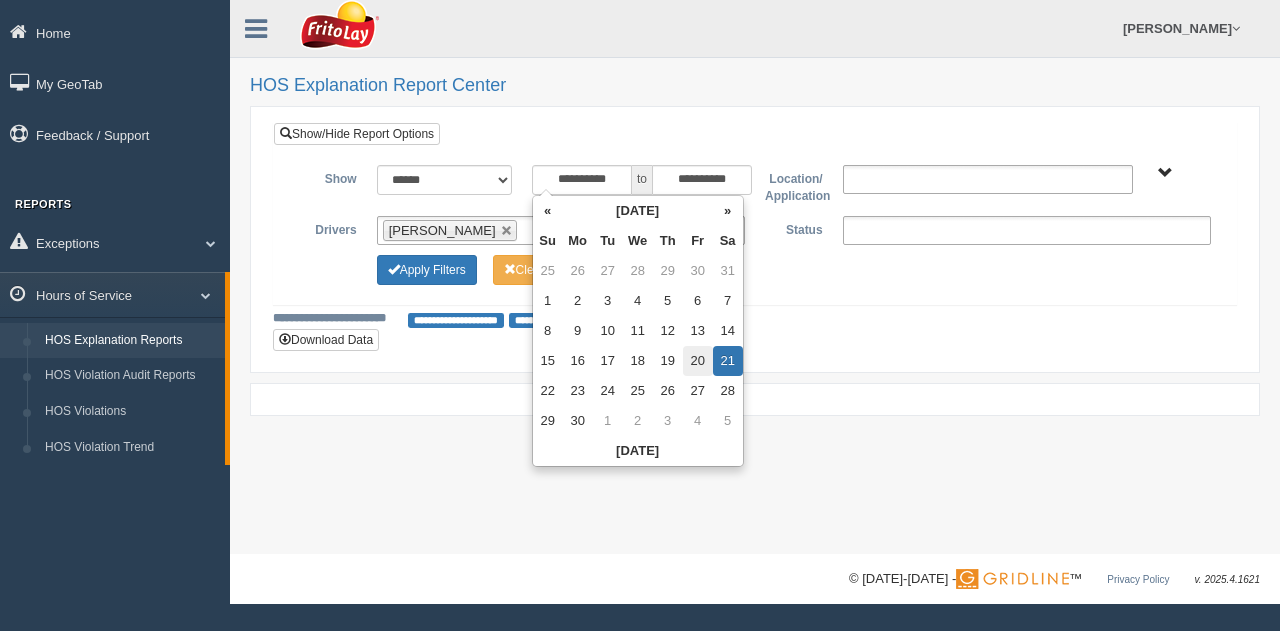 click on "20" at bounding box center [698, 361] 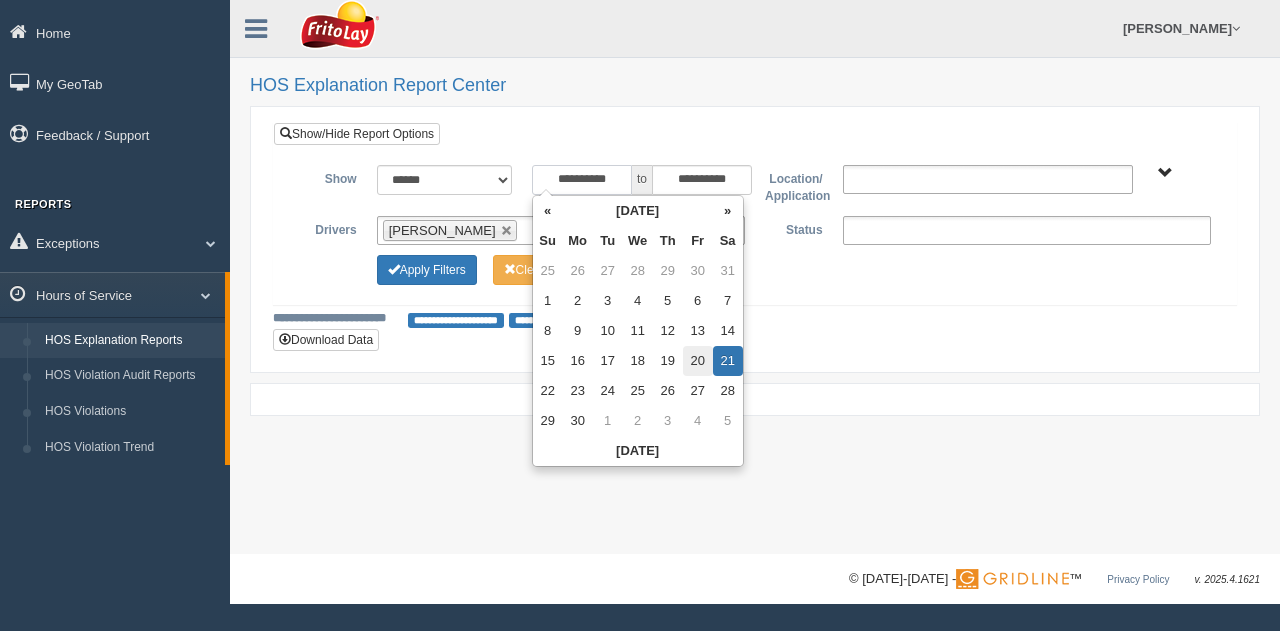 type on "**********" 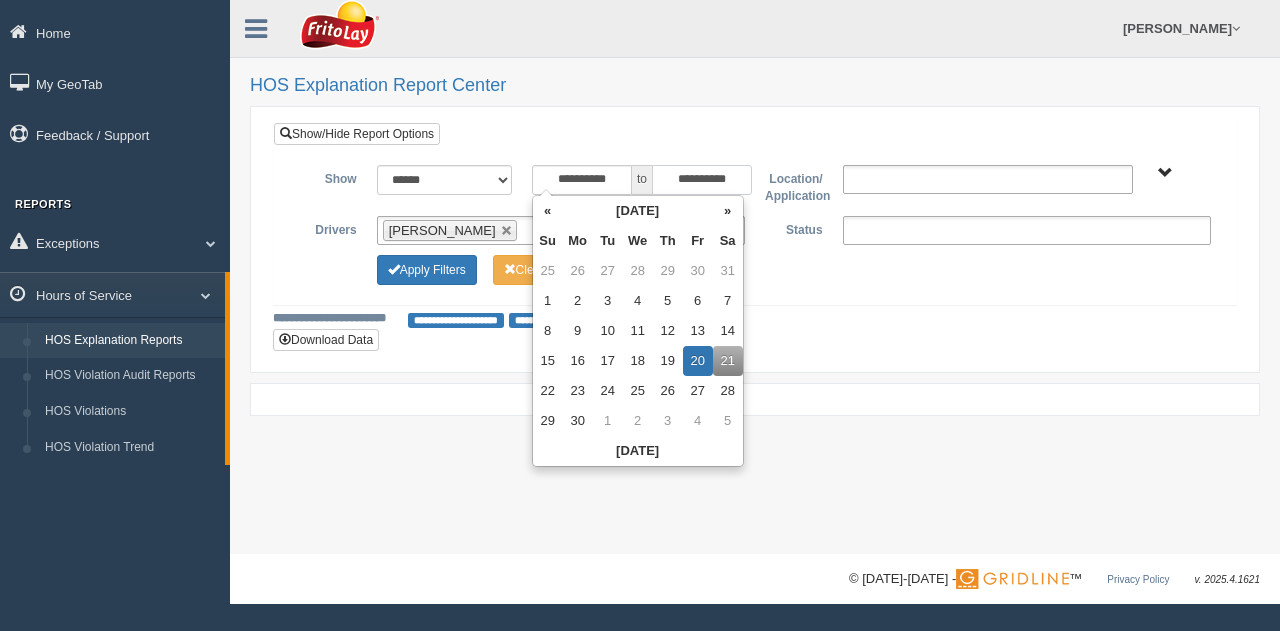 click on "**********" at bounding box center (702, 180) 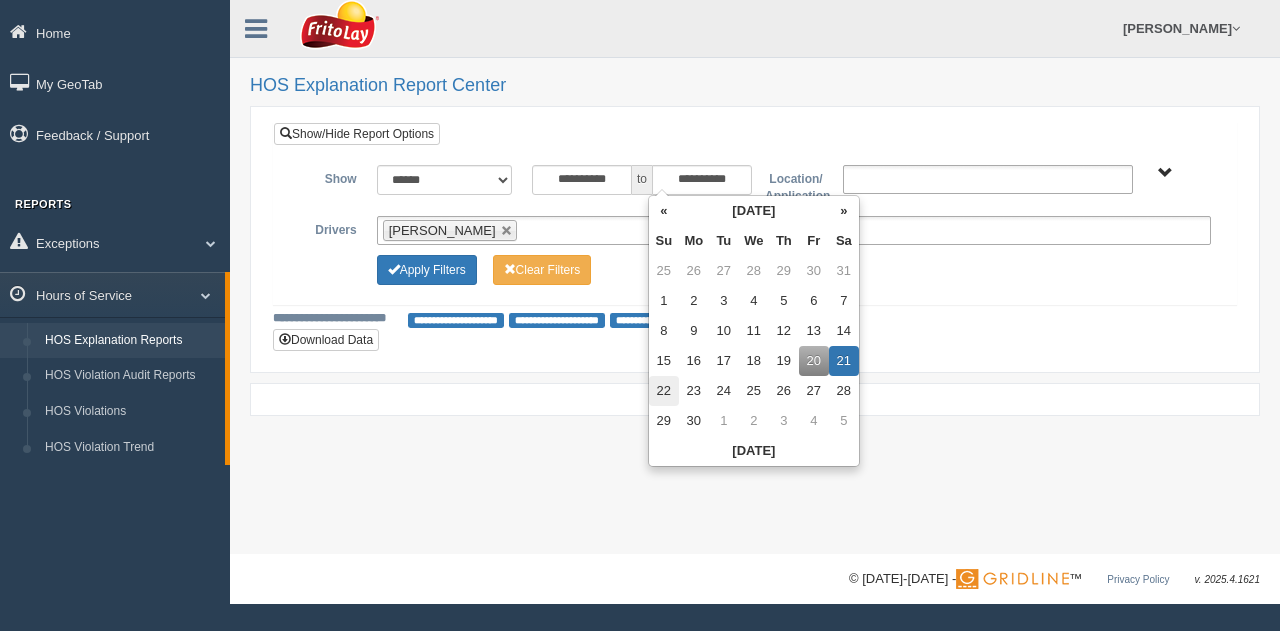 click on "22" at bounding box center [664, 391] 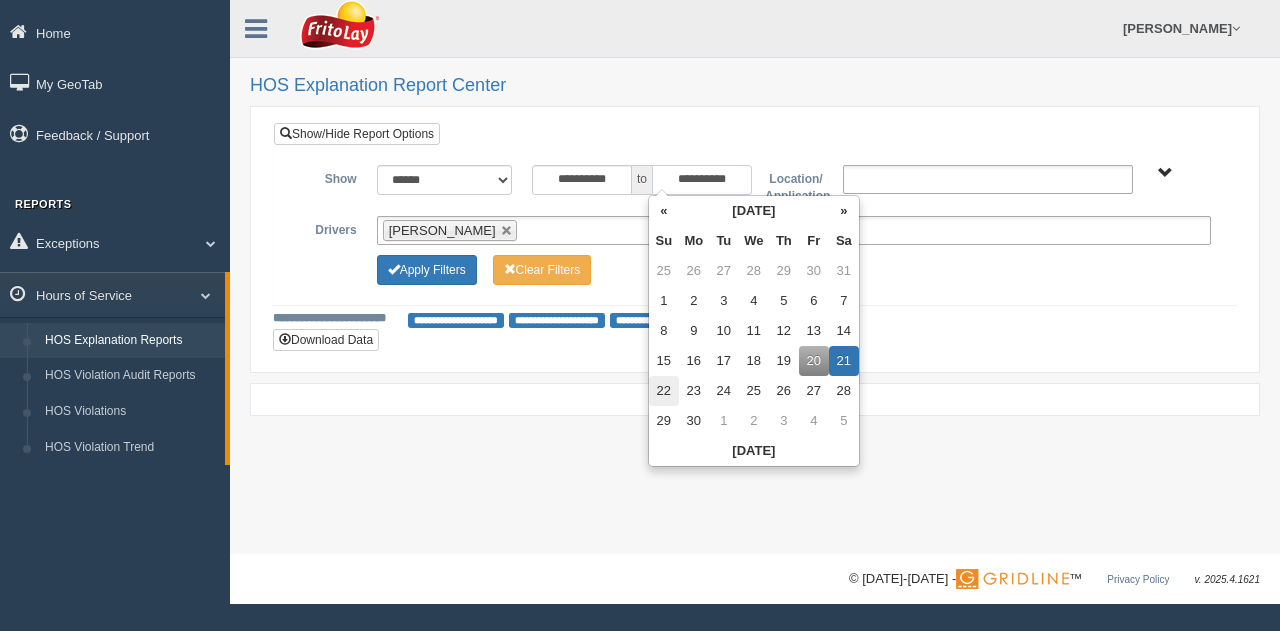 type on "**********" 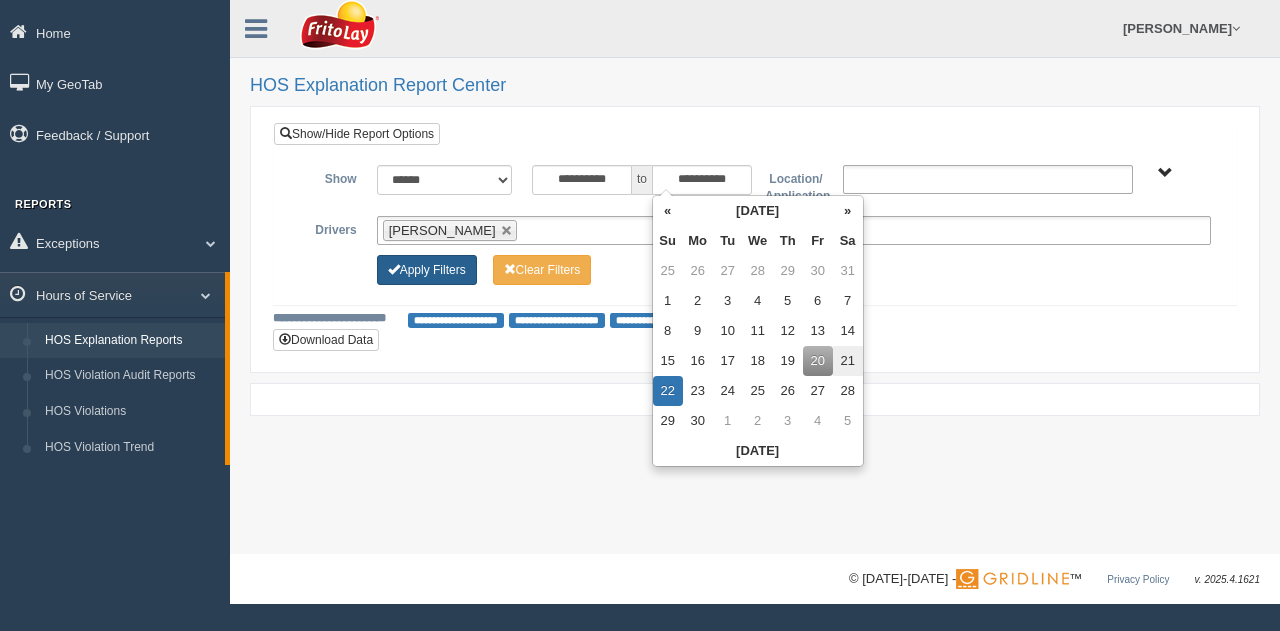 click on "Apply Filters" at bounding box center (427, 270) 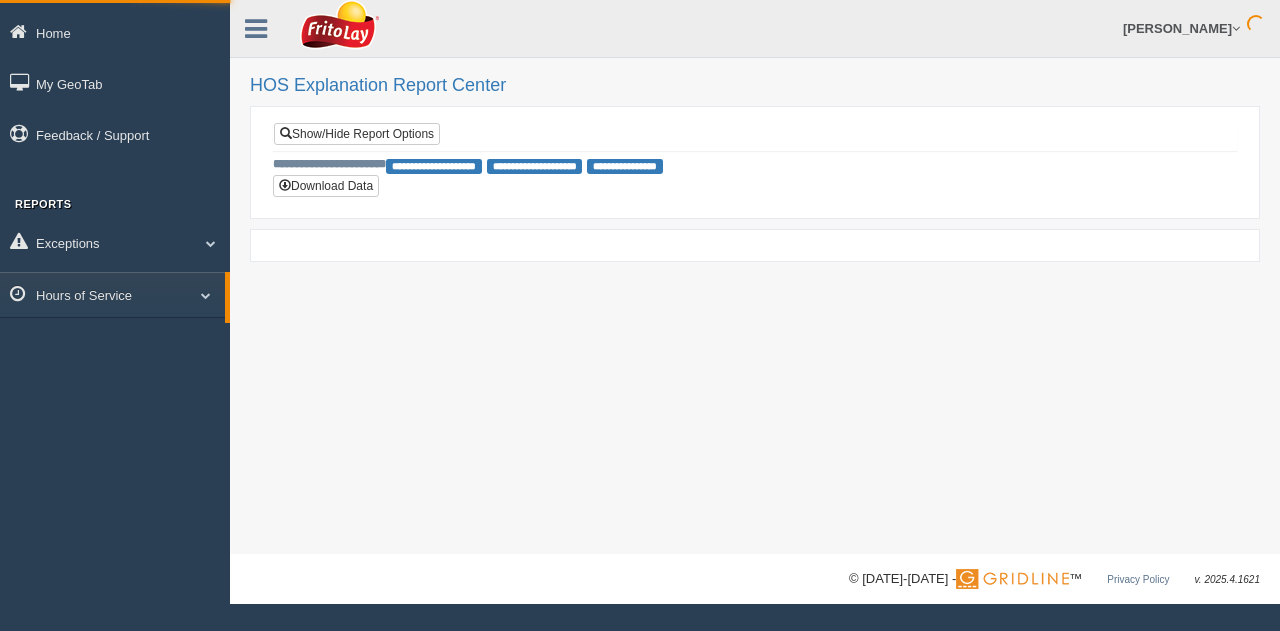 scroll, scrollTop: 0, scrollLeft: 0, axis: both 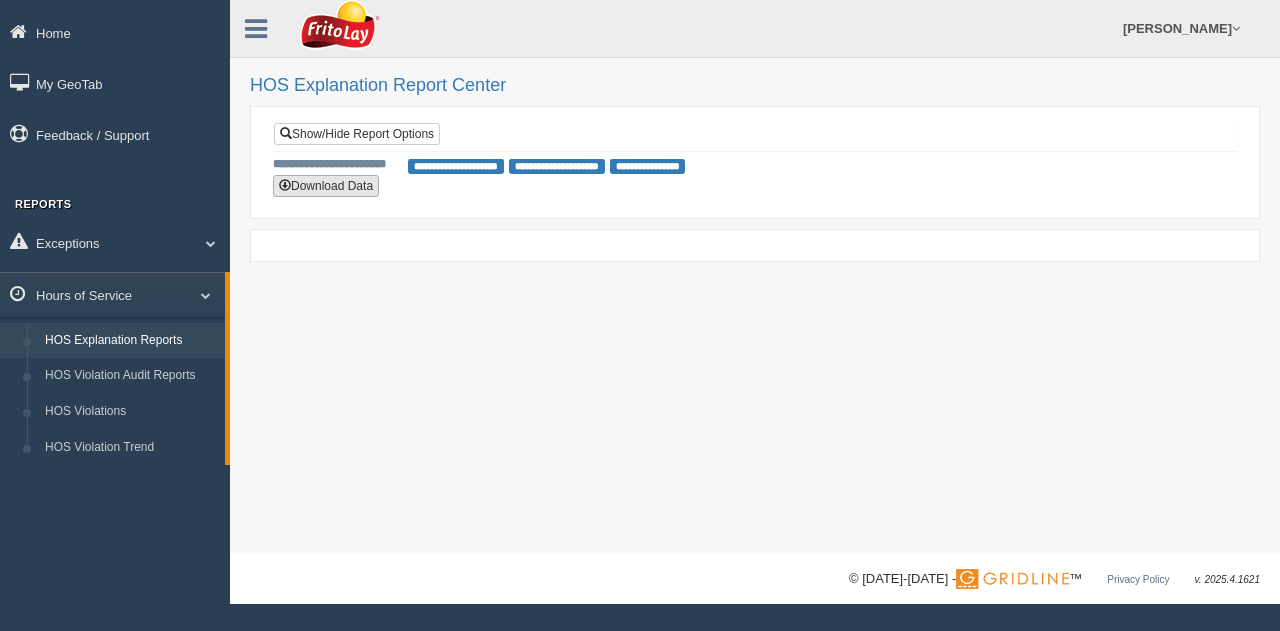 click on "Download Data" at bounding box center [326, 186] 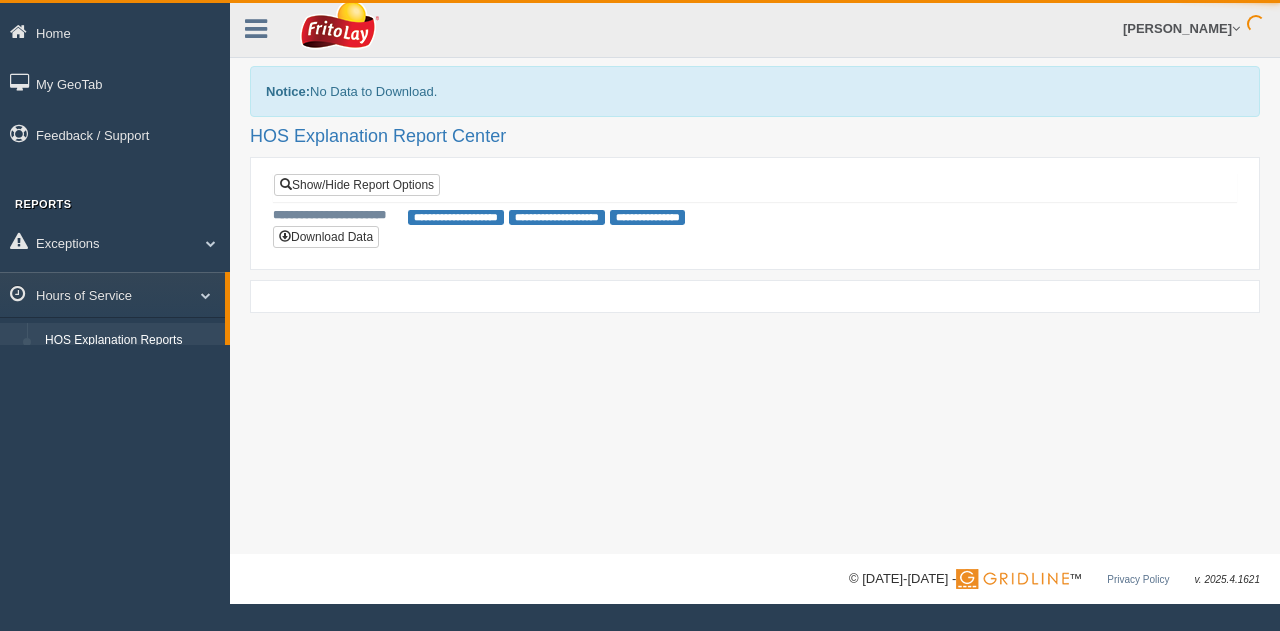 scroll, scrollTop: 0, scrollLeft: 0, axis: both 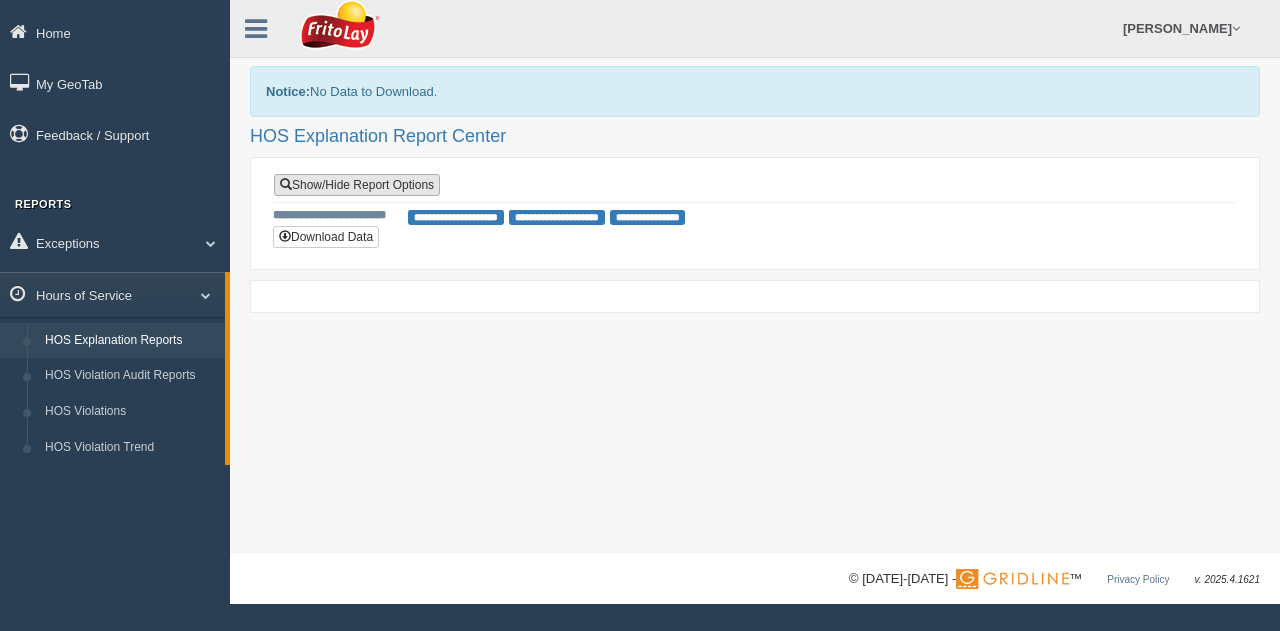 click on "Show/Hide Report Options" at bounding box center [357, 185] 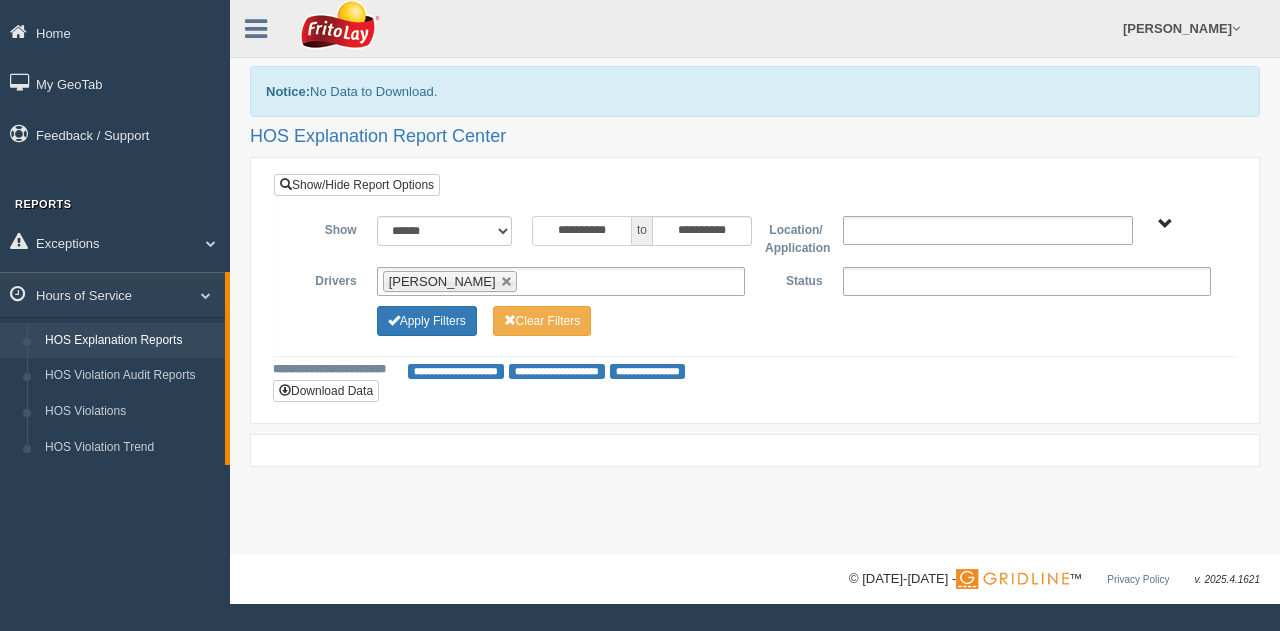 click on "**********" at bounding box center [582, 231] 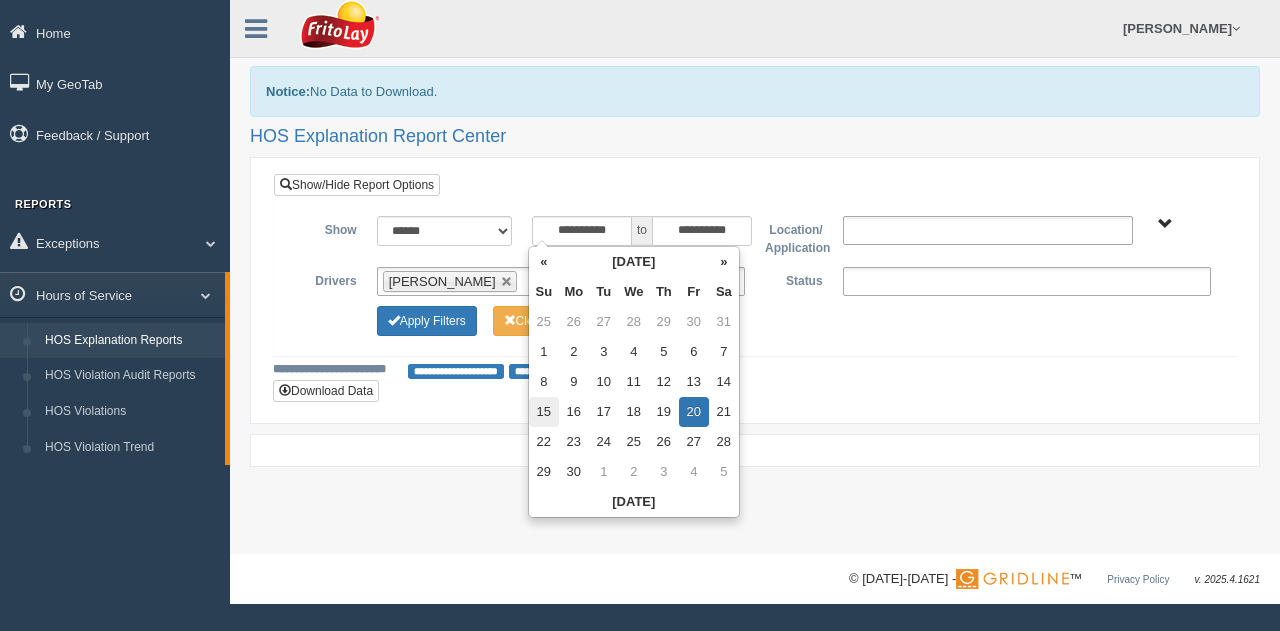 click on "15" at bounding box center [544, 412] 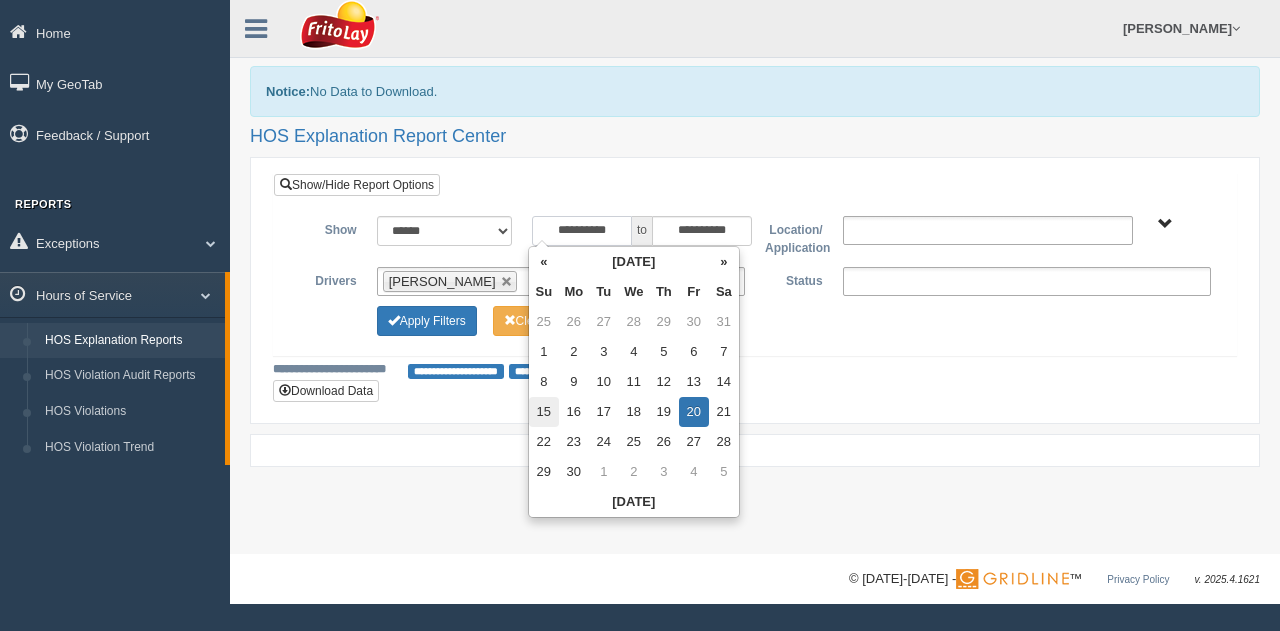 type on "**********" 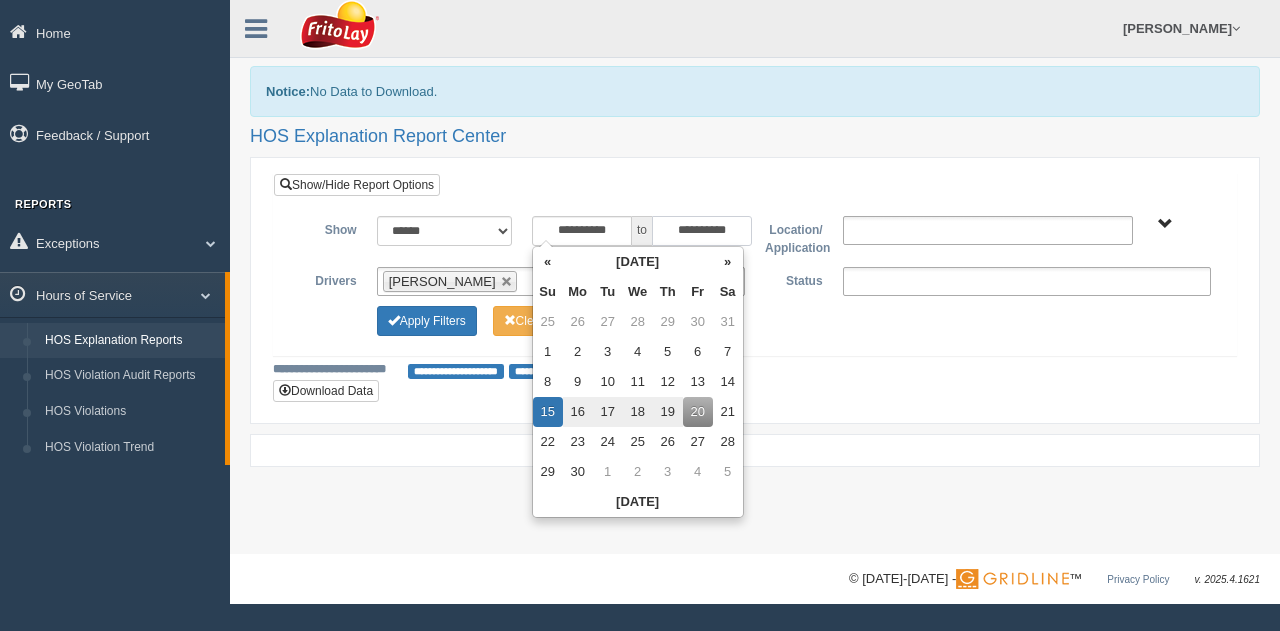 click on "**********" at bounding box center (702, 231) 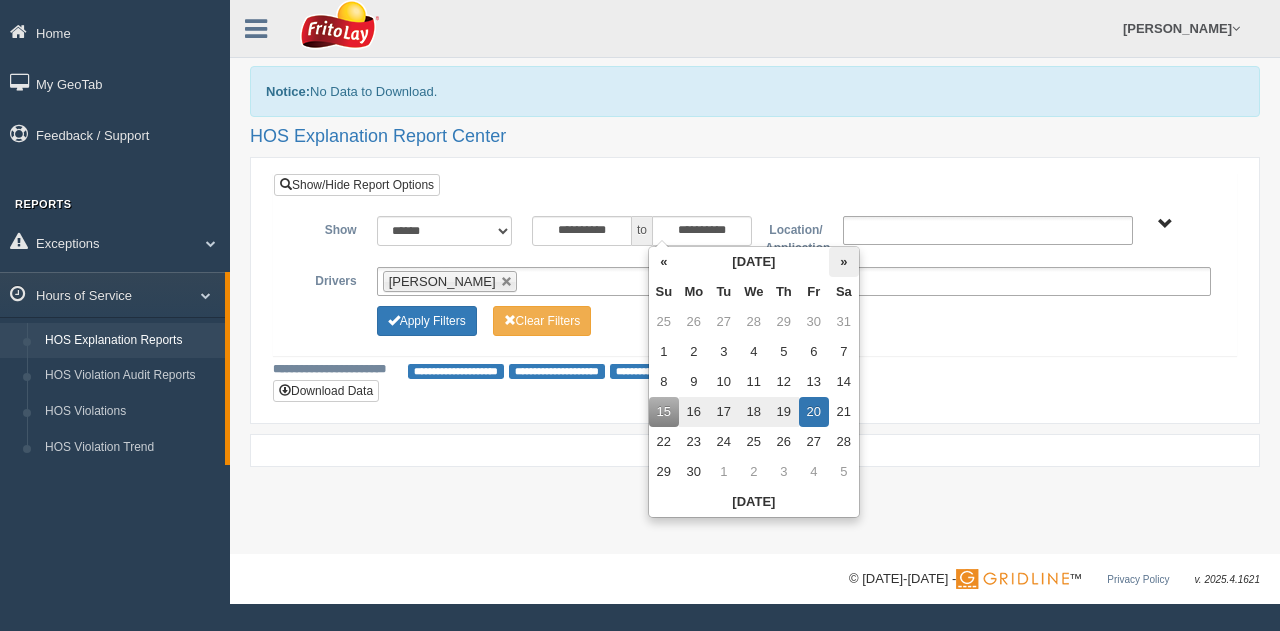 click on "»" at bounding box center (844, 262) 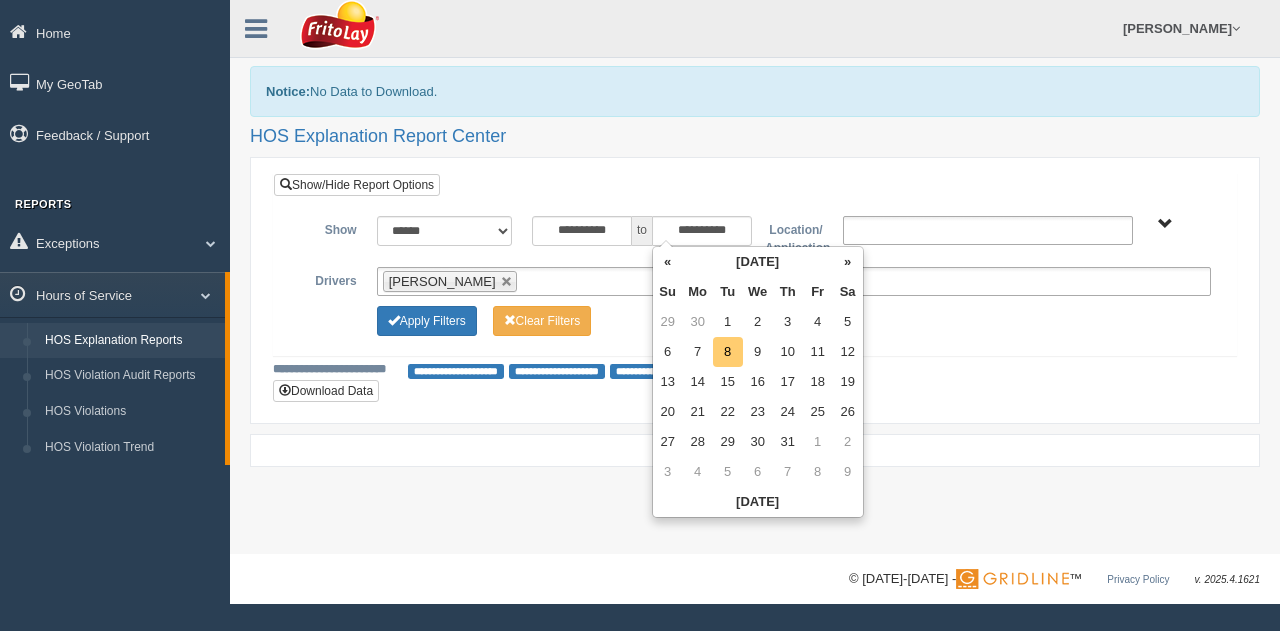 click on "8" at bounding box center [728, 352] 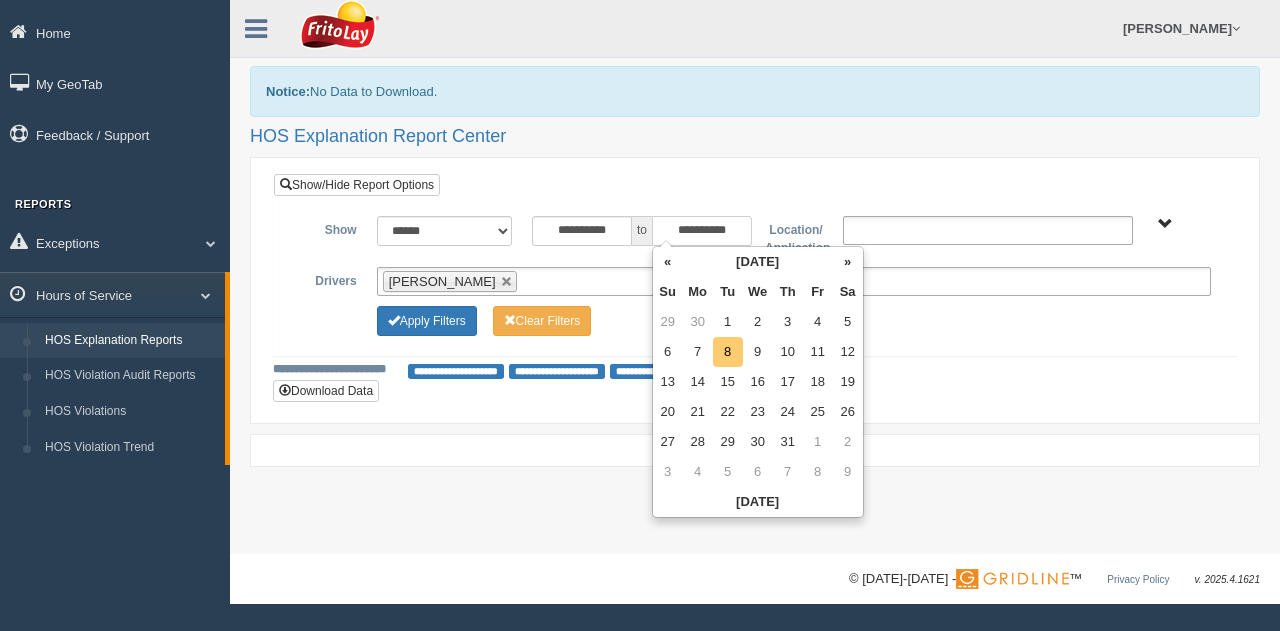 type on "**********" 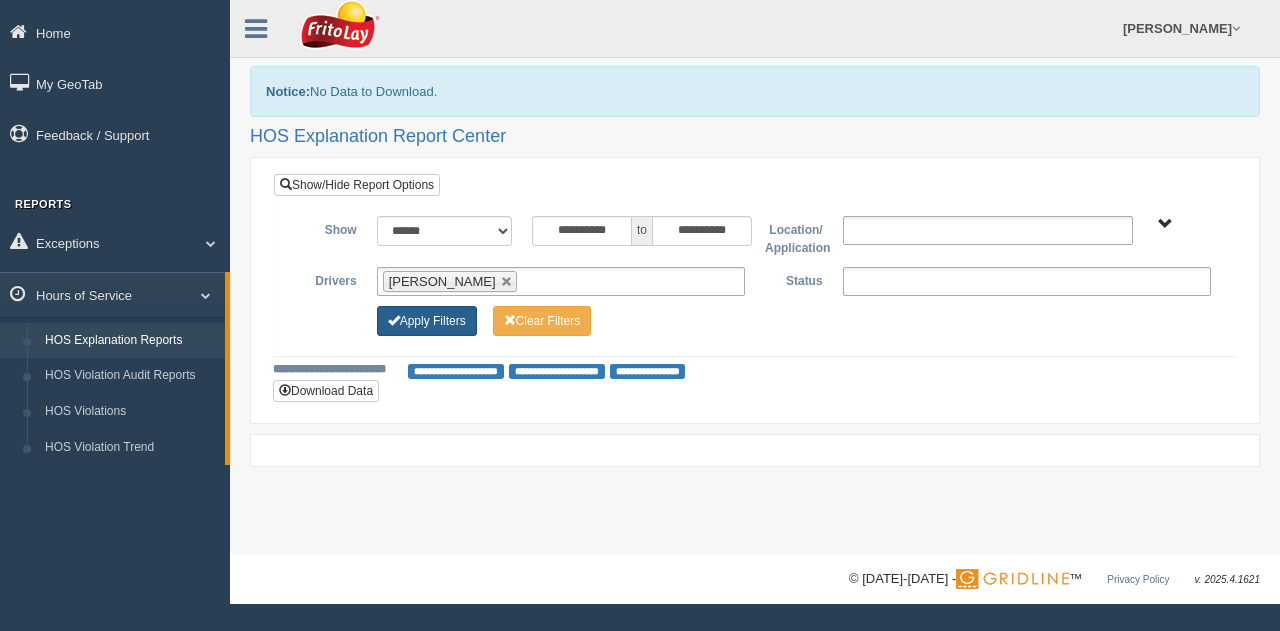 click on "Apply Filters" at bounding box center (427, 321) 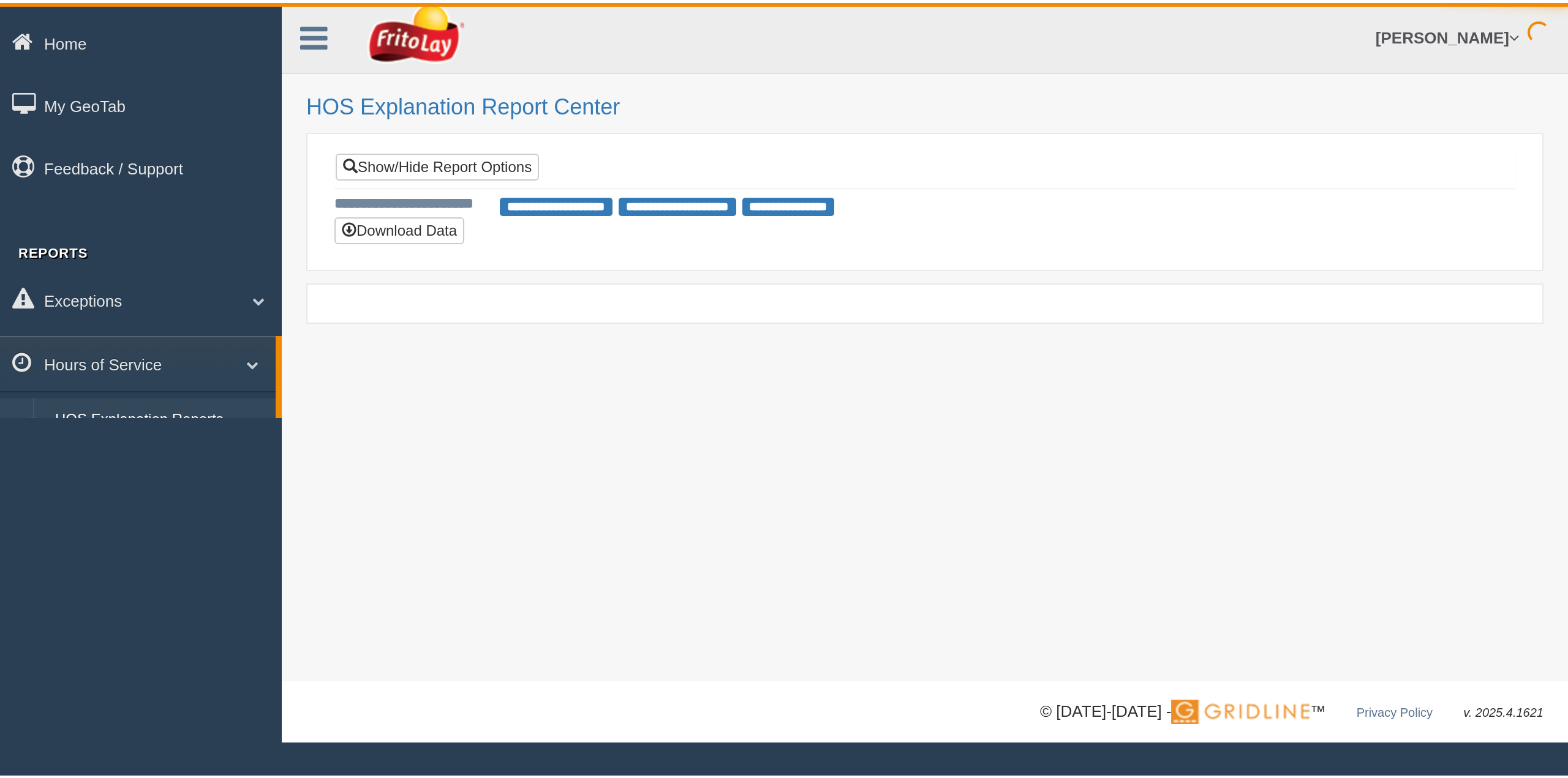 scroll, scrollTop: 0, scrollLeft: 0, axis: both 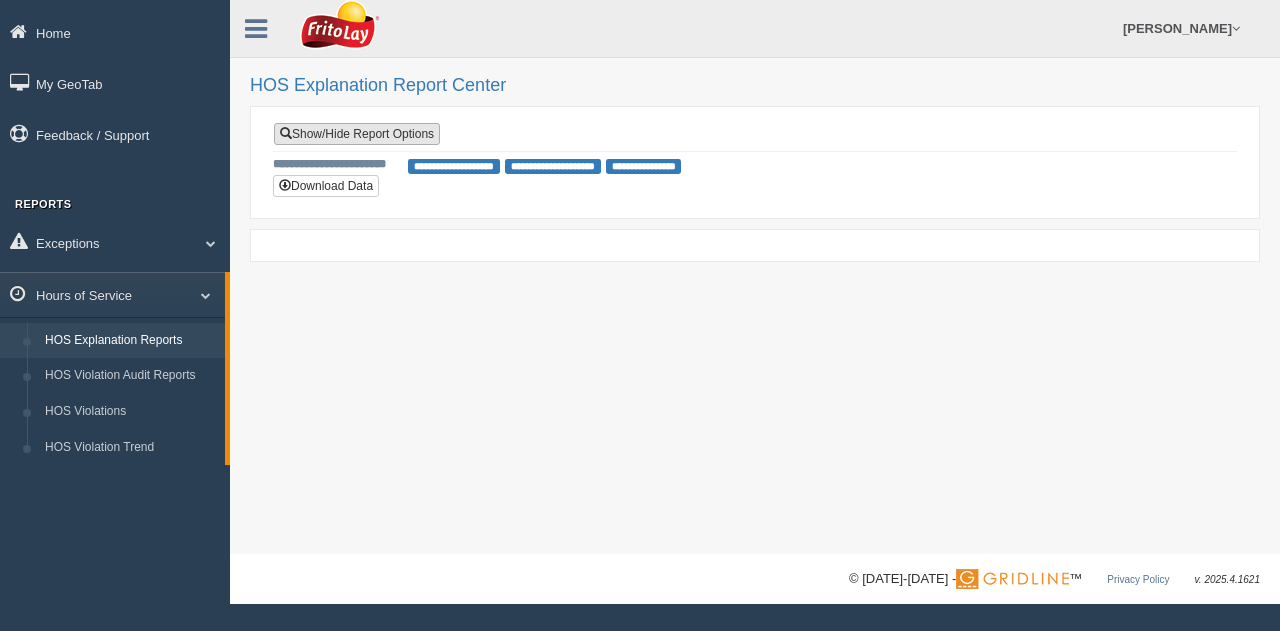 click on "Show/Hide Report Options" at bounding box center (357, 134) 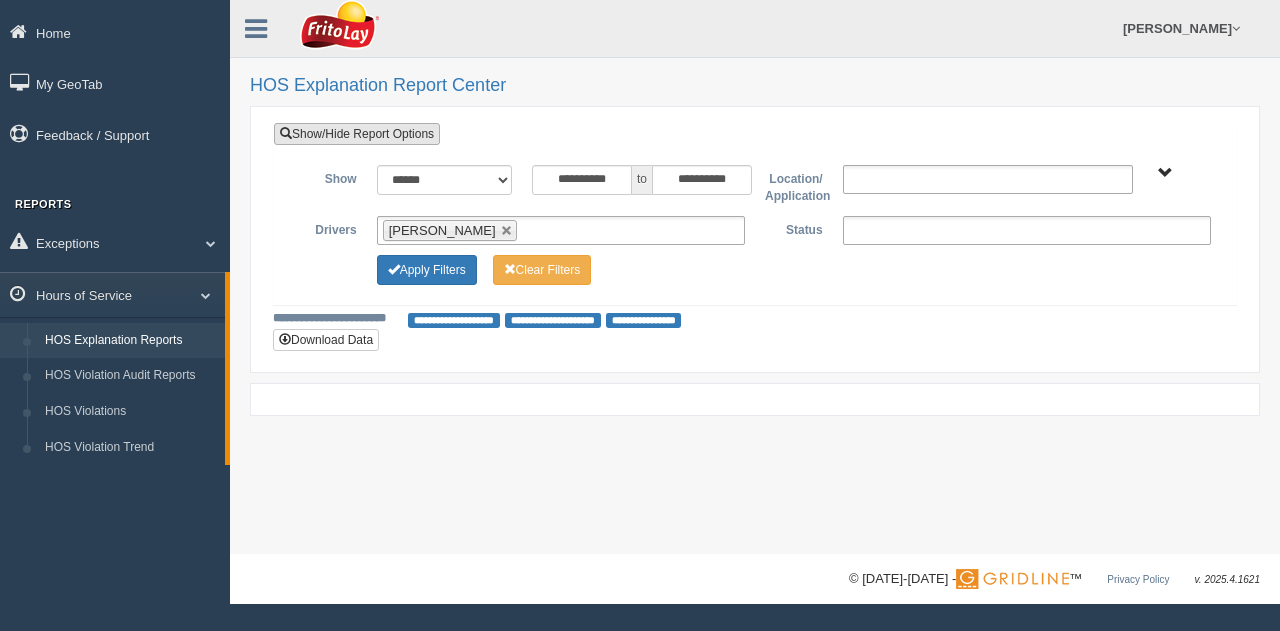 click on "Show/Hide Report Options" at bounding box center (357, 134) 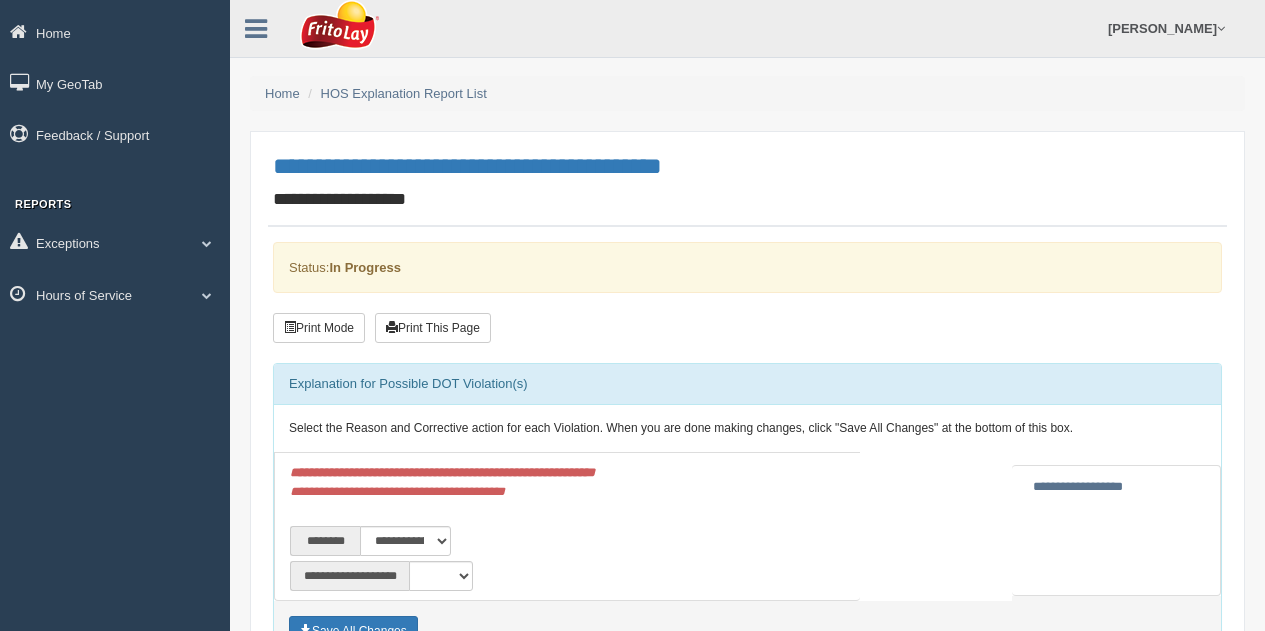 scroll, scrollTop: 0, scrollLeft: 0, axis: both 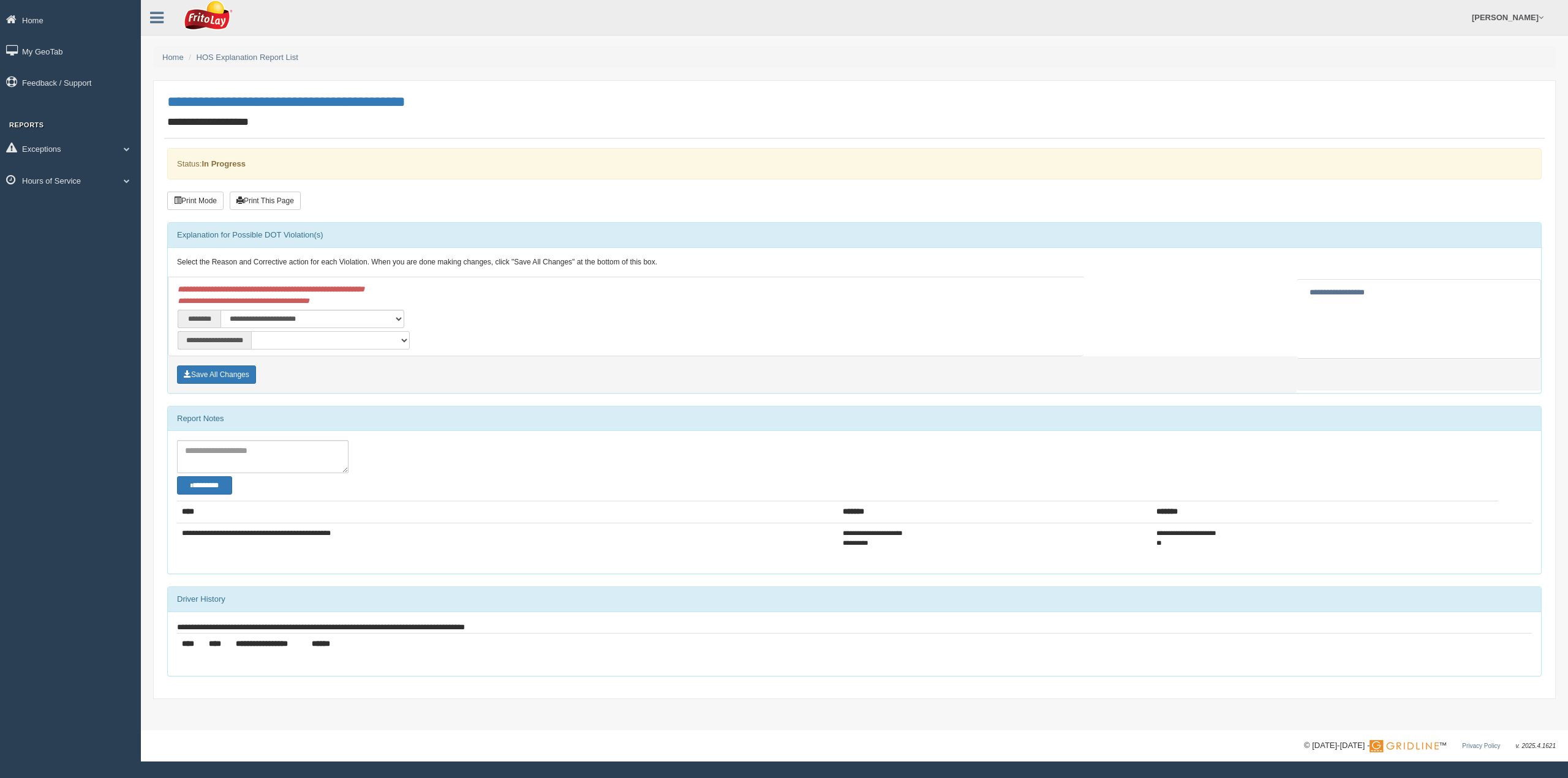 click on "**********" at bounding box center (330, 340) 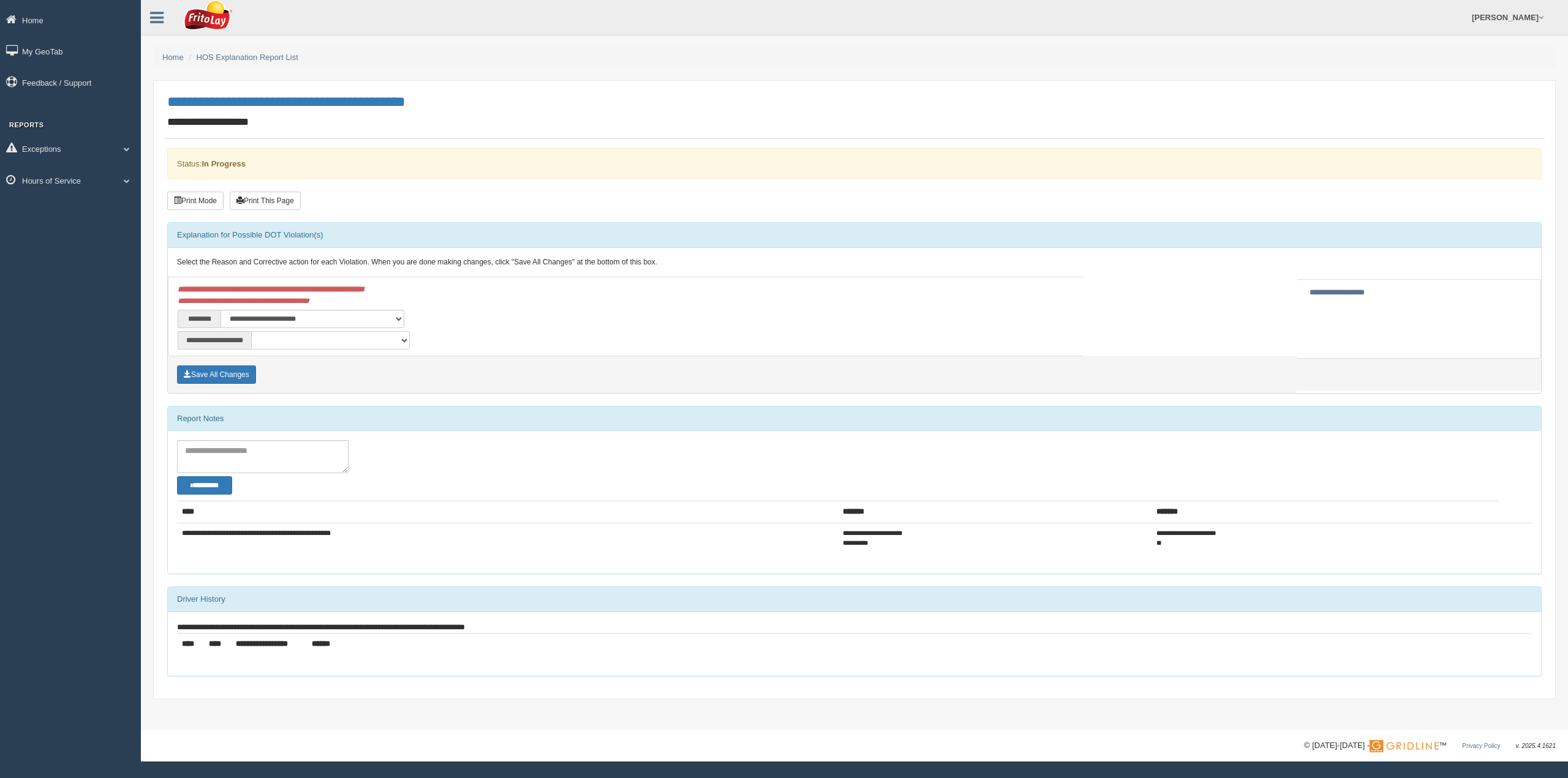select on "**" 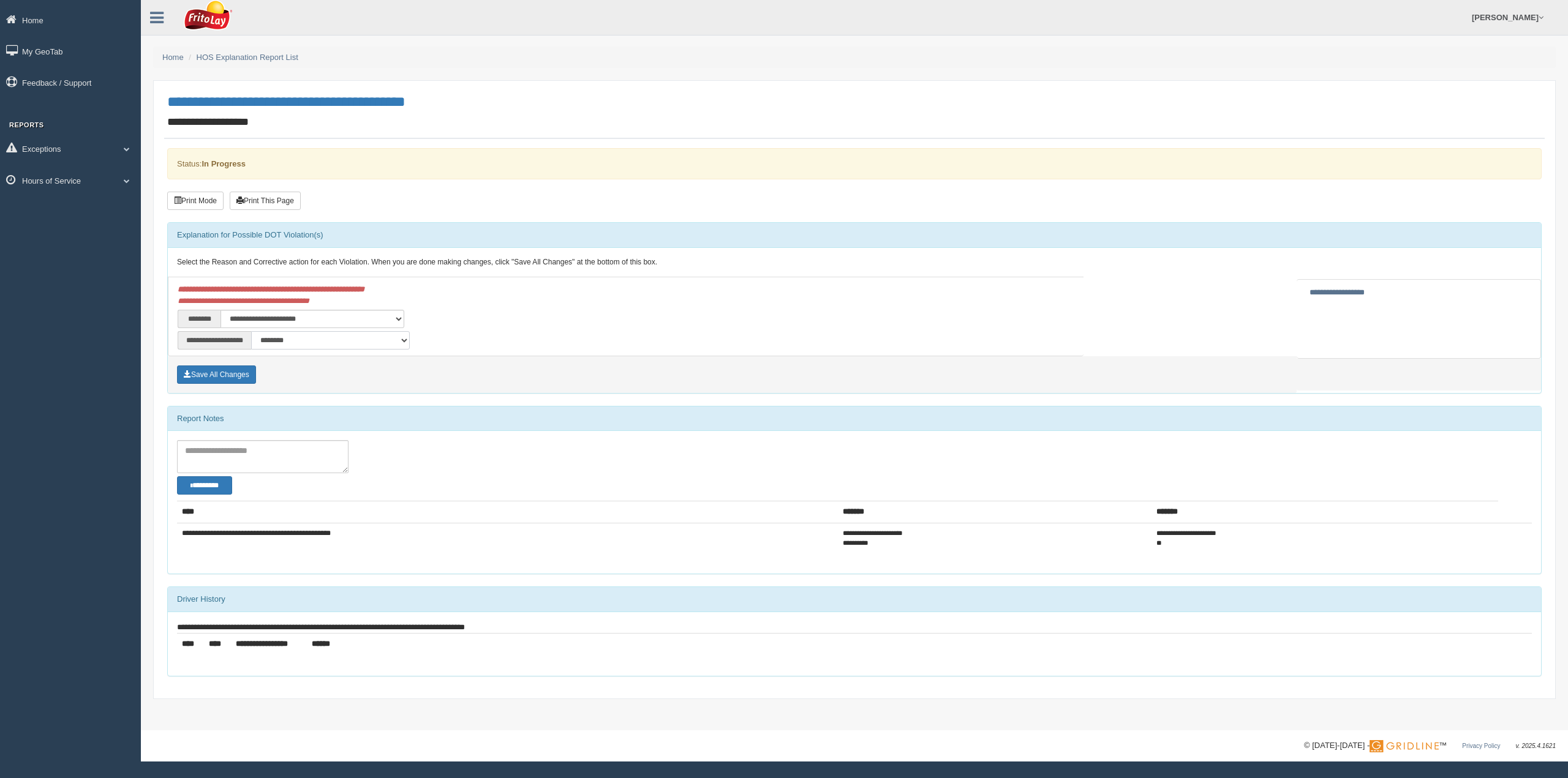 click on "**********" at bounding box center [330, 340] 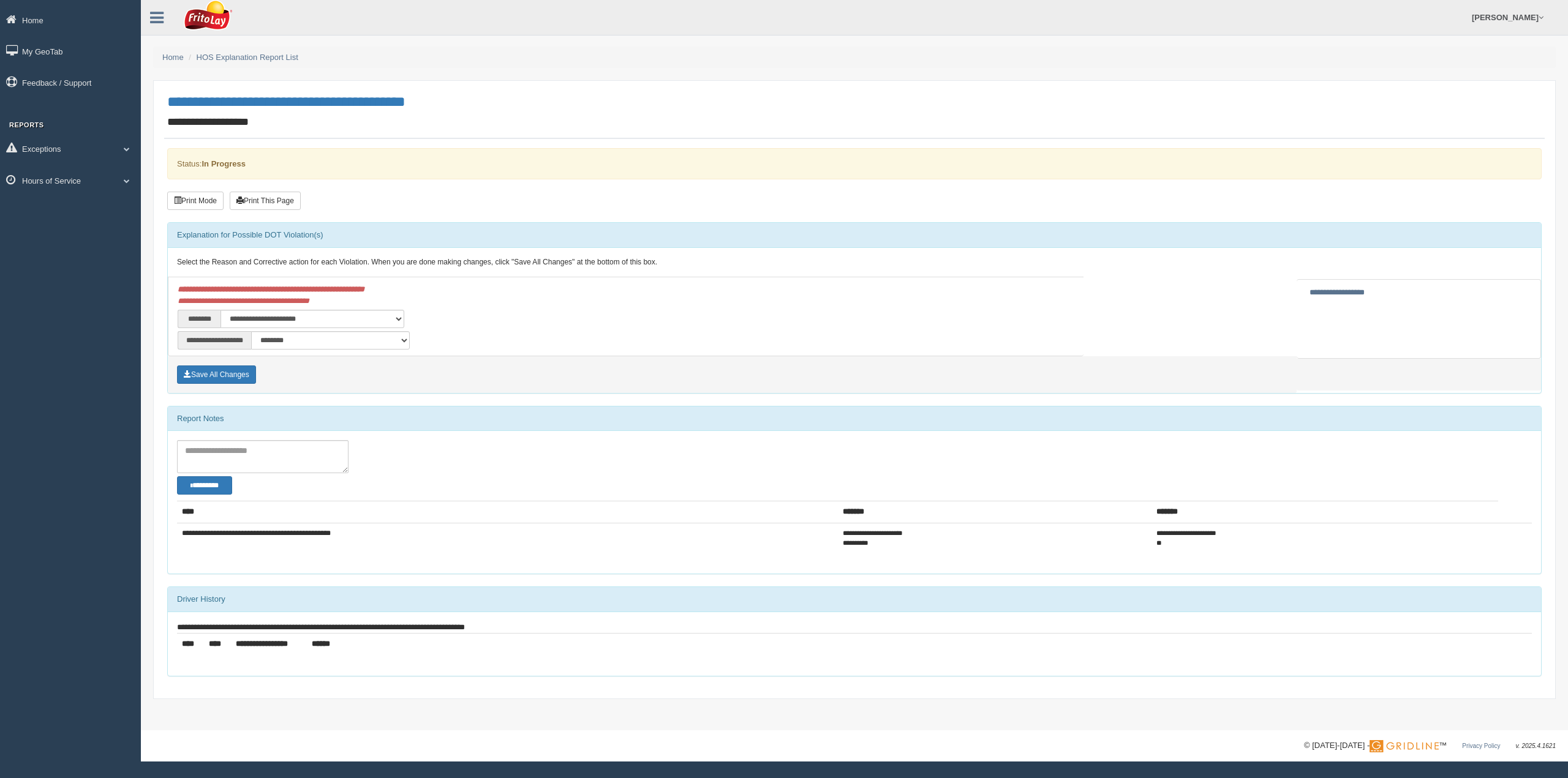 click on "Save All Changes" at bounding box center [732, 375] 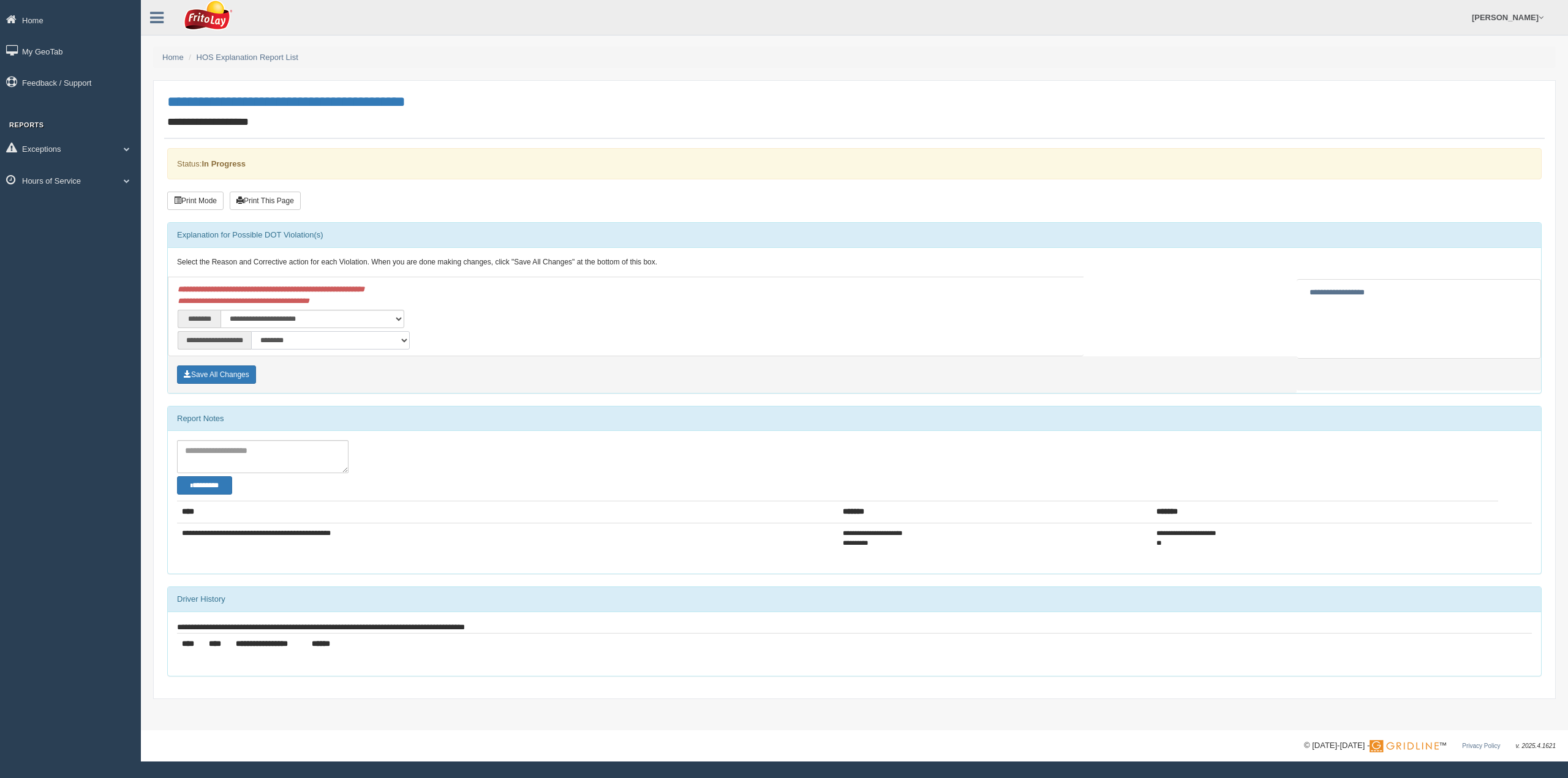 click on "**********" at bounding box center [330, 340] 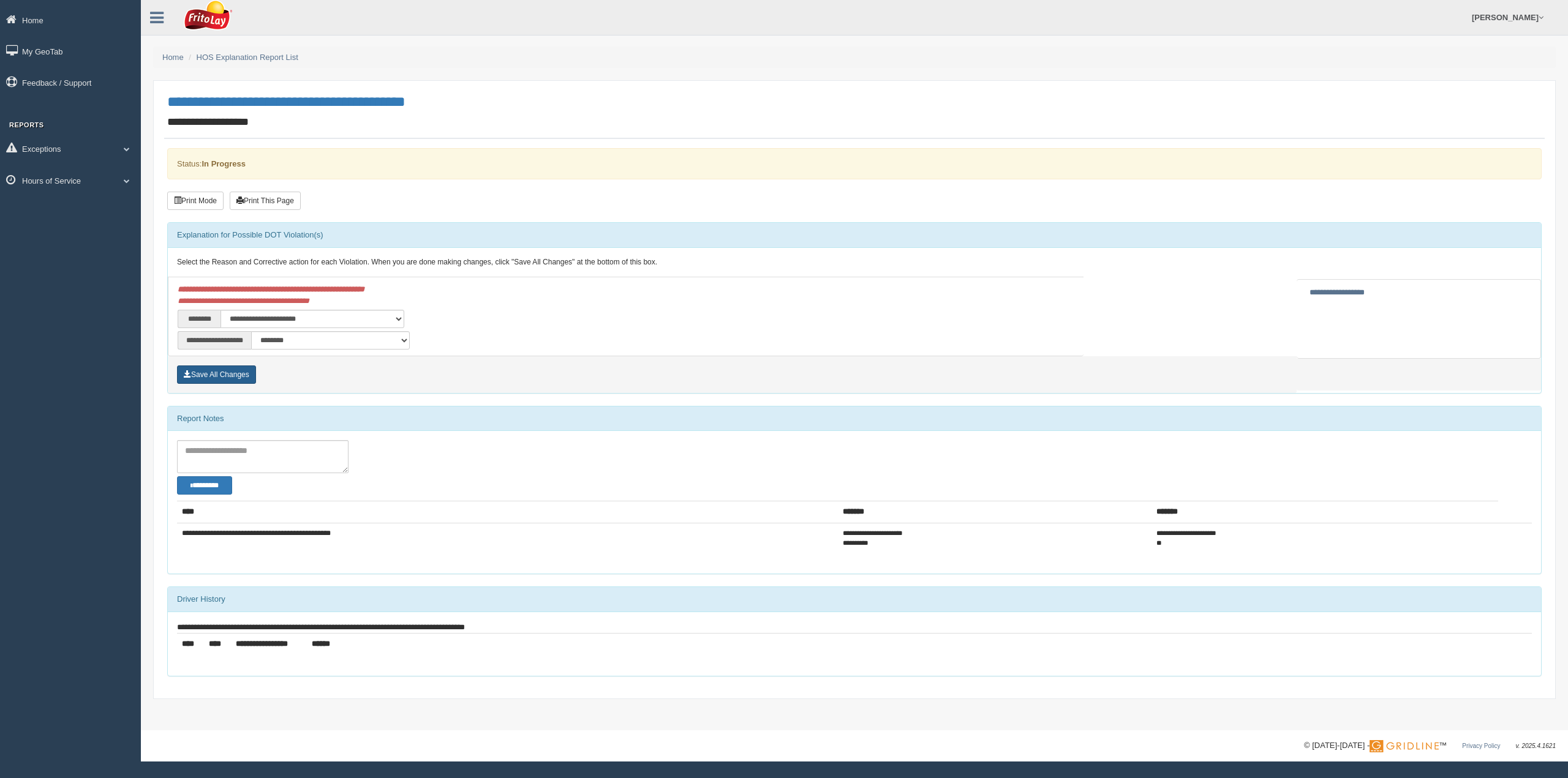 click on "Save All Changes" at bounding box center [216, 375] 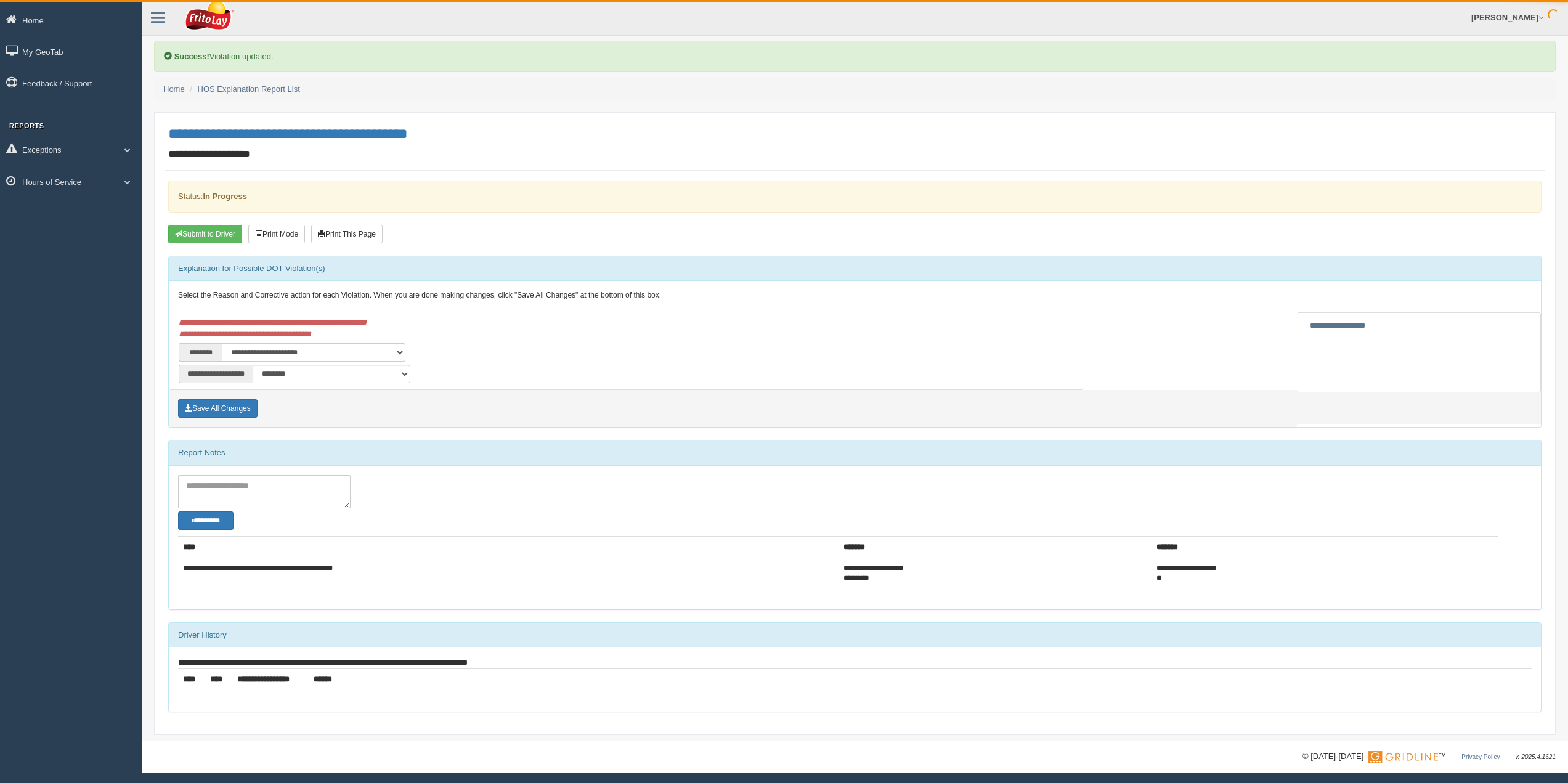 scroll, scrollTop: 0, scrollLeft: 0, axis: both 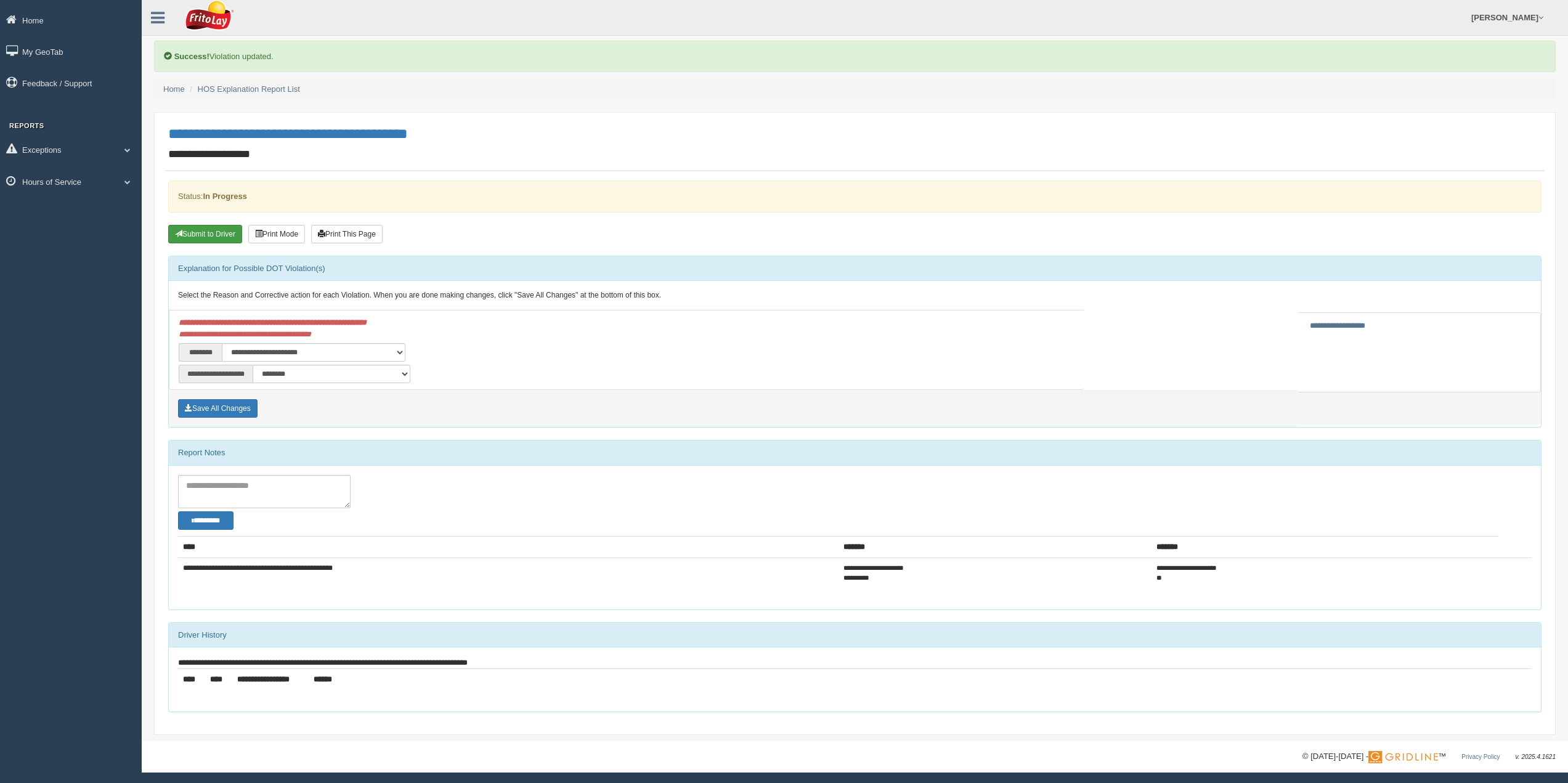 click on "Submit to Driver" at bounding box center (205, 234) 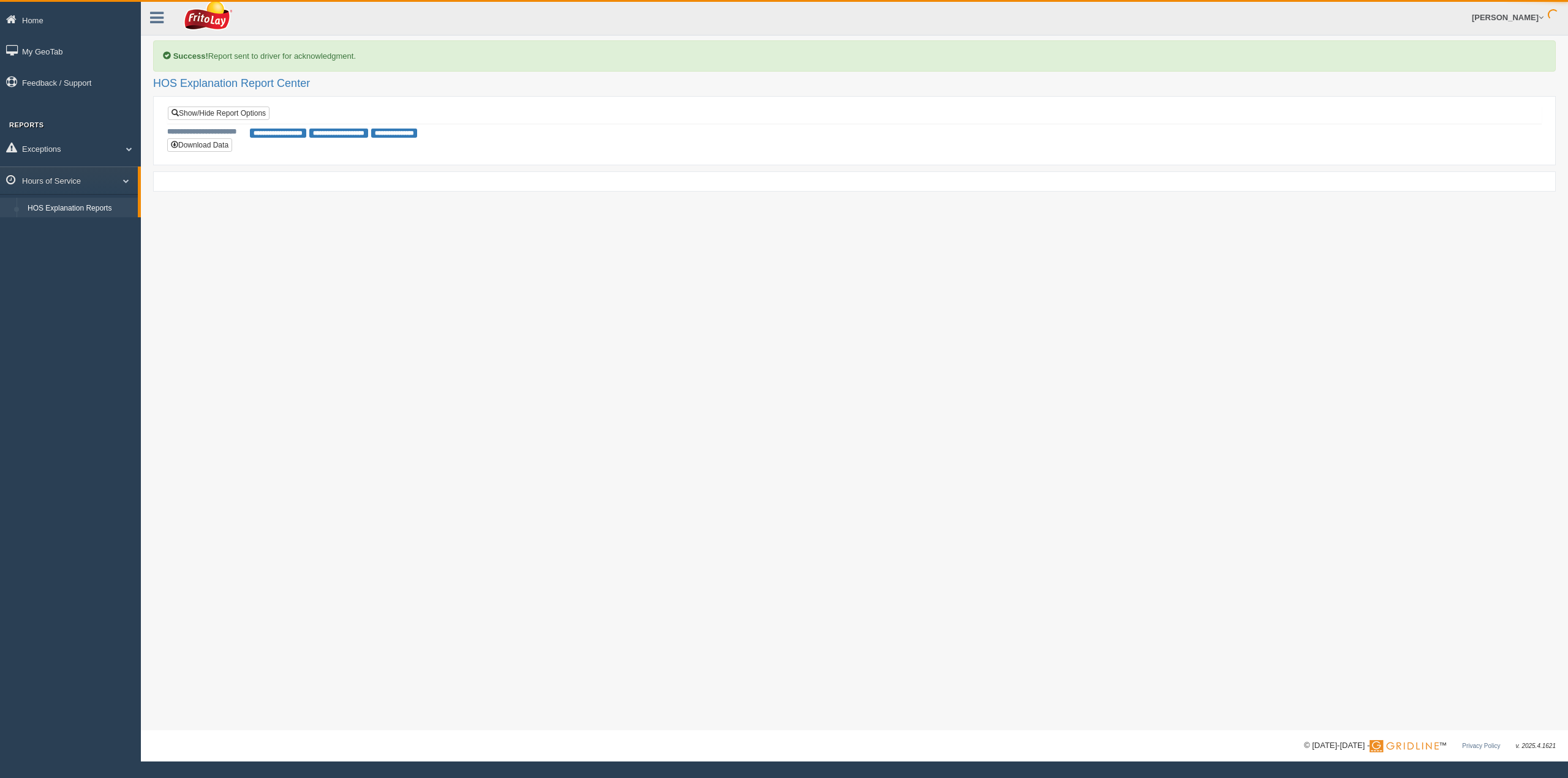 scroll, scrollTop: 0, scrollLeft: 0, axis: both 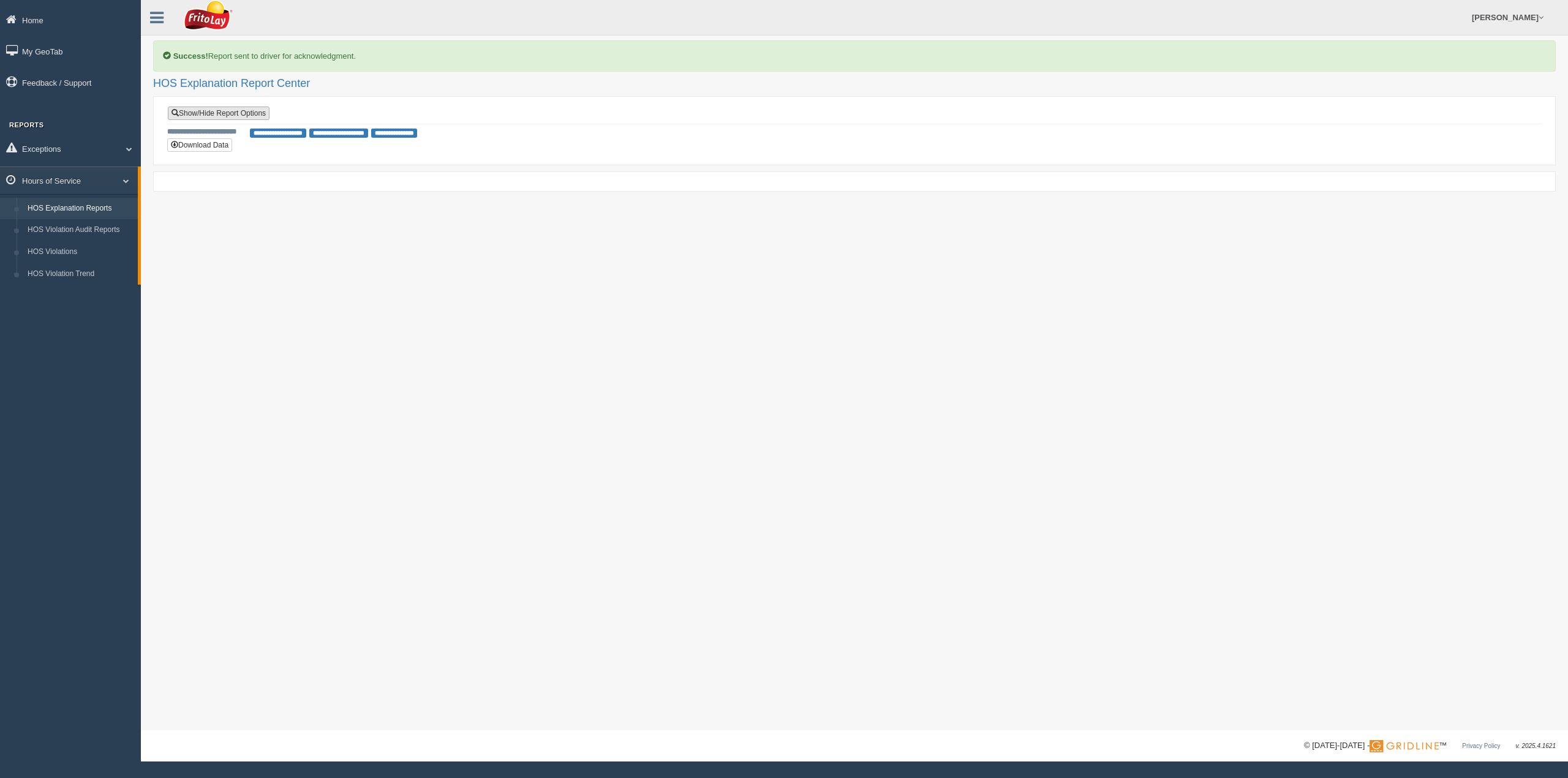 click on "Show/Hide Report Options" at bounding box center (219, 113) 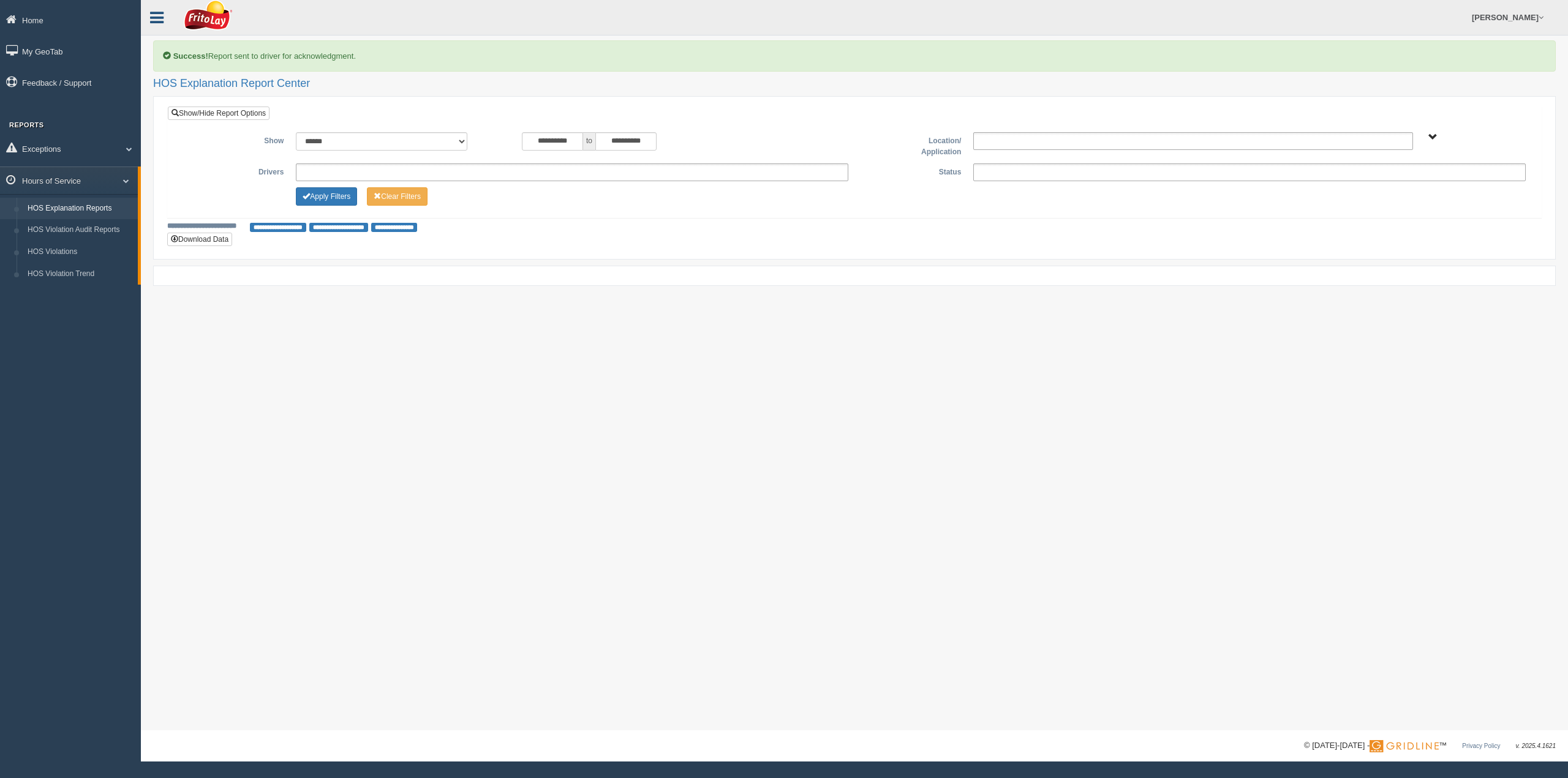 click at bounding box center (157, 16) 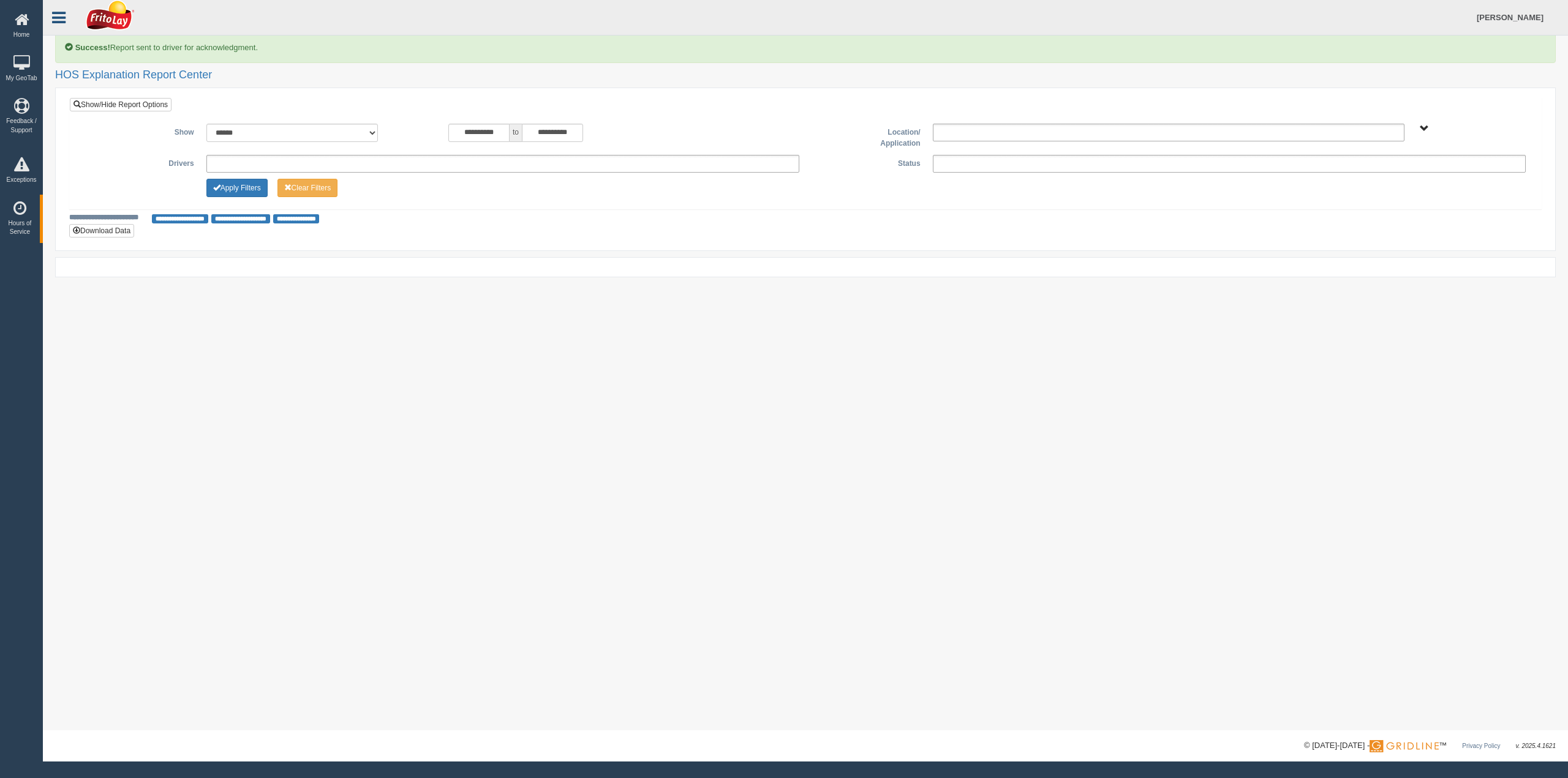 click at bounding box center [59, 18] 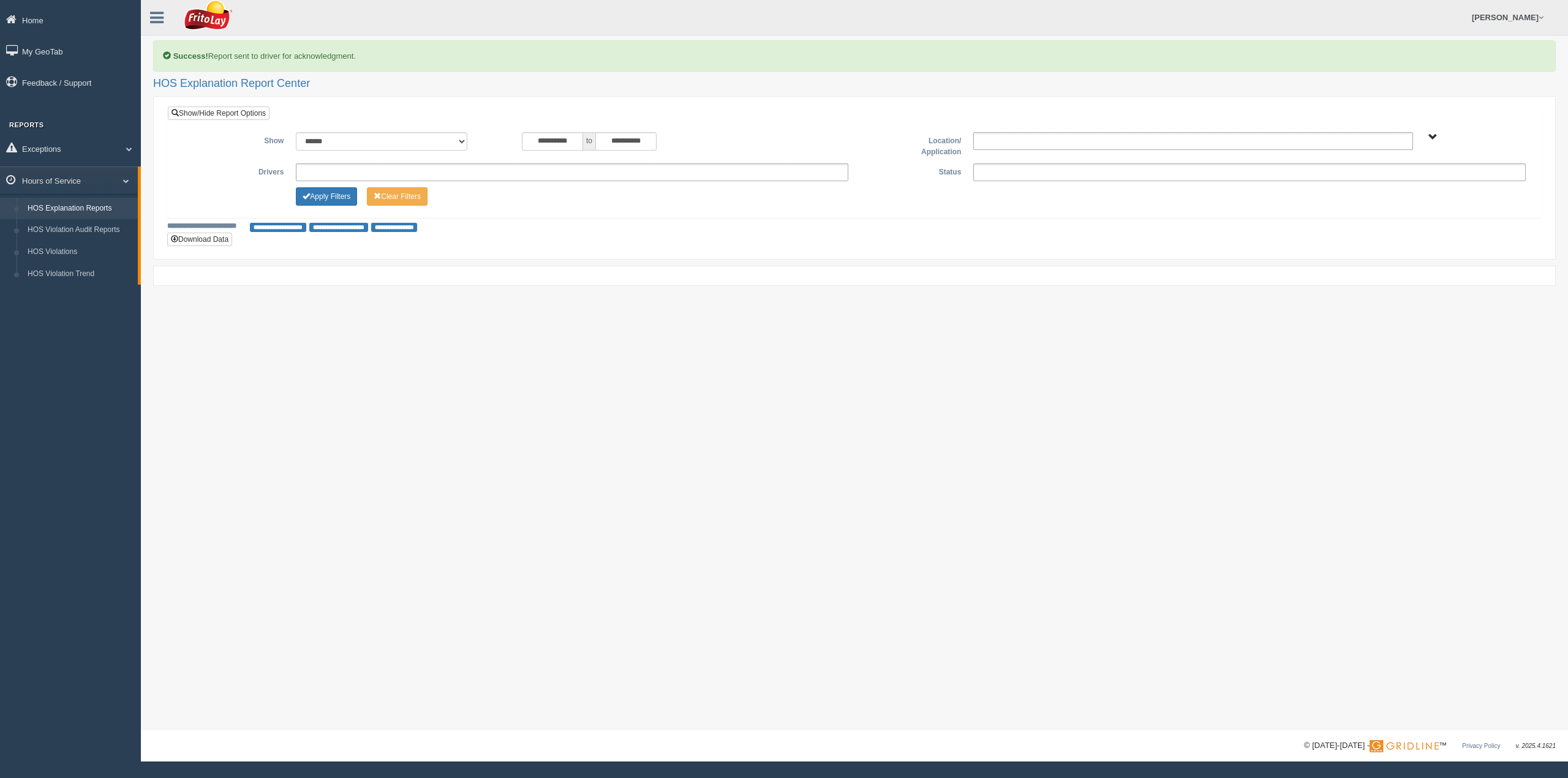 click on "HOS Explanation Reports" at bounding box center [80, 209] 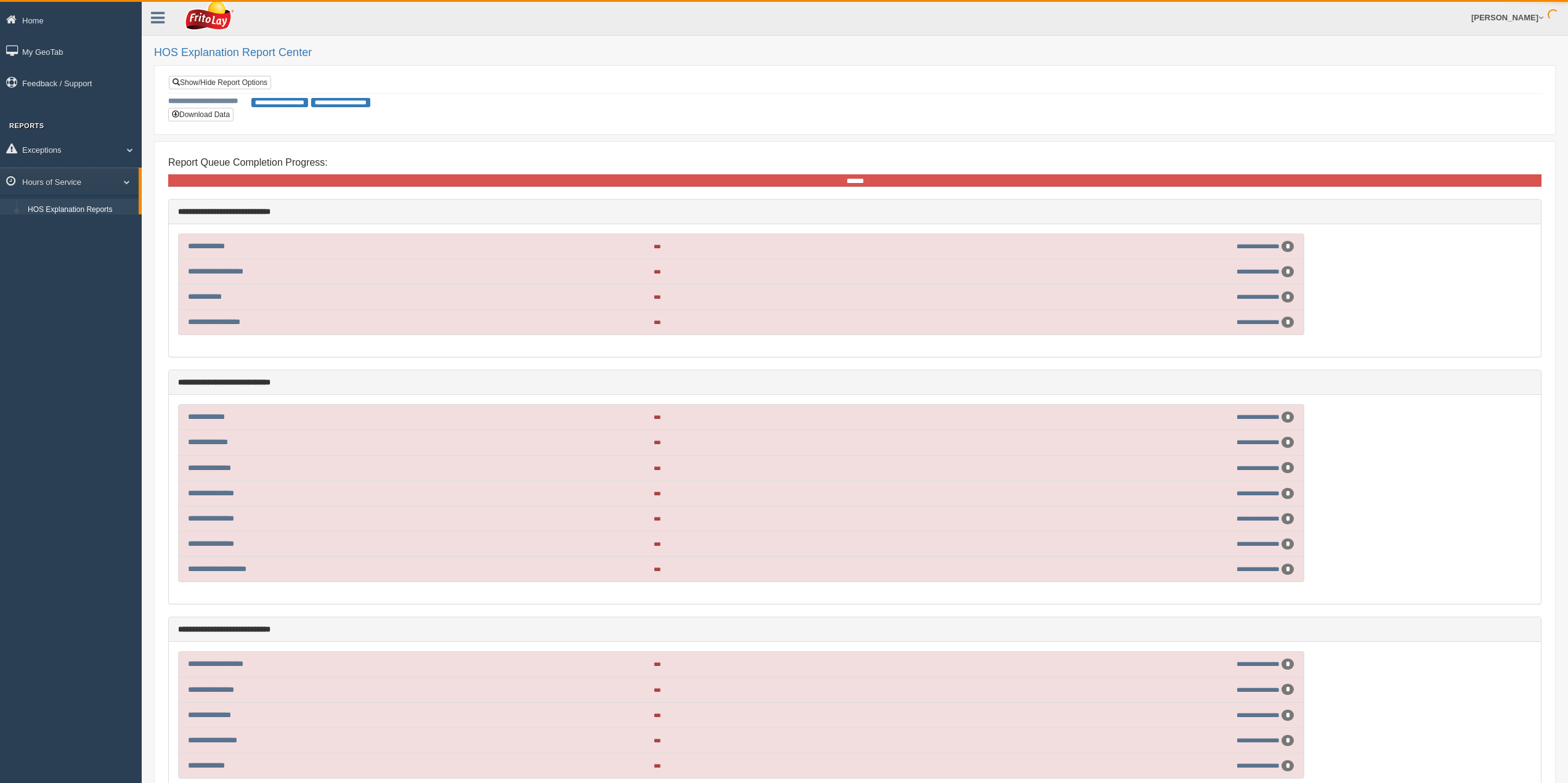 scroll, scrollTop: 0, scrollLeft: 0, axis: both 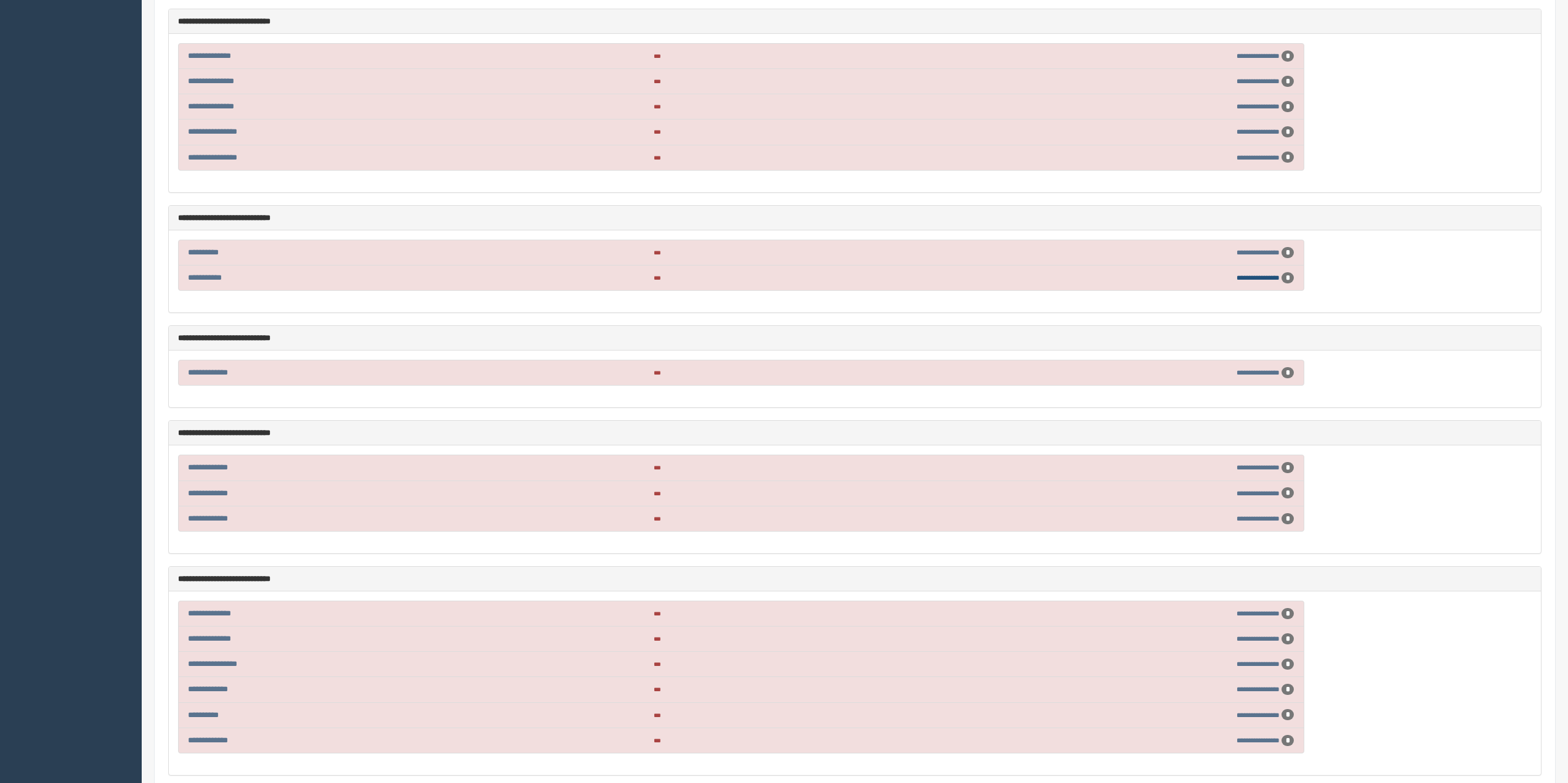 click on "**********" at bounding box center [1258, 277] 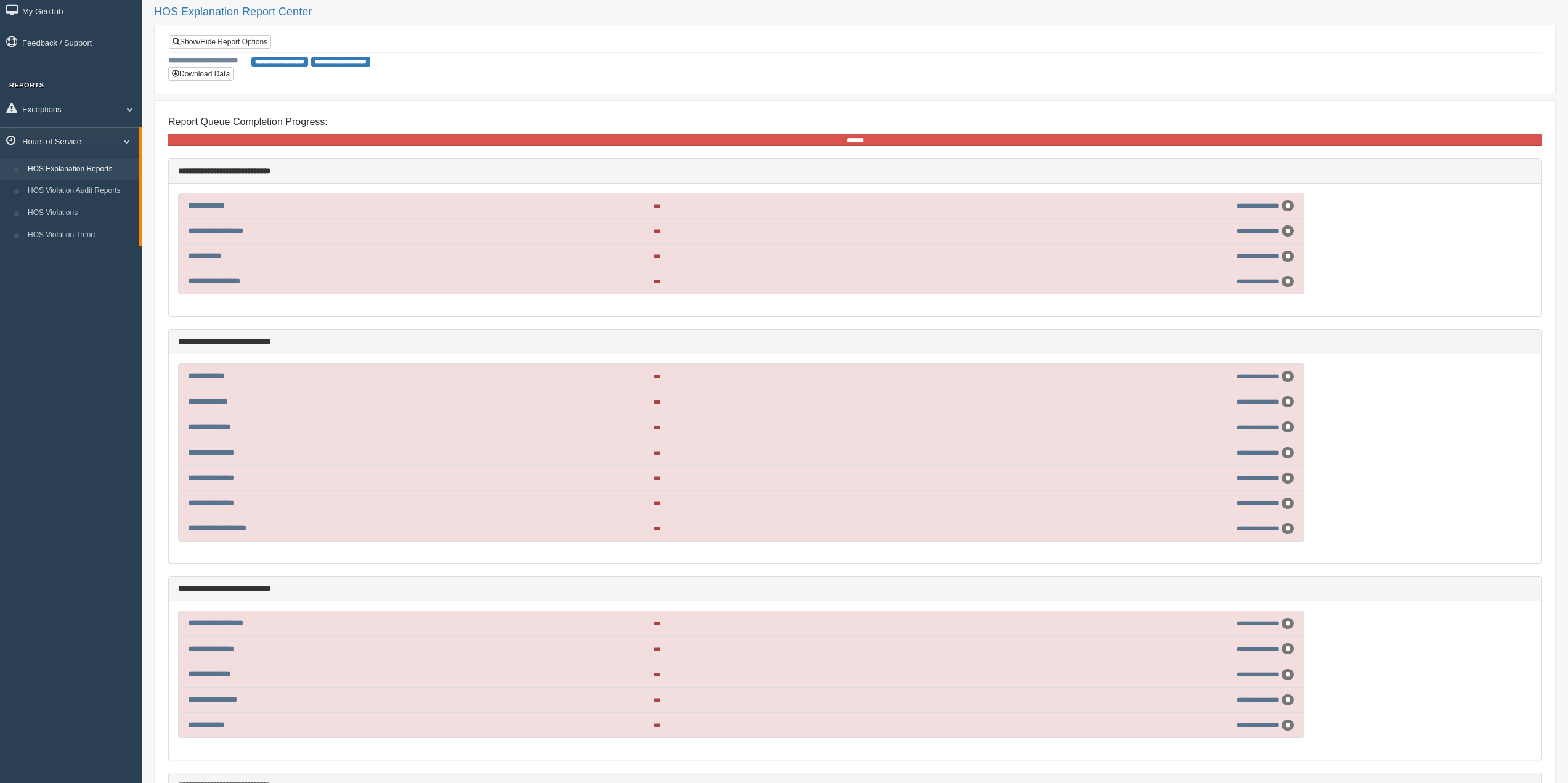 scroll, scrollTop: 0, scrollLeft: 0, axis: both 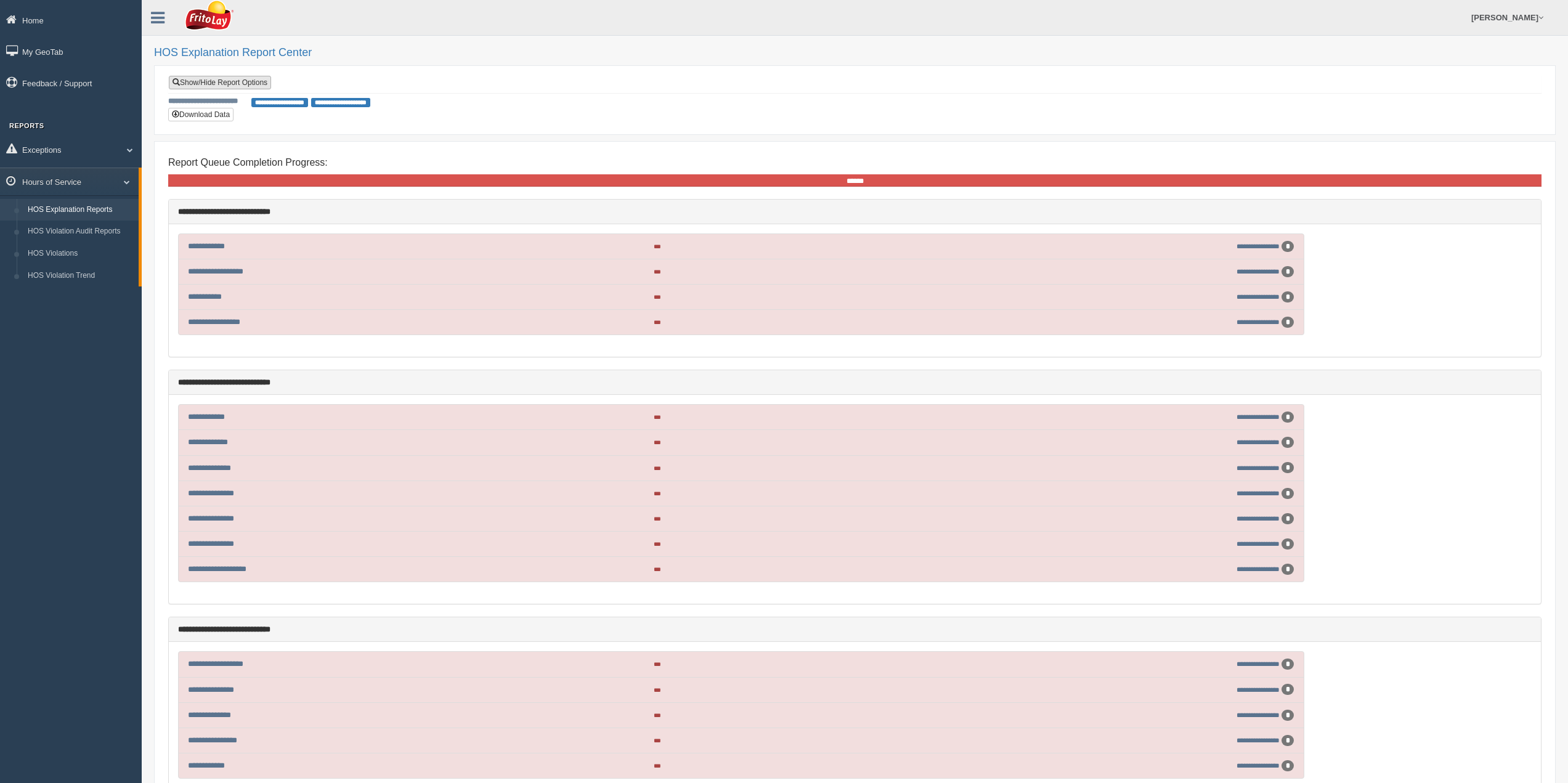 click on "Show/Hide Report Options" at bounding box center [220, 83] 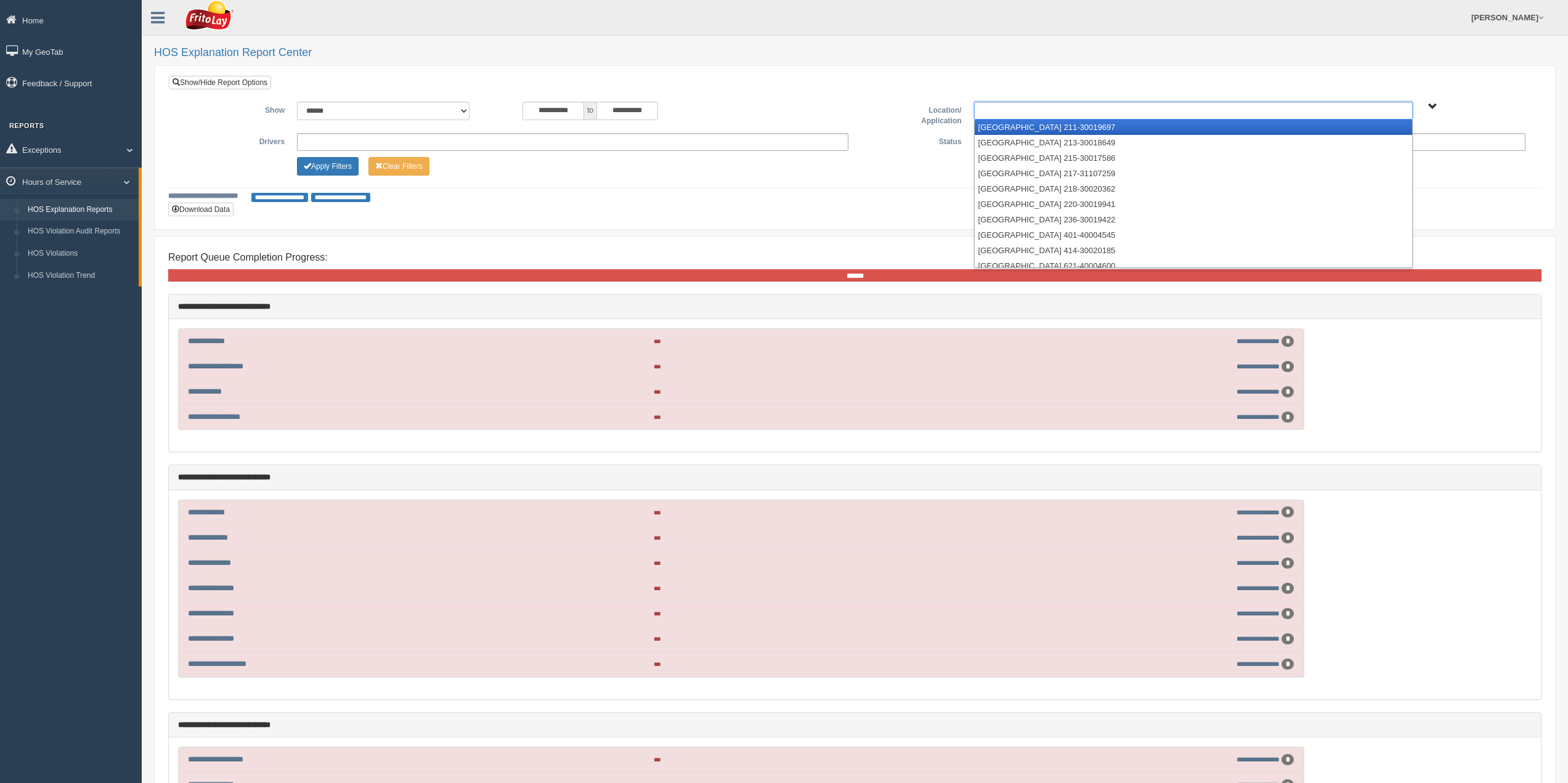 click at bounding box center (1193, 110) 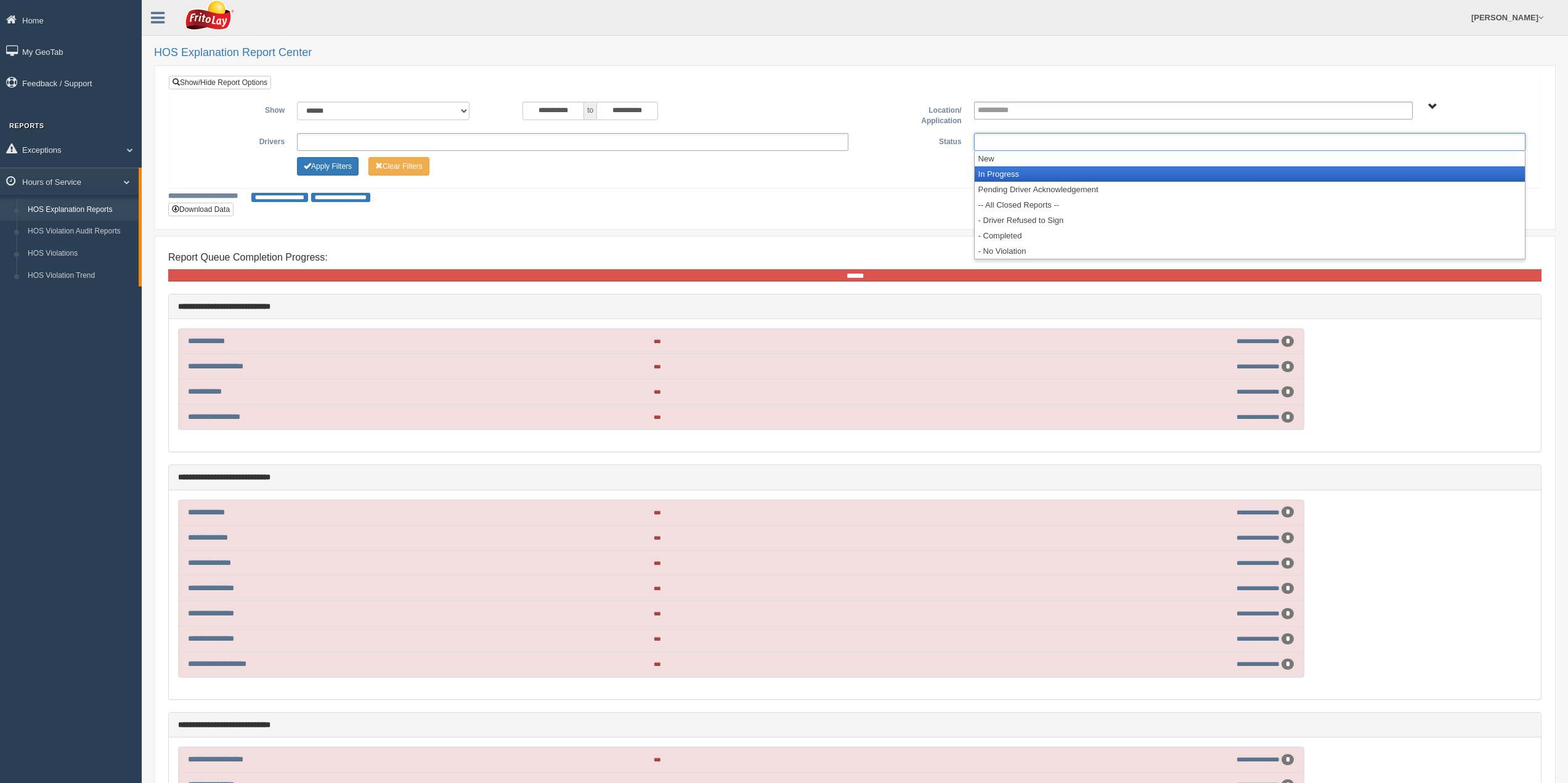 click on "In Progress" at bounding box center [1249, 174] 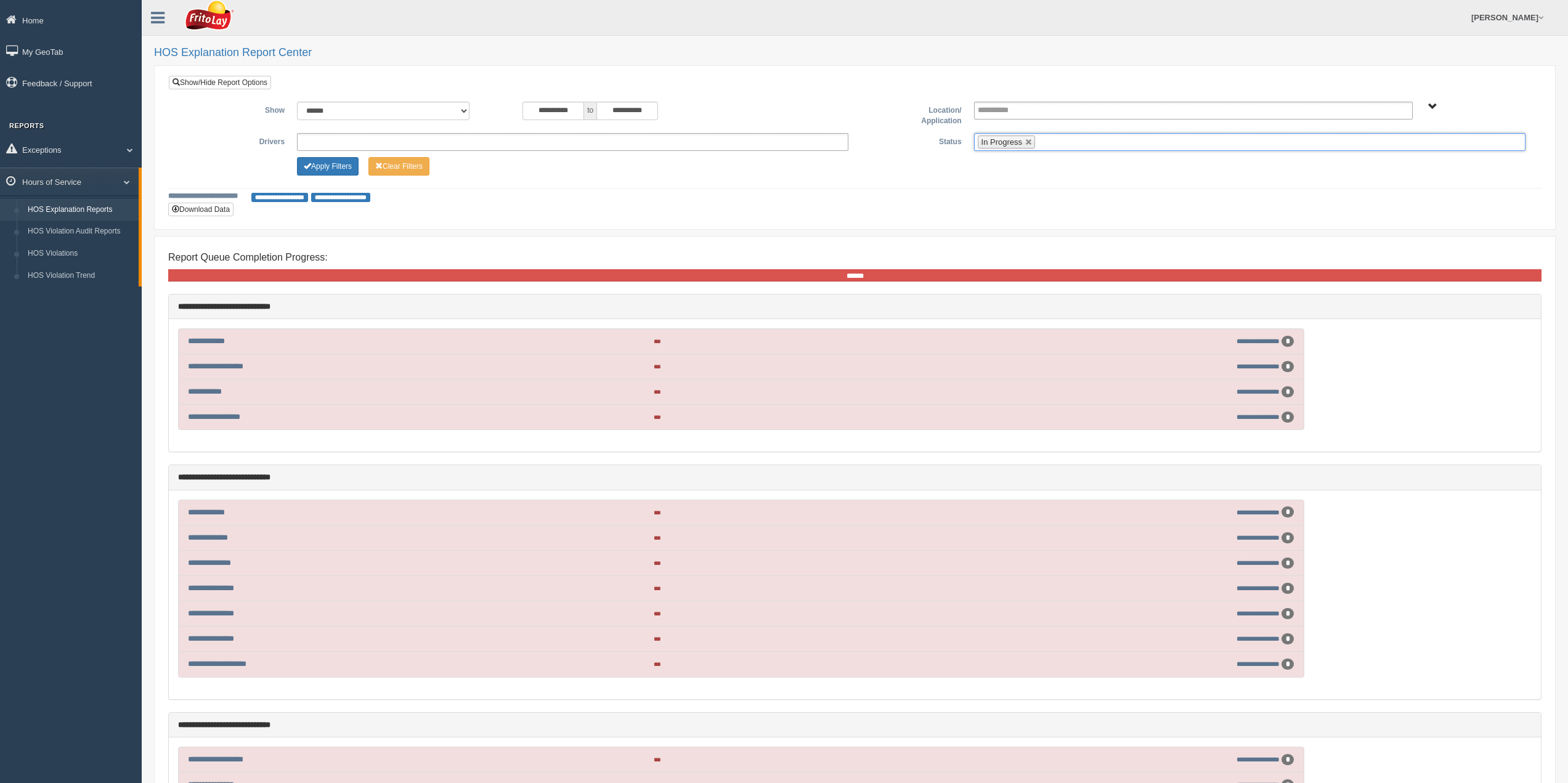 click on "to" at bounding box center (590, 111) 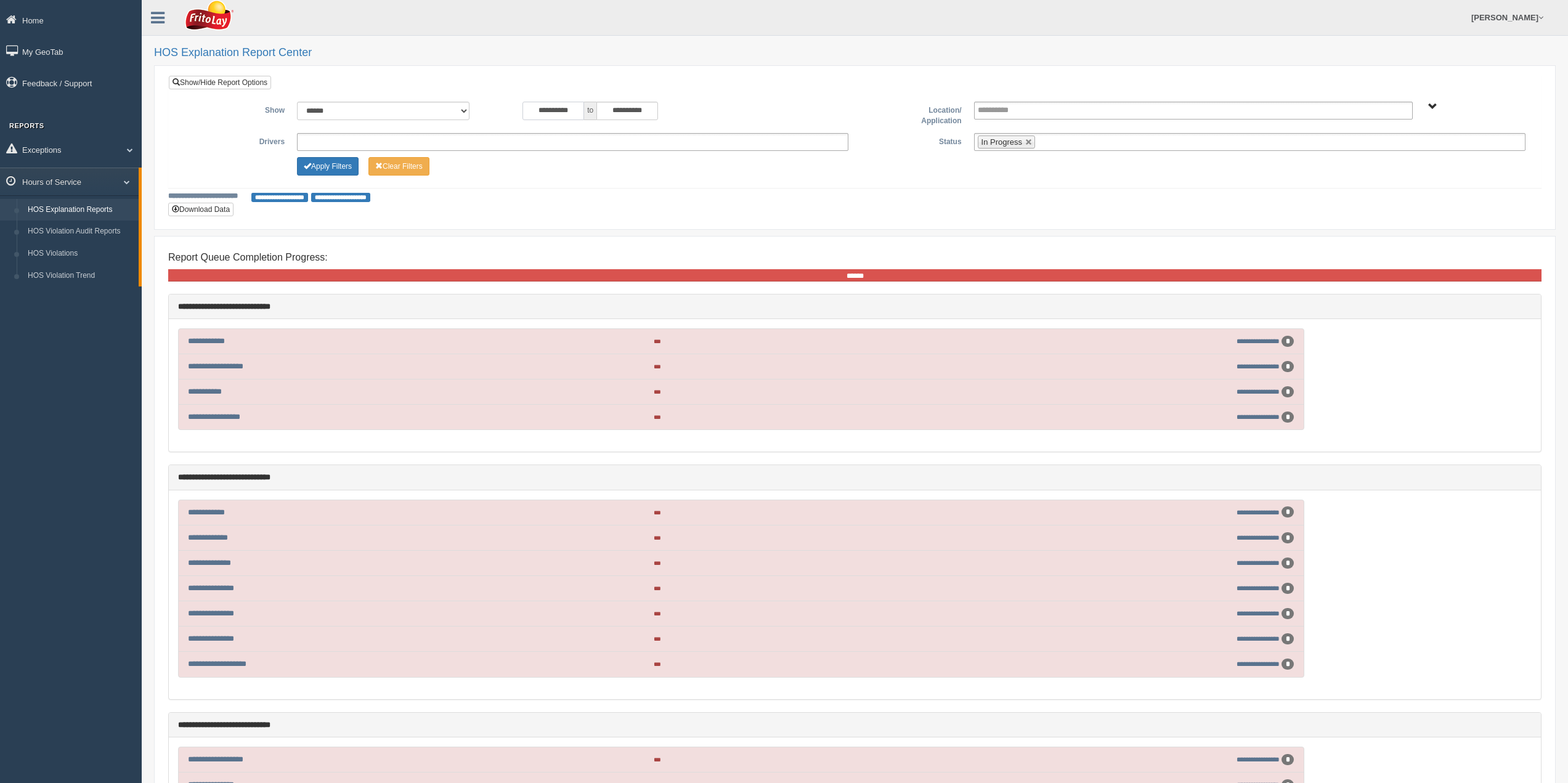 click on "**********" at bounding box center [553, 111] 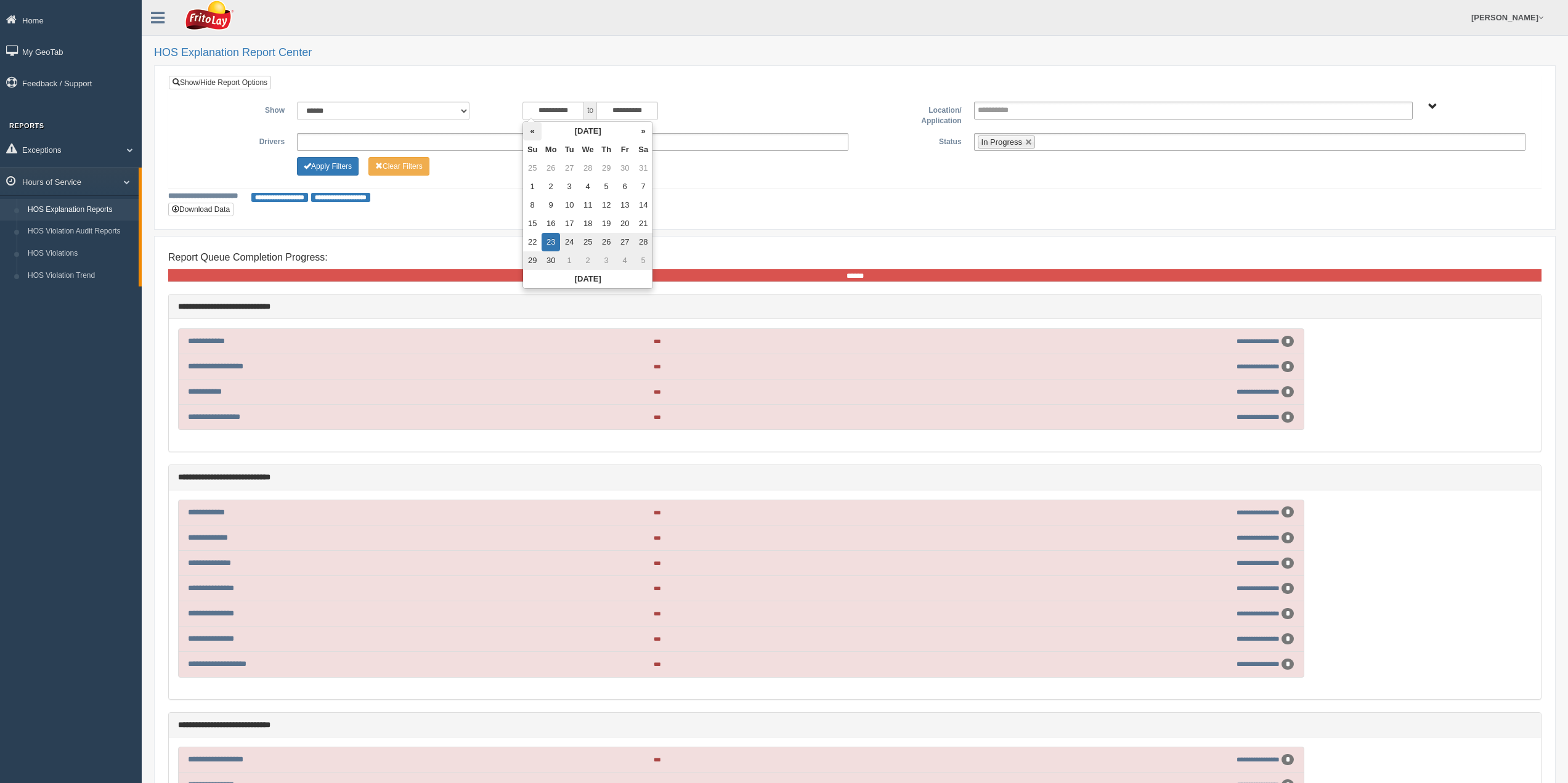 click on "«" at bounding box center [532, 131] 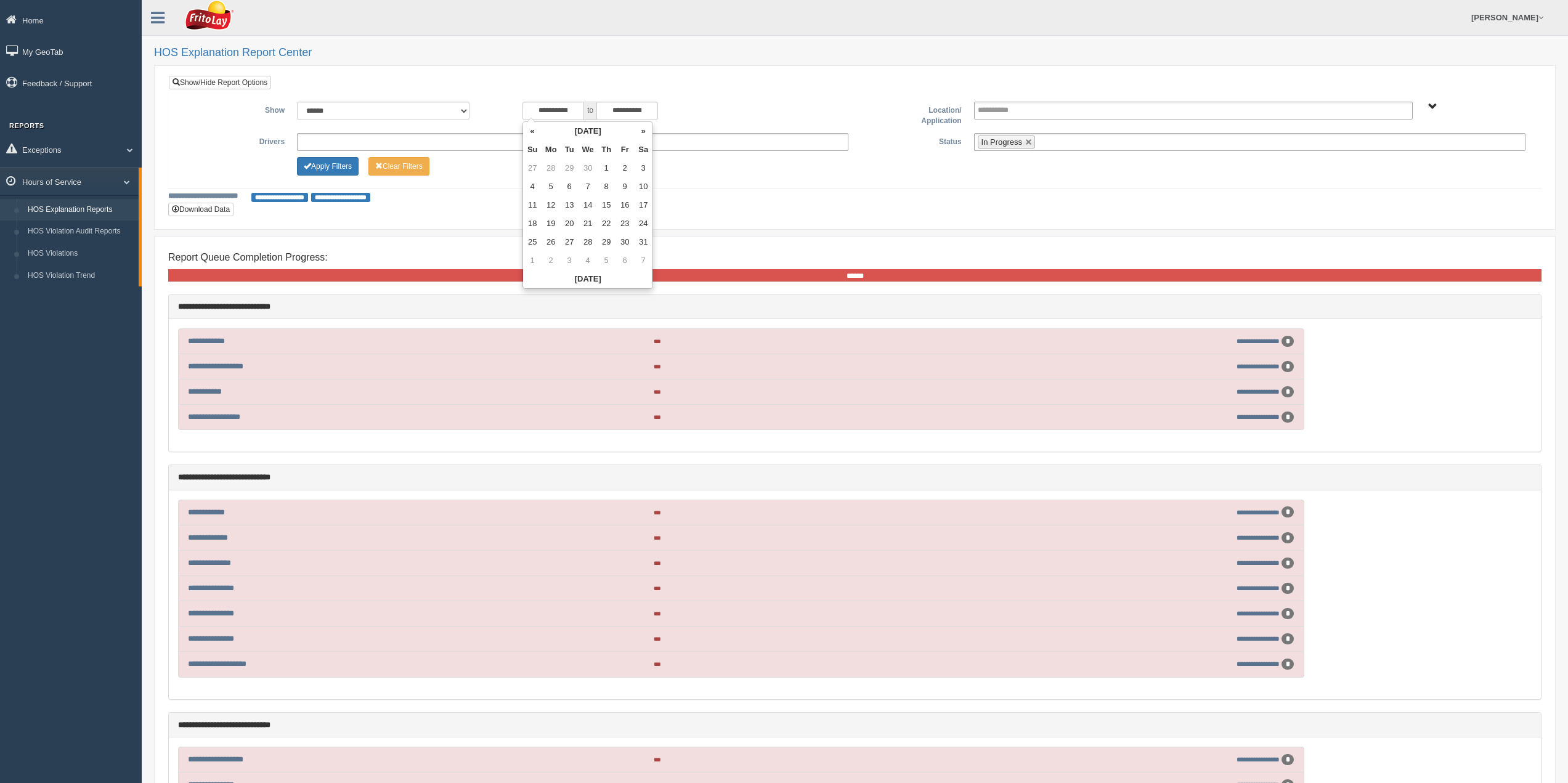 click on "«" at bounding box center [532, 131] 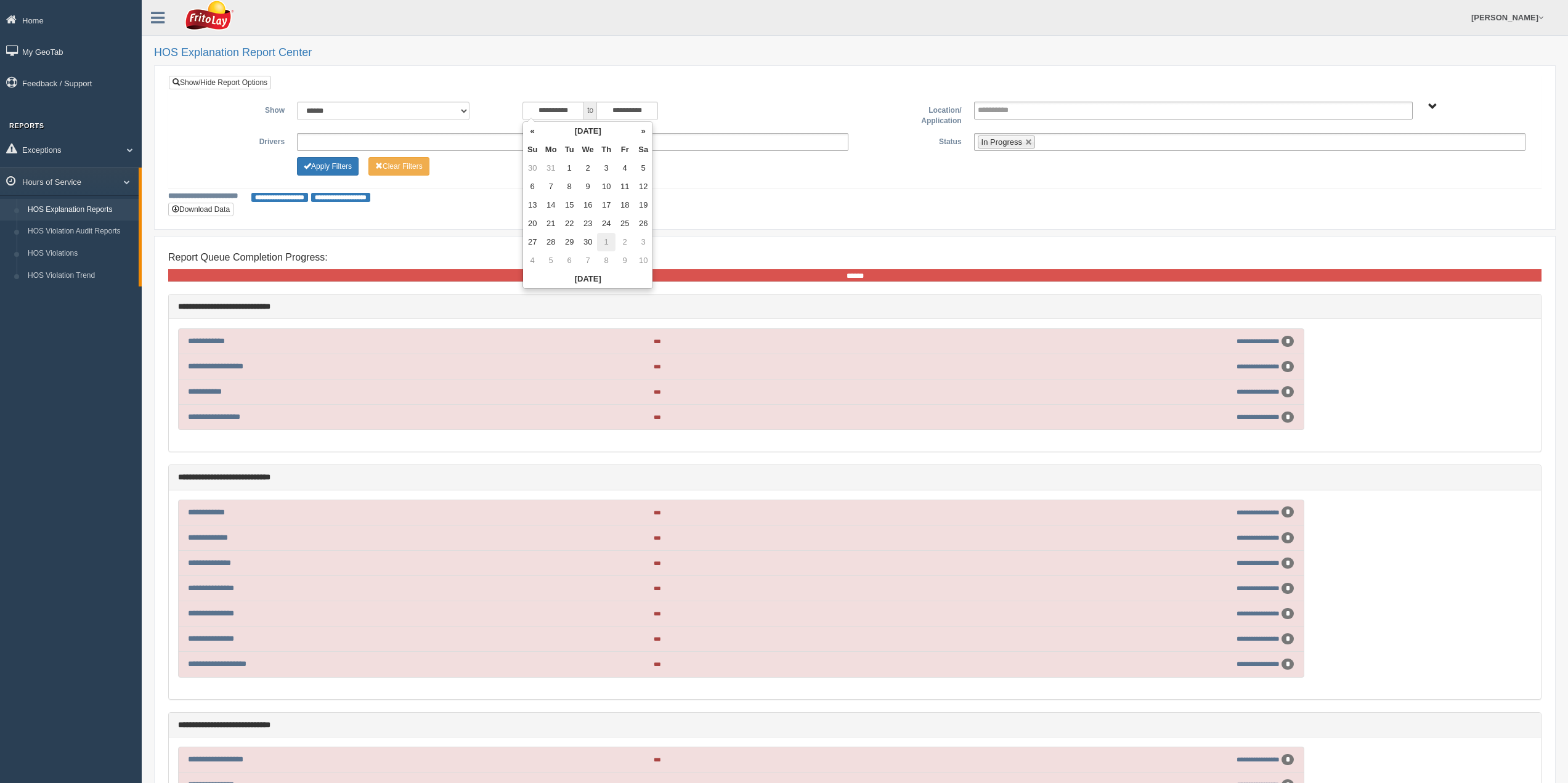 click on "1" at bounding box center [606, 242] 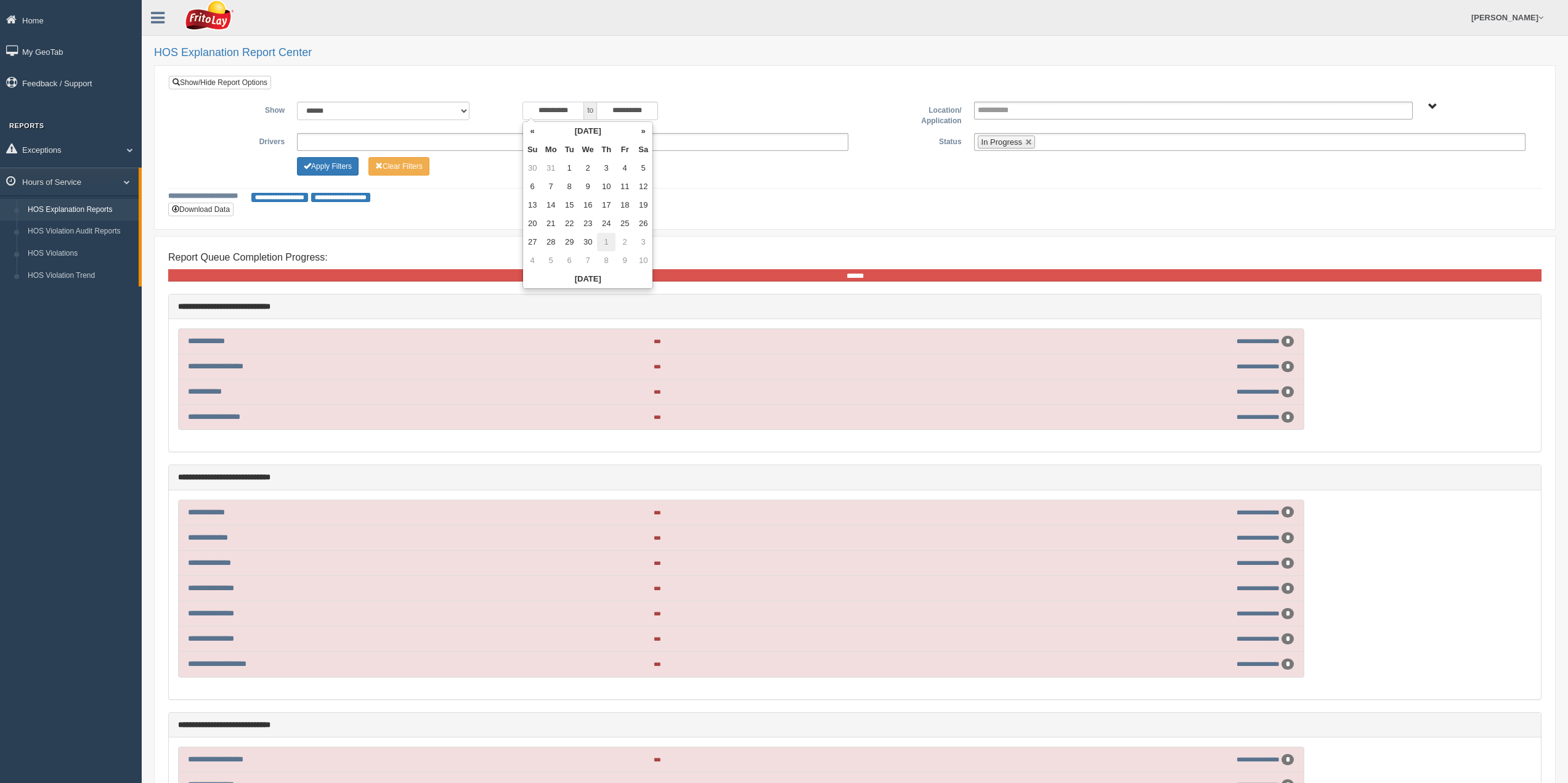 type on "**********" 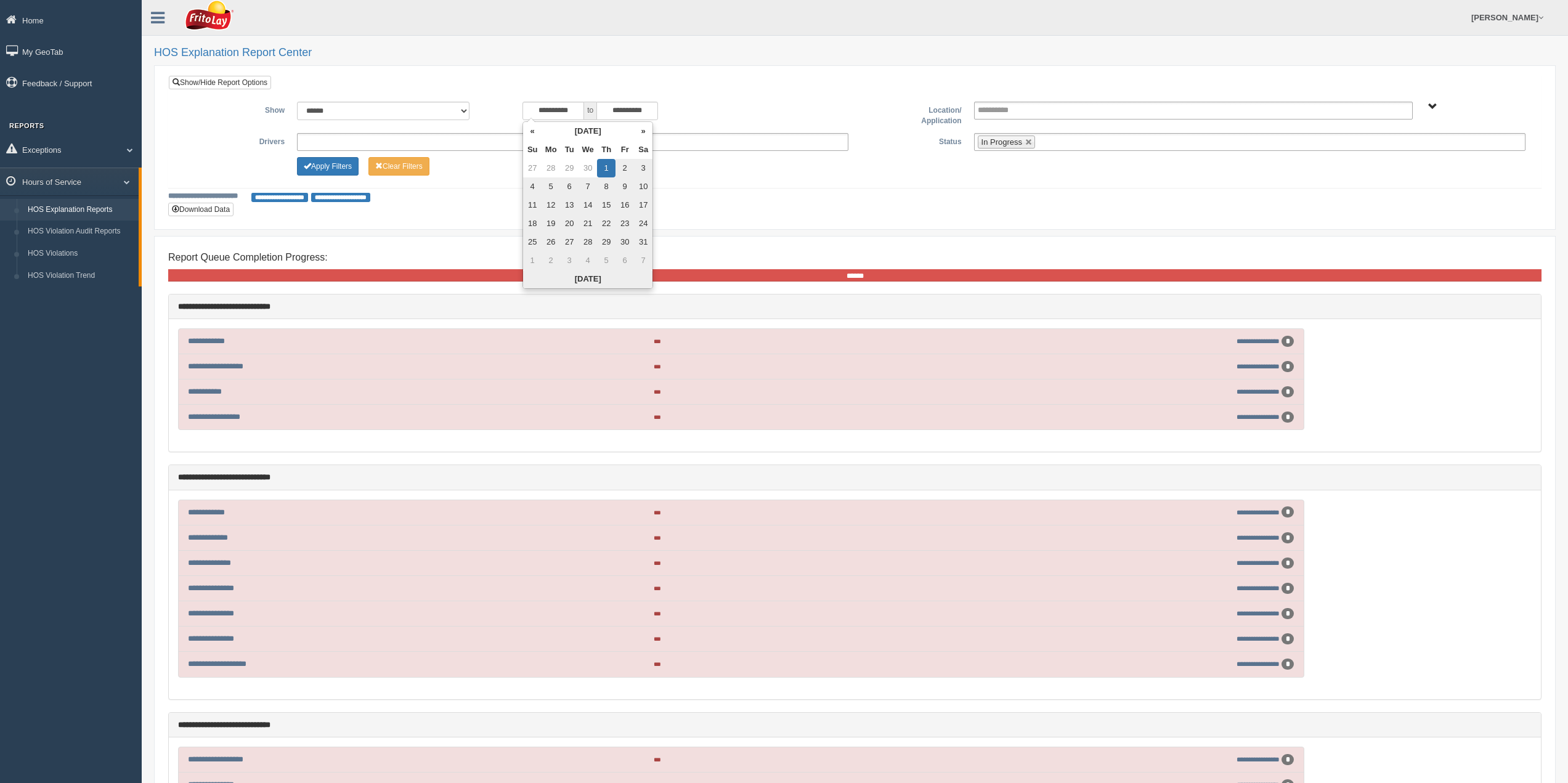 click on "Today" at bounding box center (588, 279) 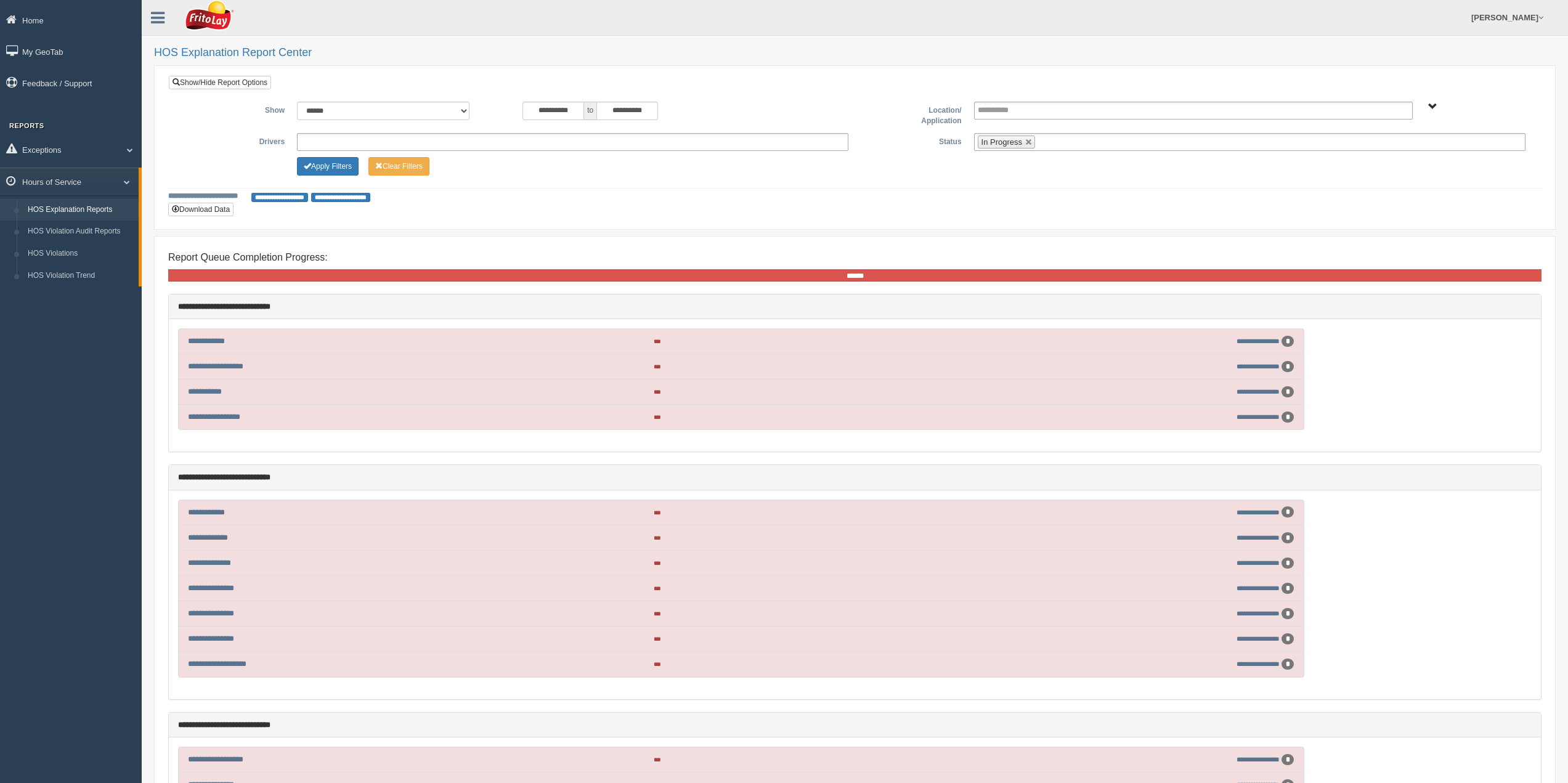 click on "**********" at bounding box center (855, 197) 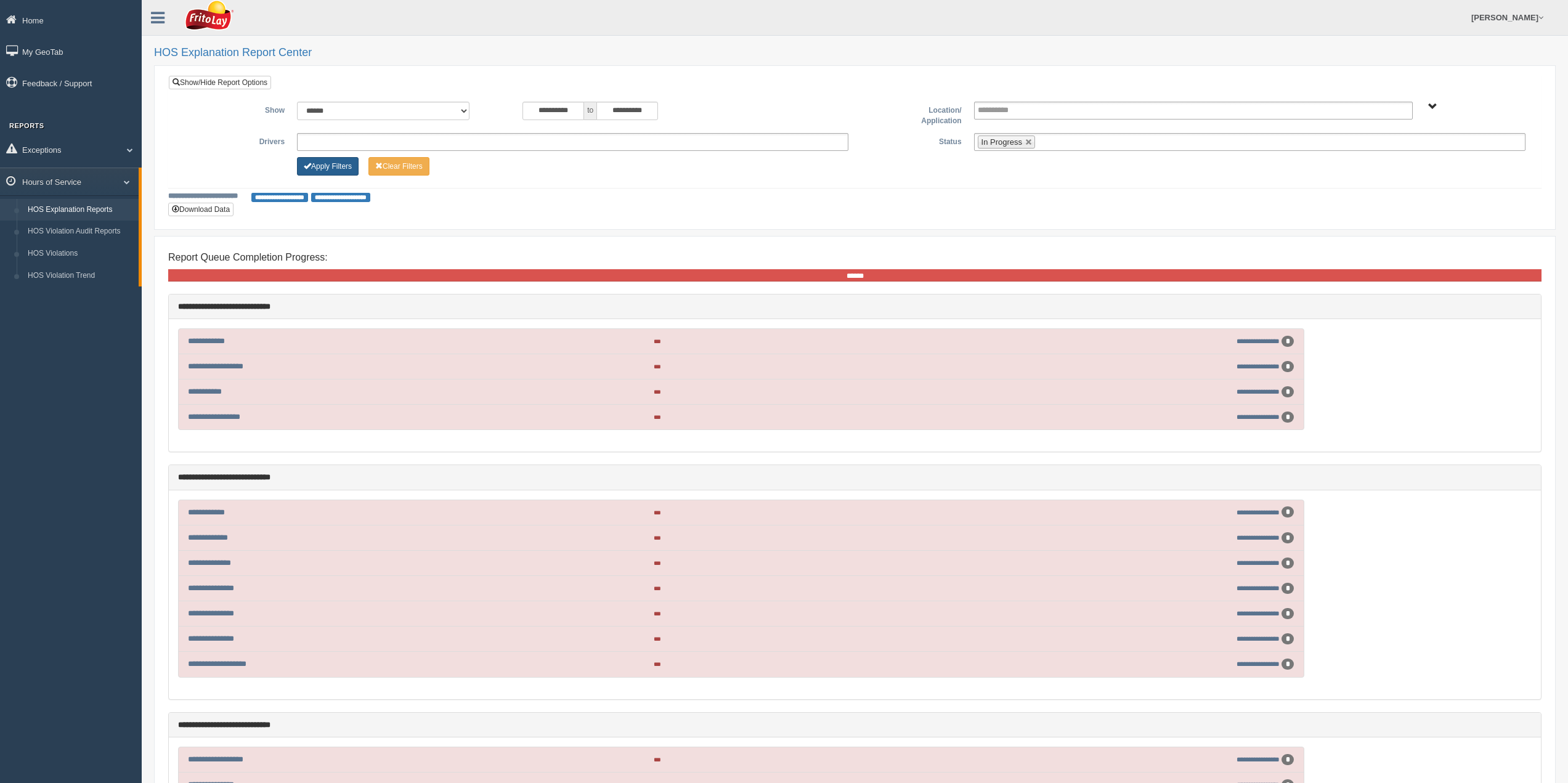 click on "Apply Filters" at bounding box center [328, 166] 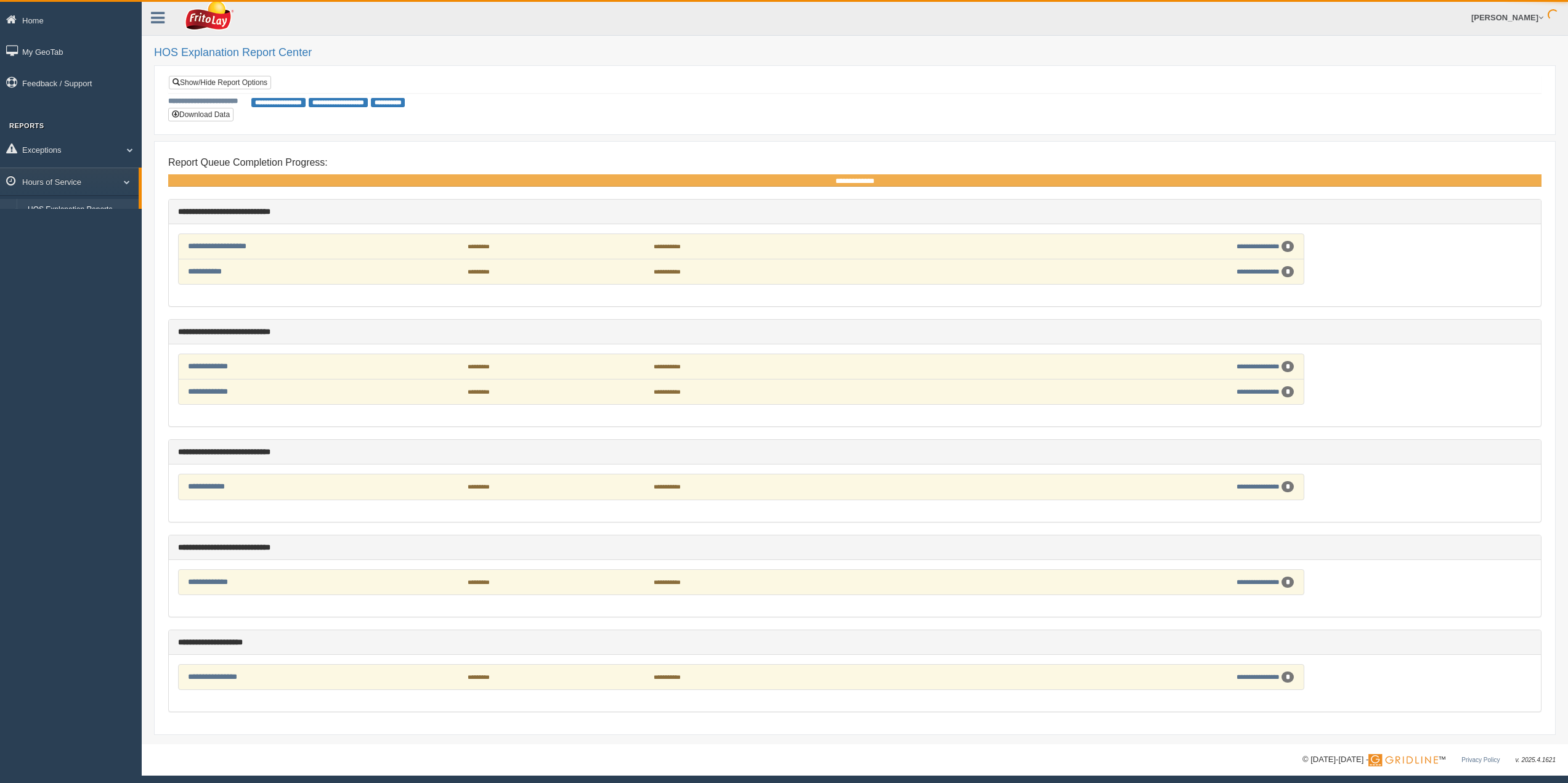 scroll, scrollTop: 0, scrollLeft: 0, axis: both 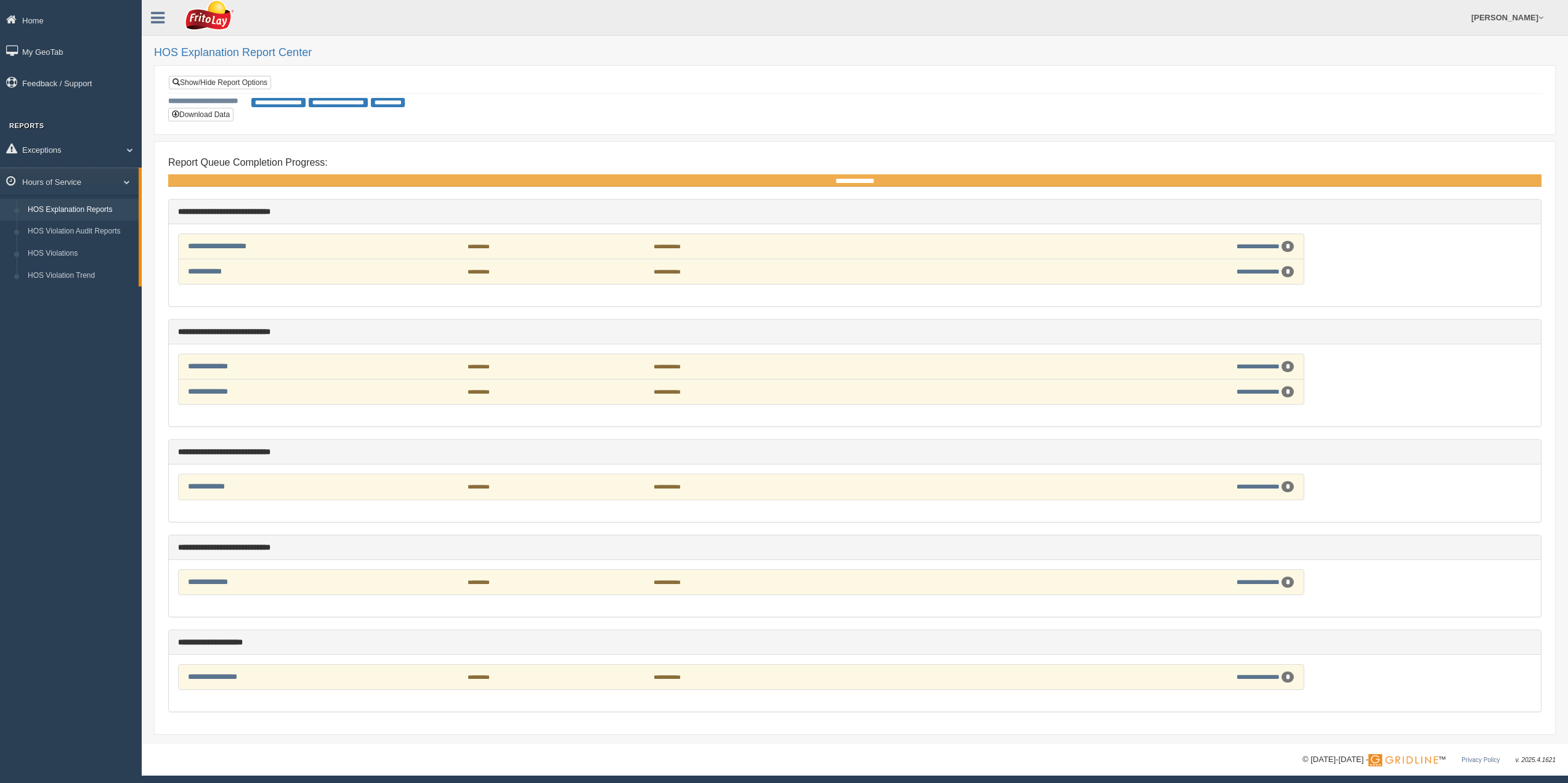 click on "**********" at bounding box center [1161, 246] 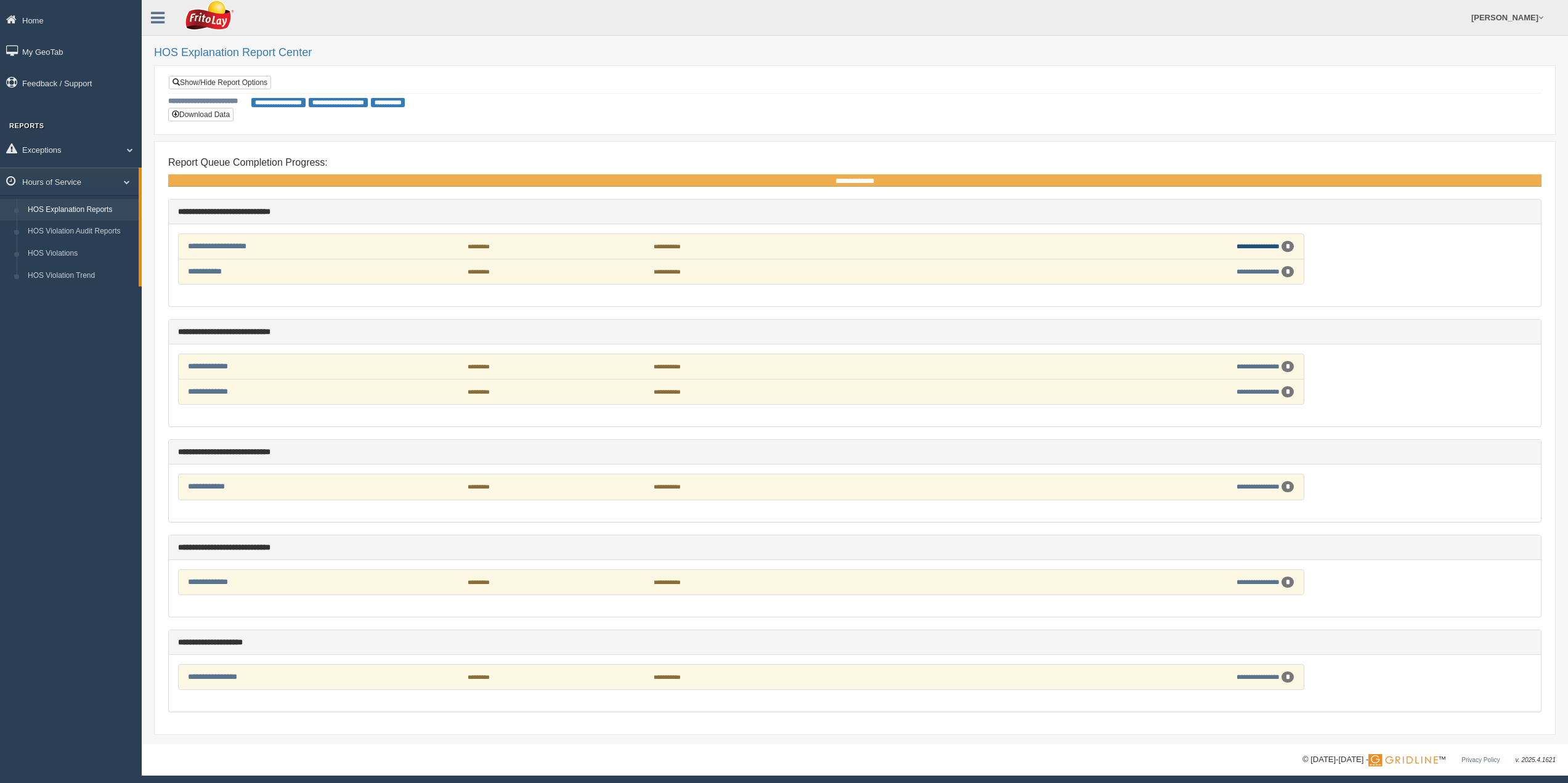 click on "**********" at bounding box center [1258, 246] 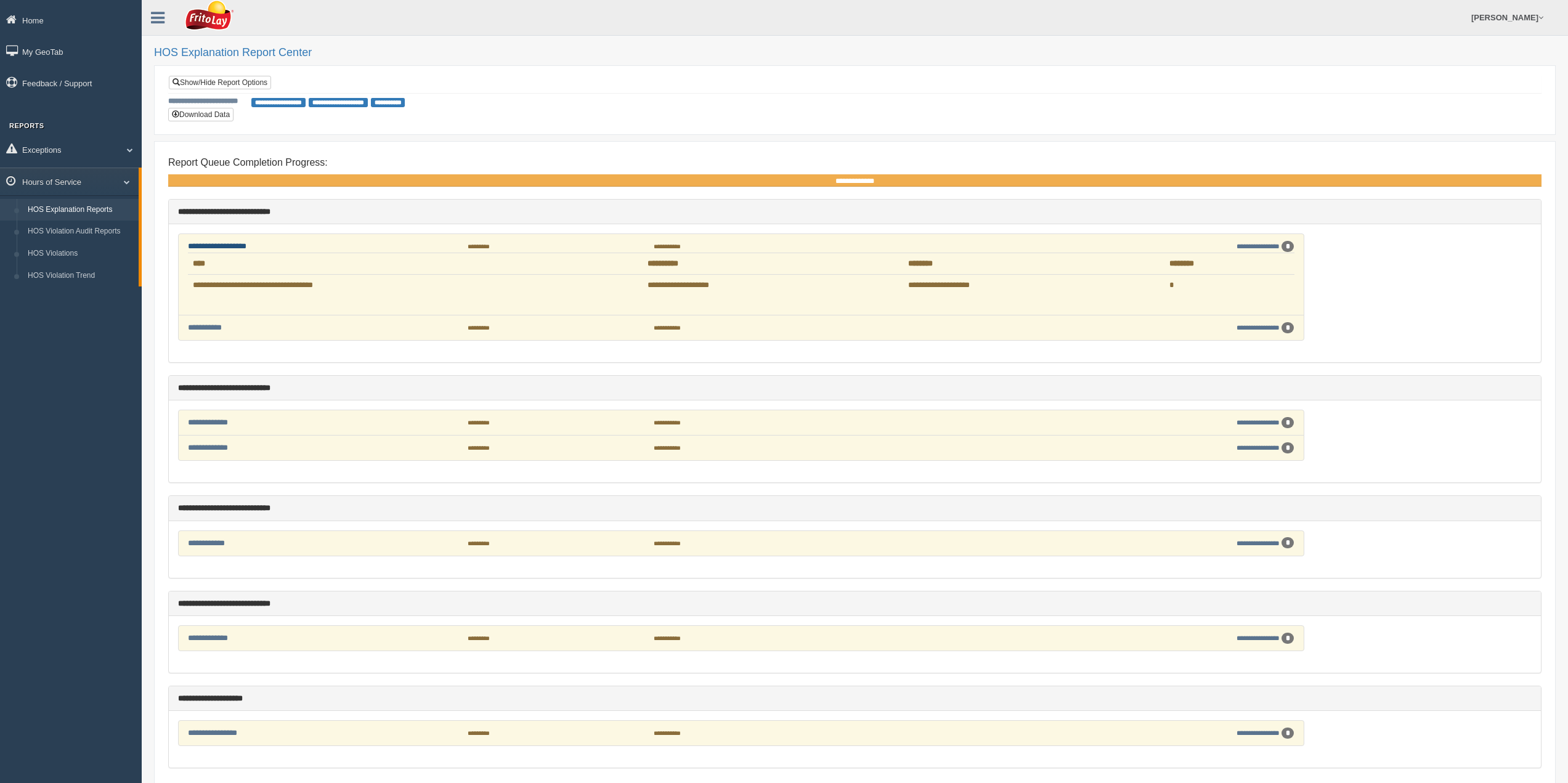 click on "**********" at bounding box center (217, 246) 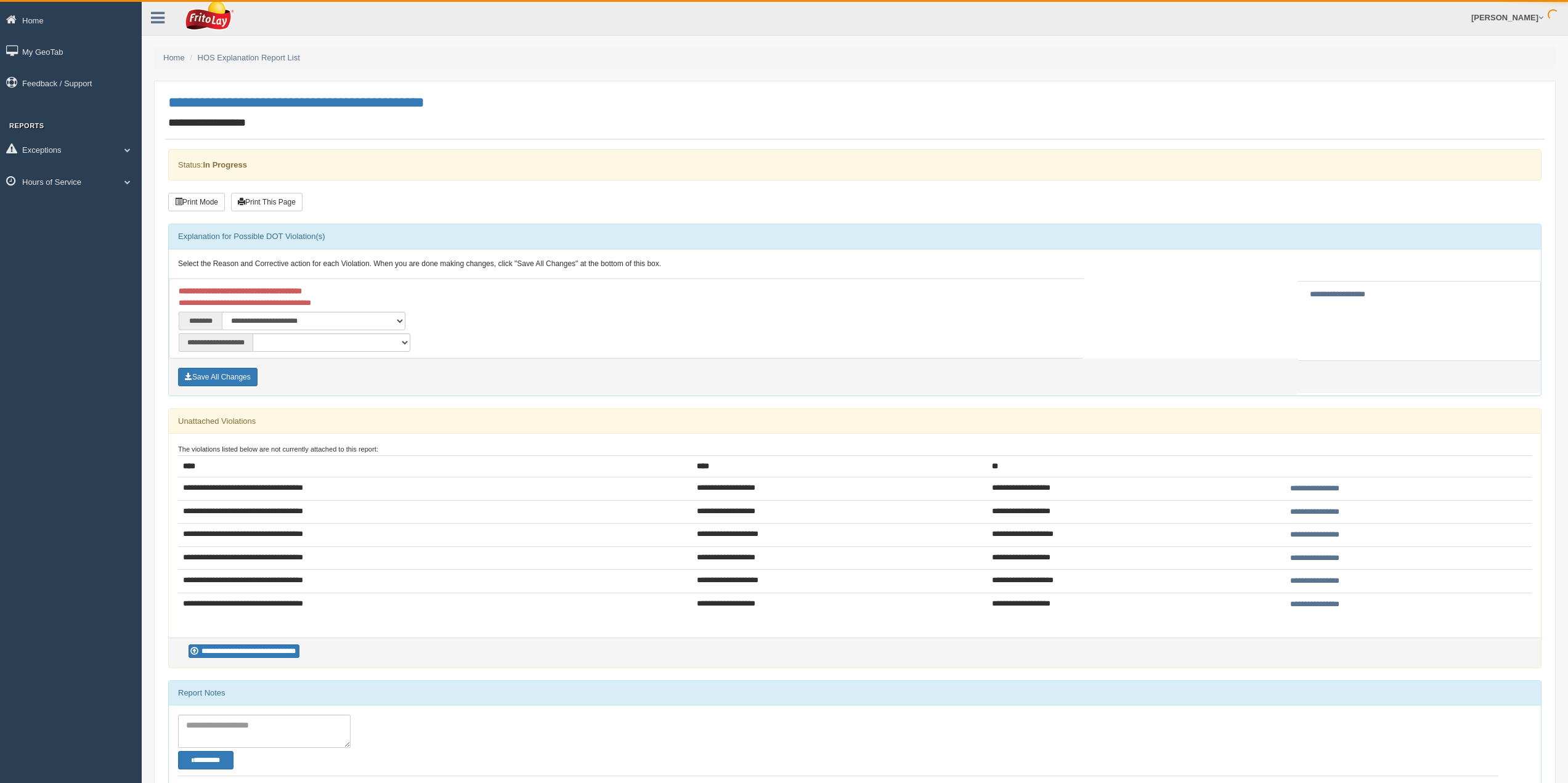 scroll, scrollTop: 0, scrollLeft: 0, axis: both 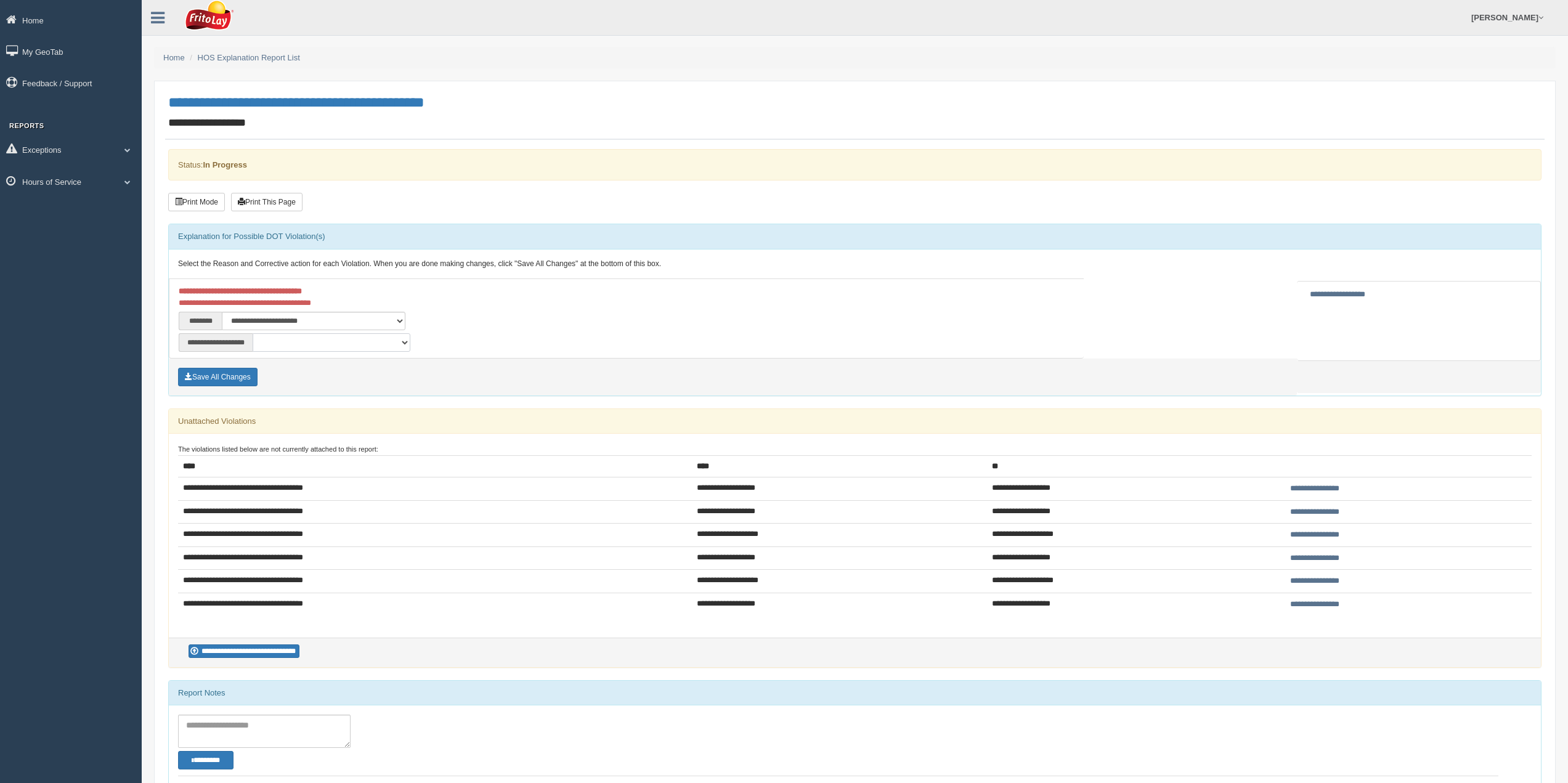click on "**********" at bounding box center [331, 343] 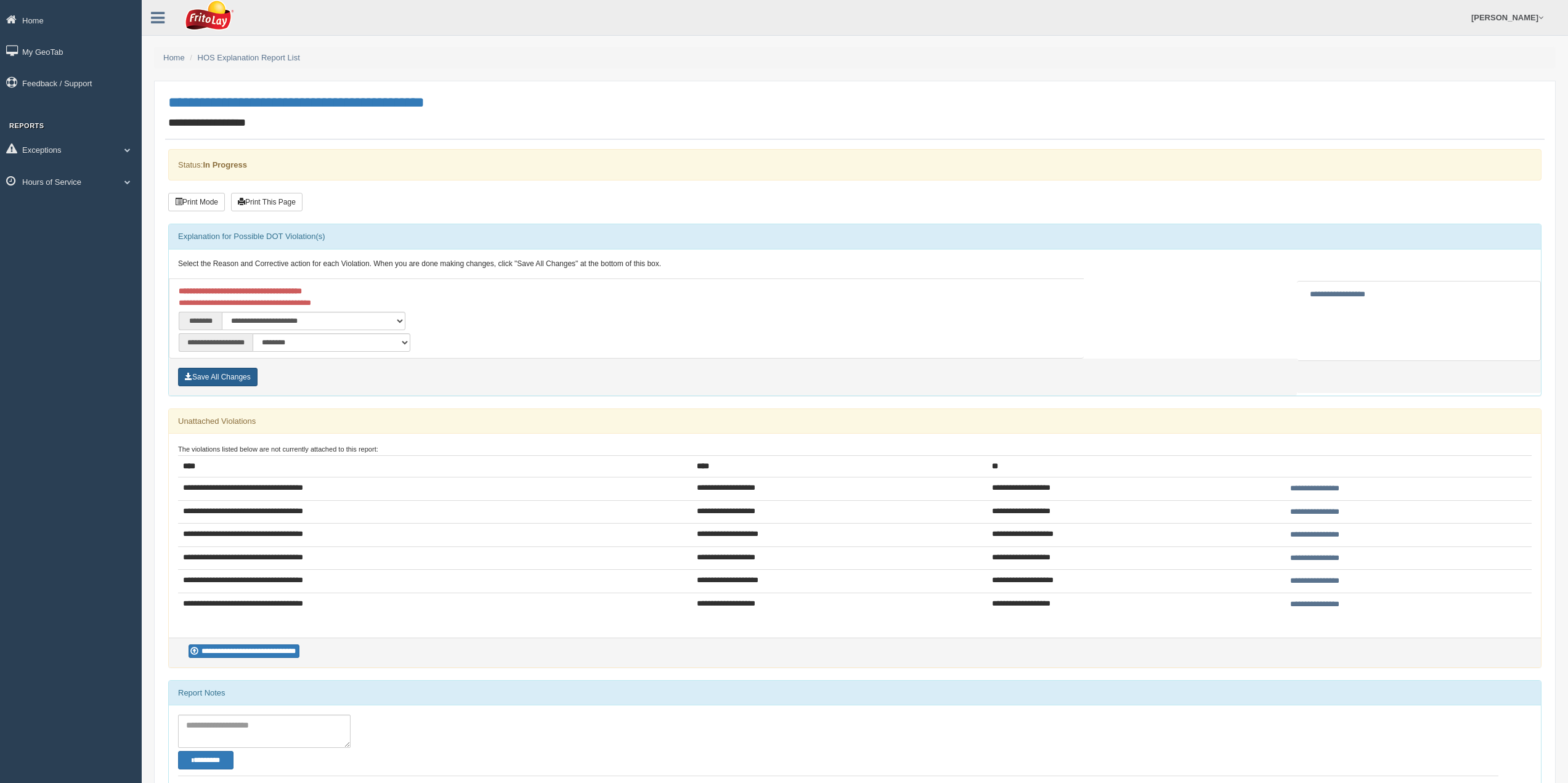click on "Save All Changes" at bounding box center (217, 377) 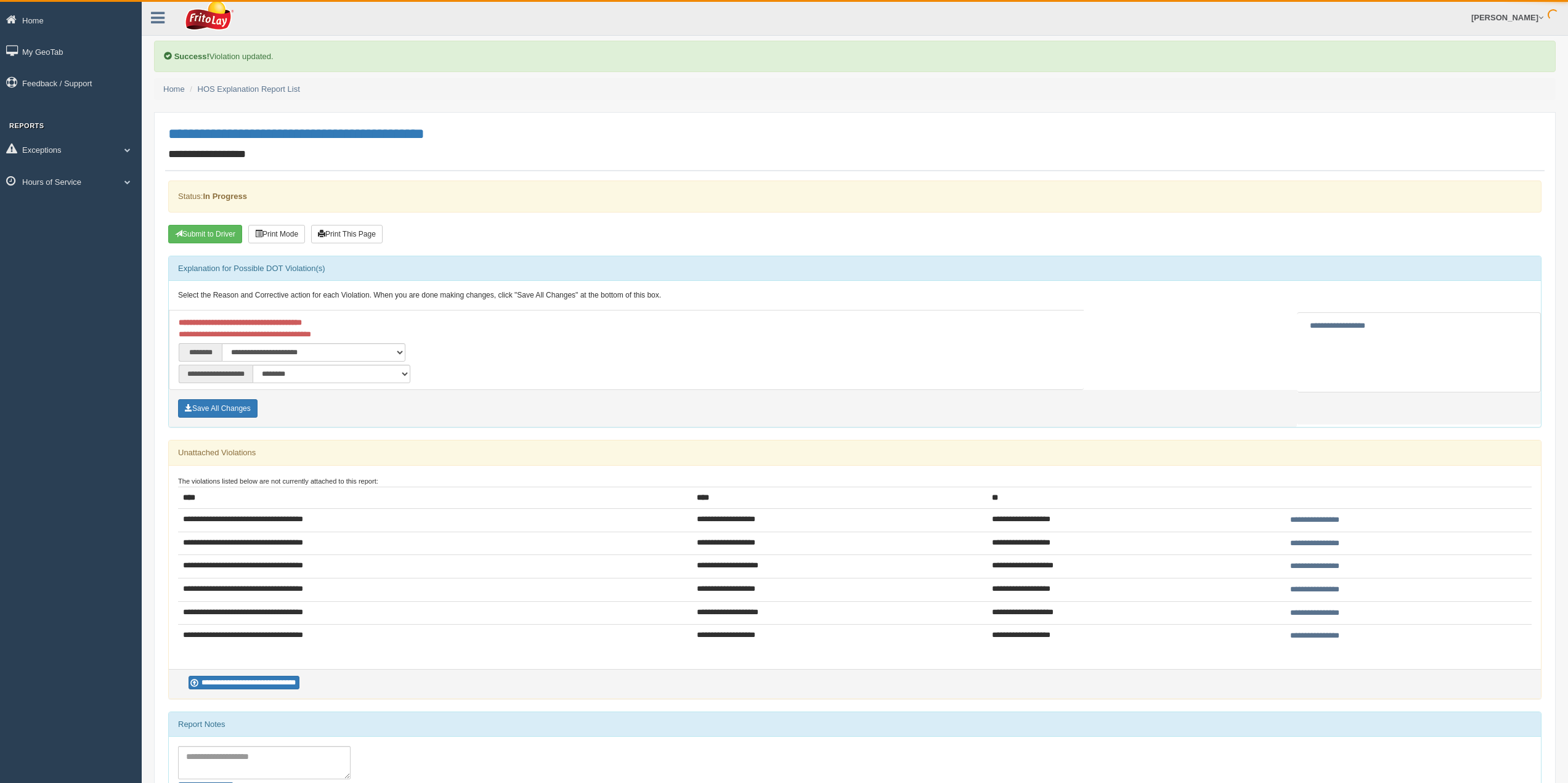 scroll, scrollTop: 0, scrollLeft: 0, axis: both 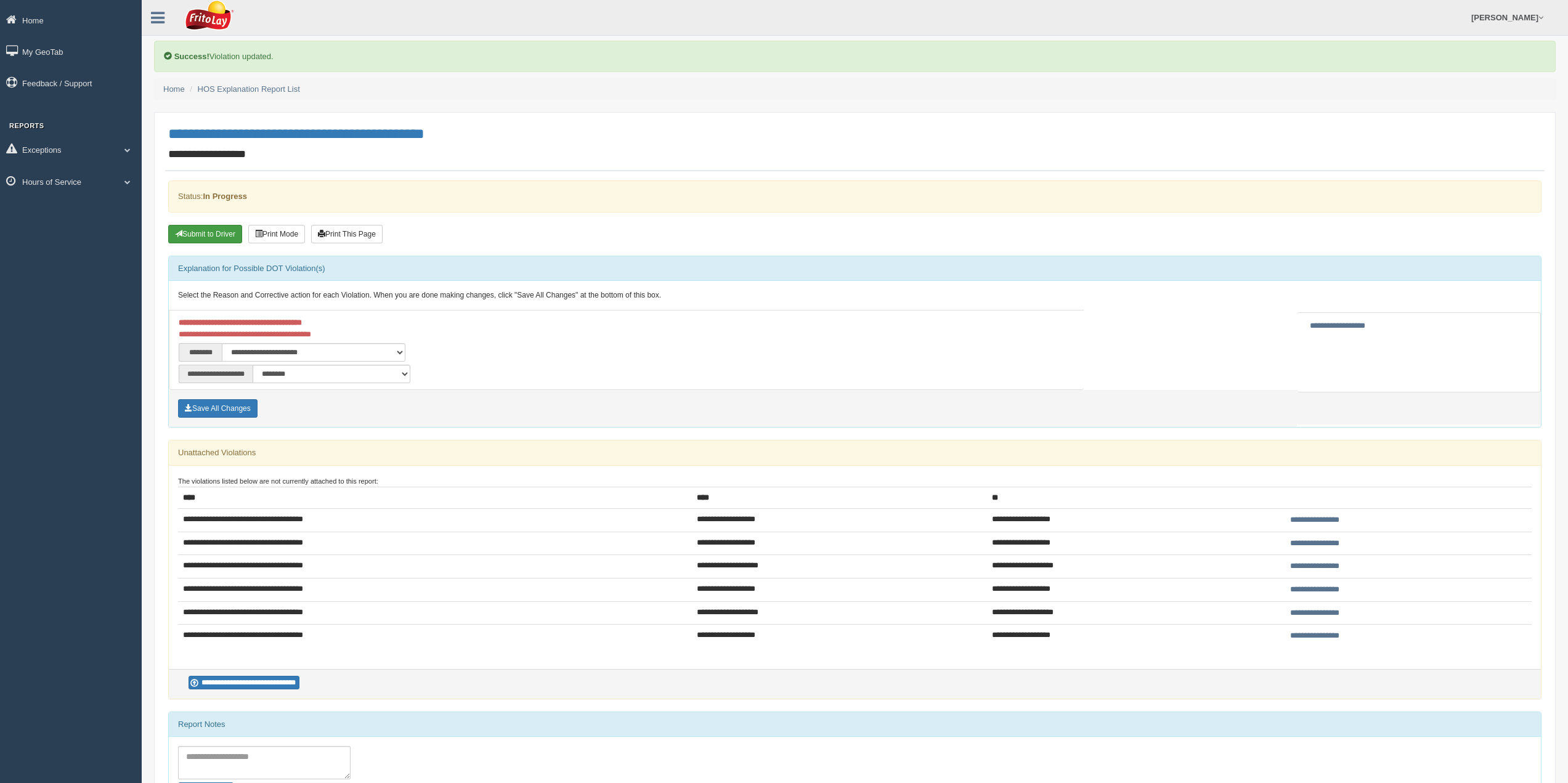 click on "Submit to Driver" at bounding box center [205, 234] 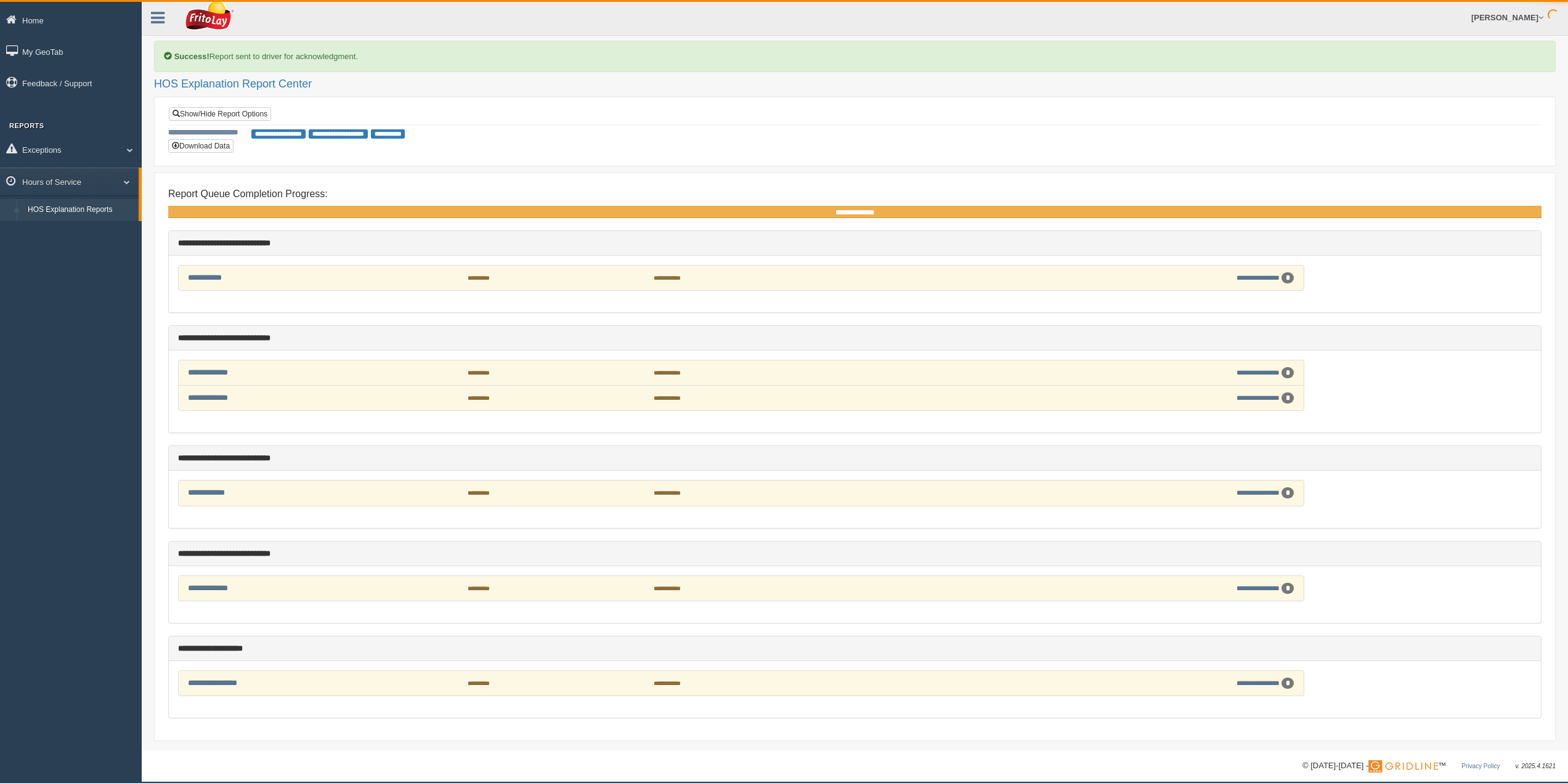 scroll, scrollTop: 0, scrollLeft: 0, axis: both 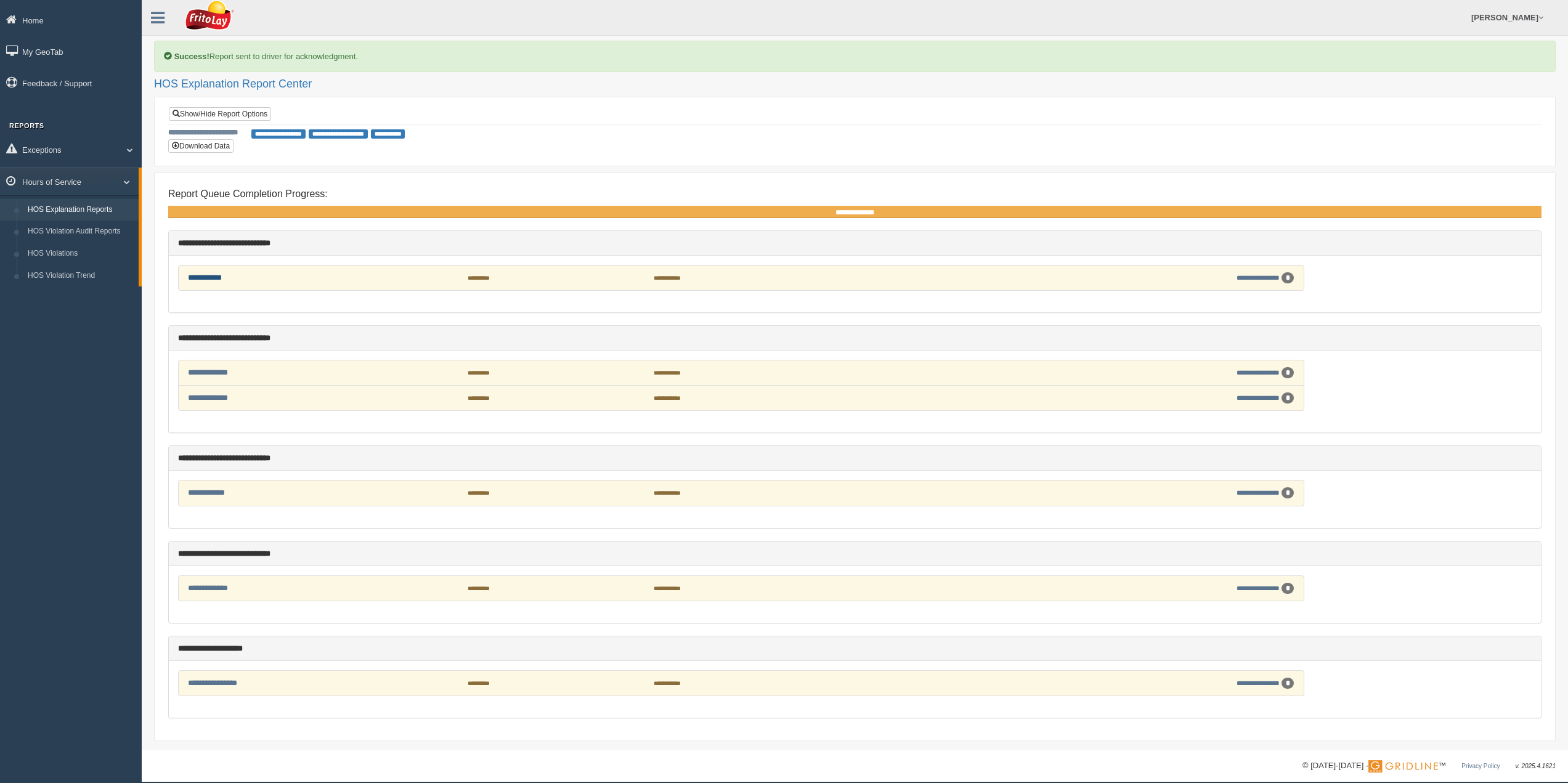 click on "**********" at bounding box center [205, 277] 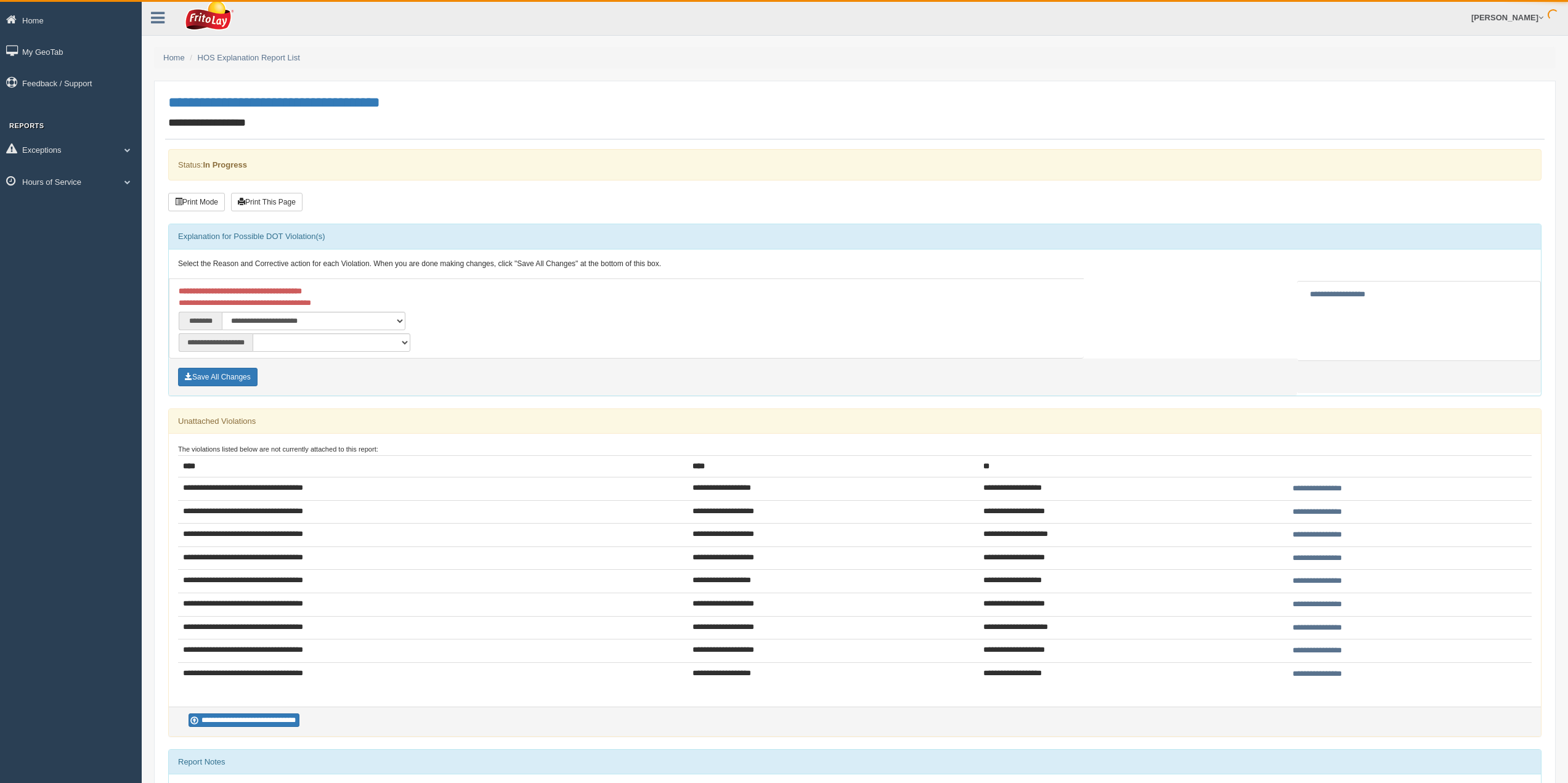 scroll, scrollTop: 0, scrollLeft: 0, axis: both 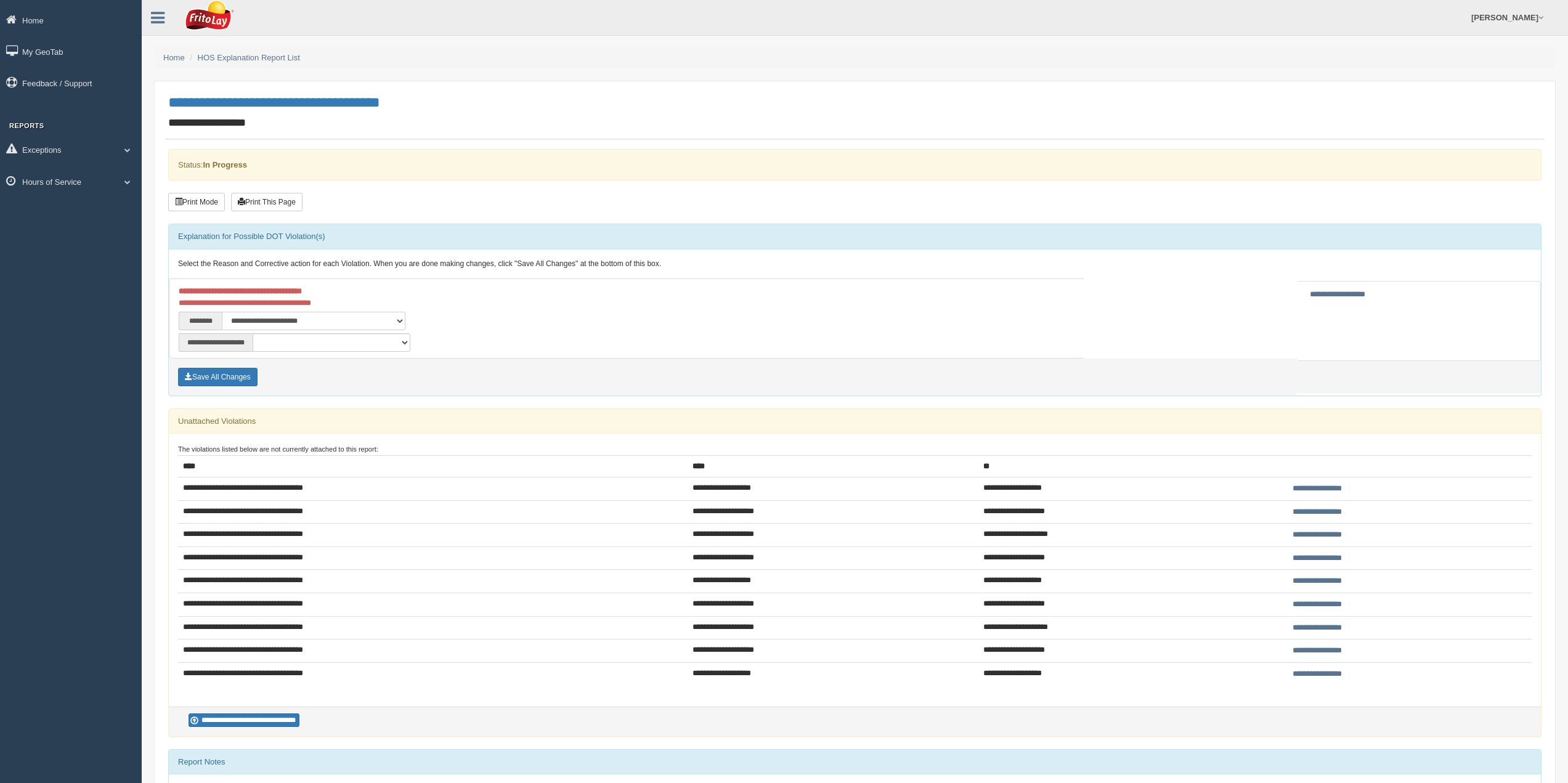 click on "**********" at bounding box center [313, 321] 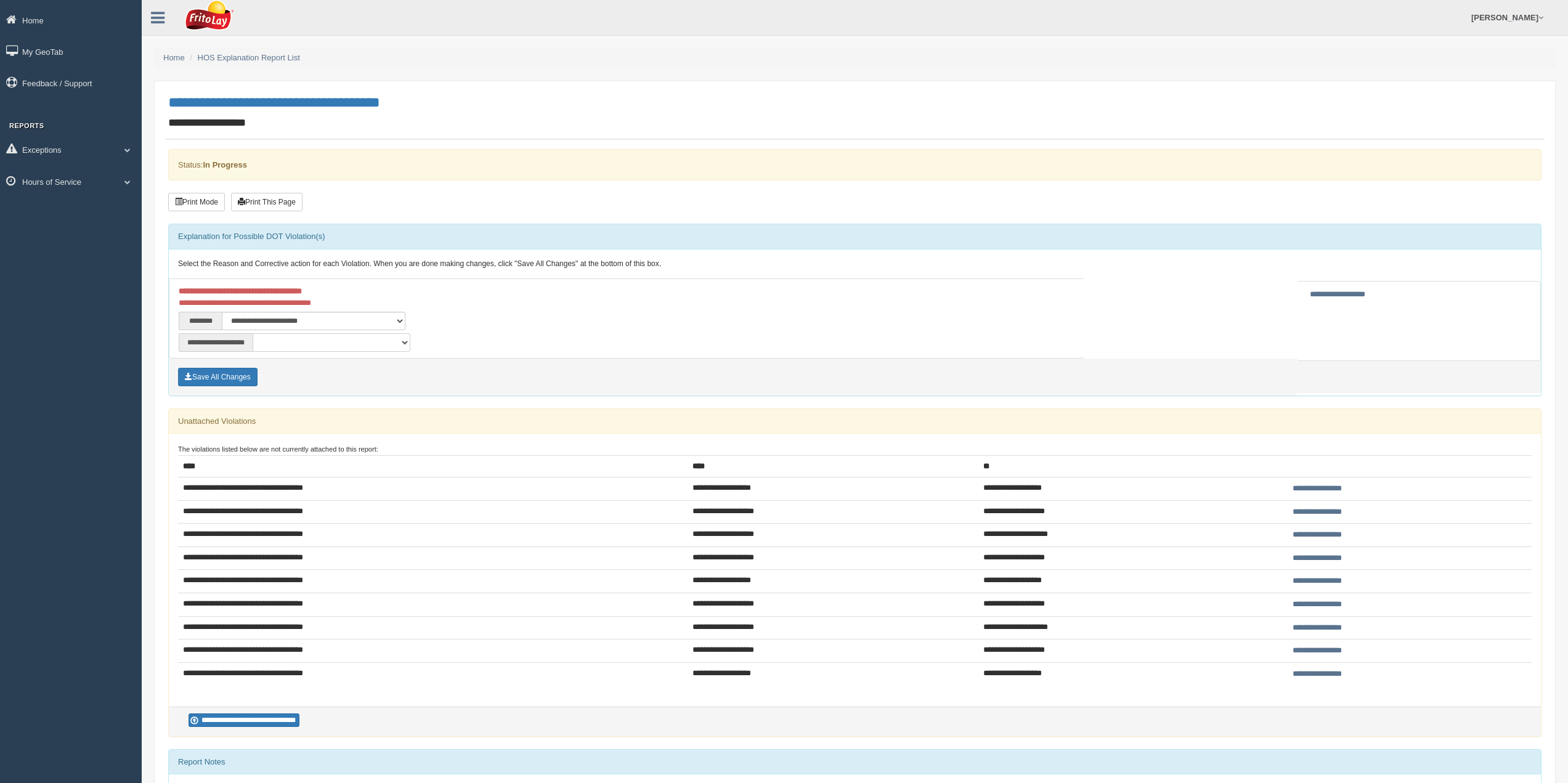 click on "**********" at bounding box center (331, 343) 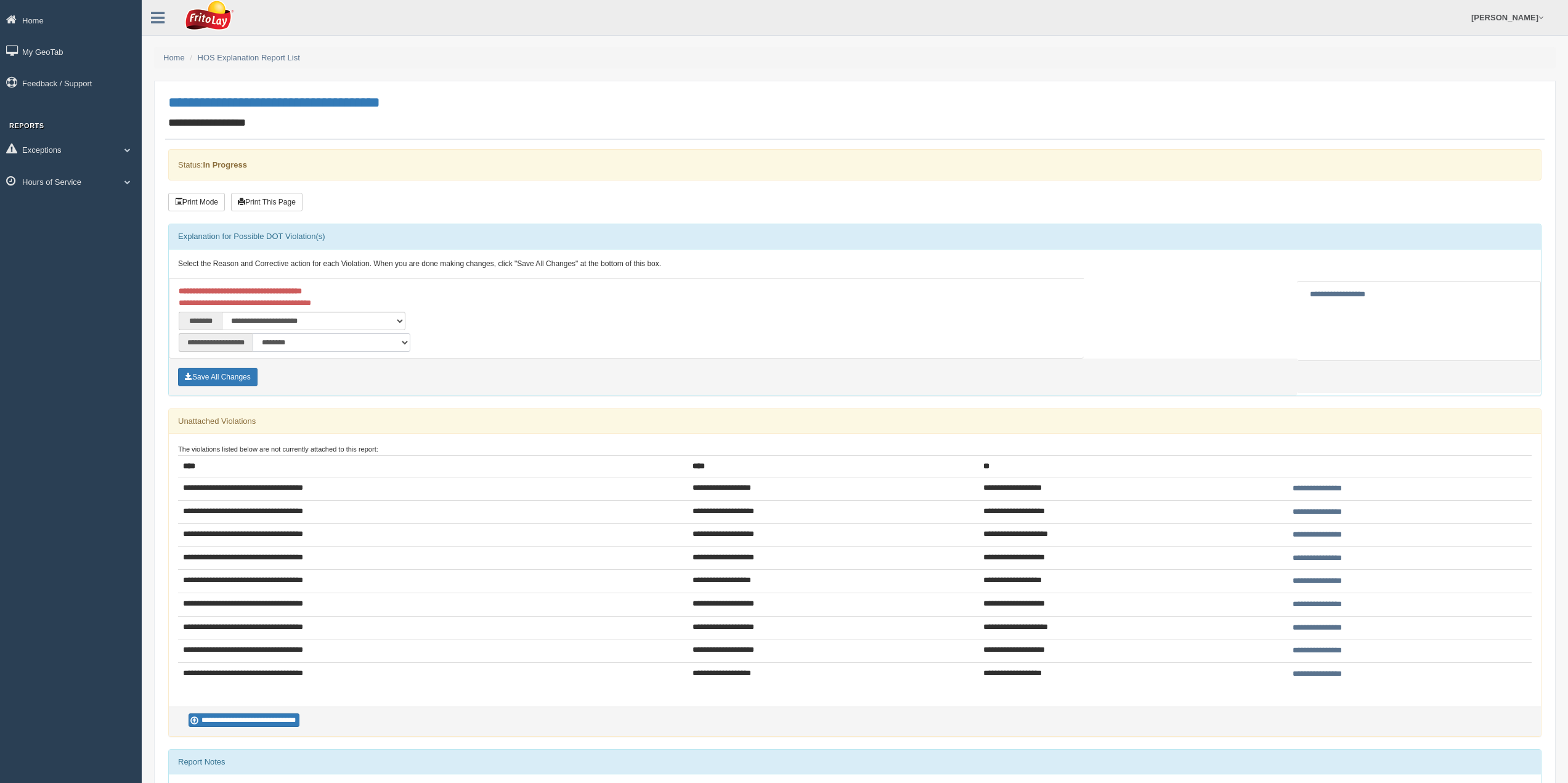 click on "**********" at bounding box center [331, 343] 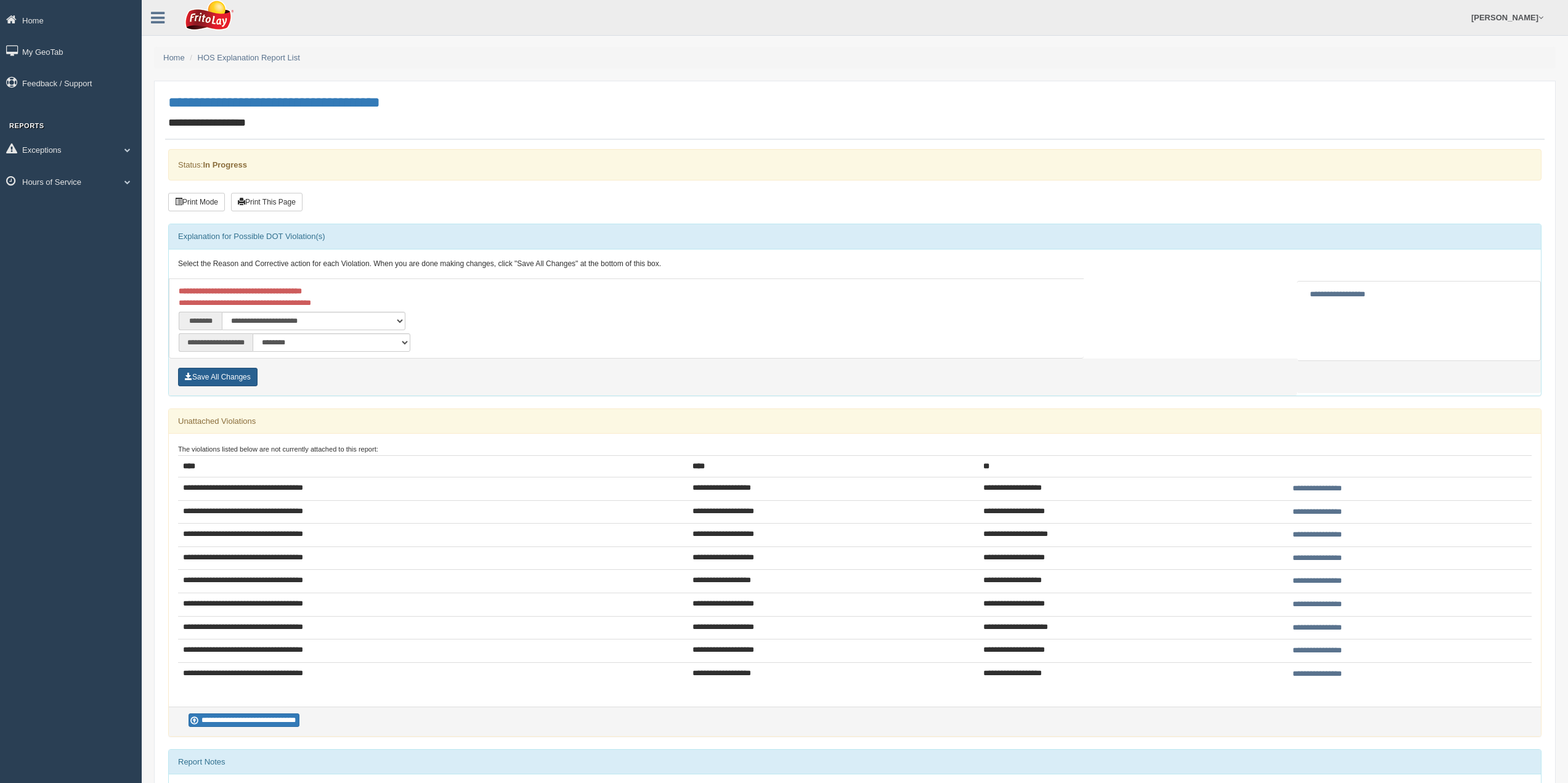 click on "Save All Changes" at bounding box center (217, 377) 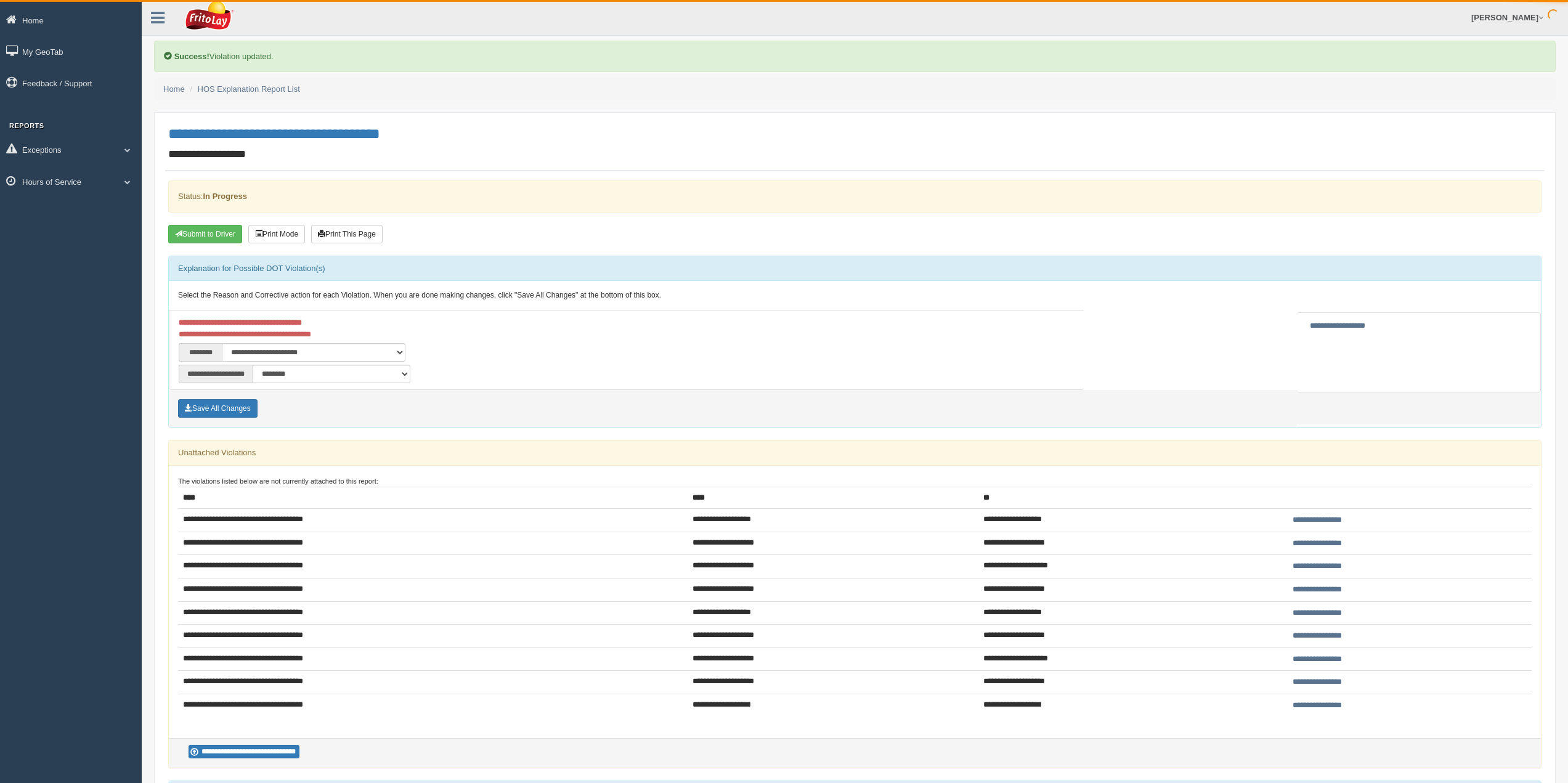 scroll, scrollTop: 0, scrollLeft: 0, axis: both 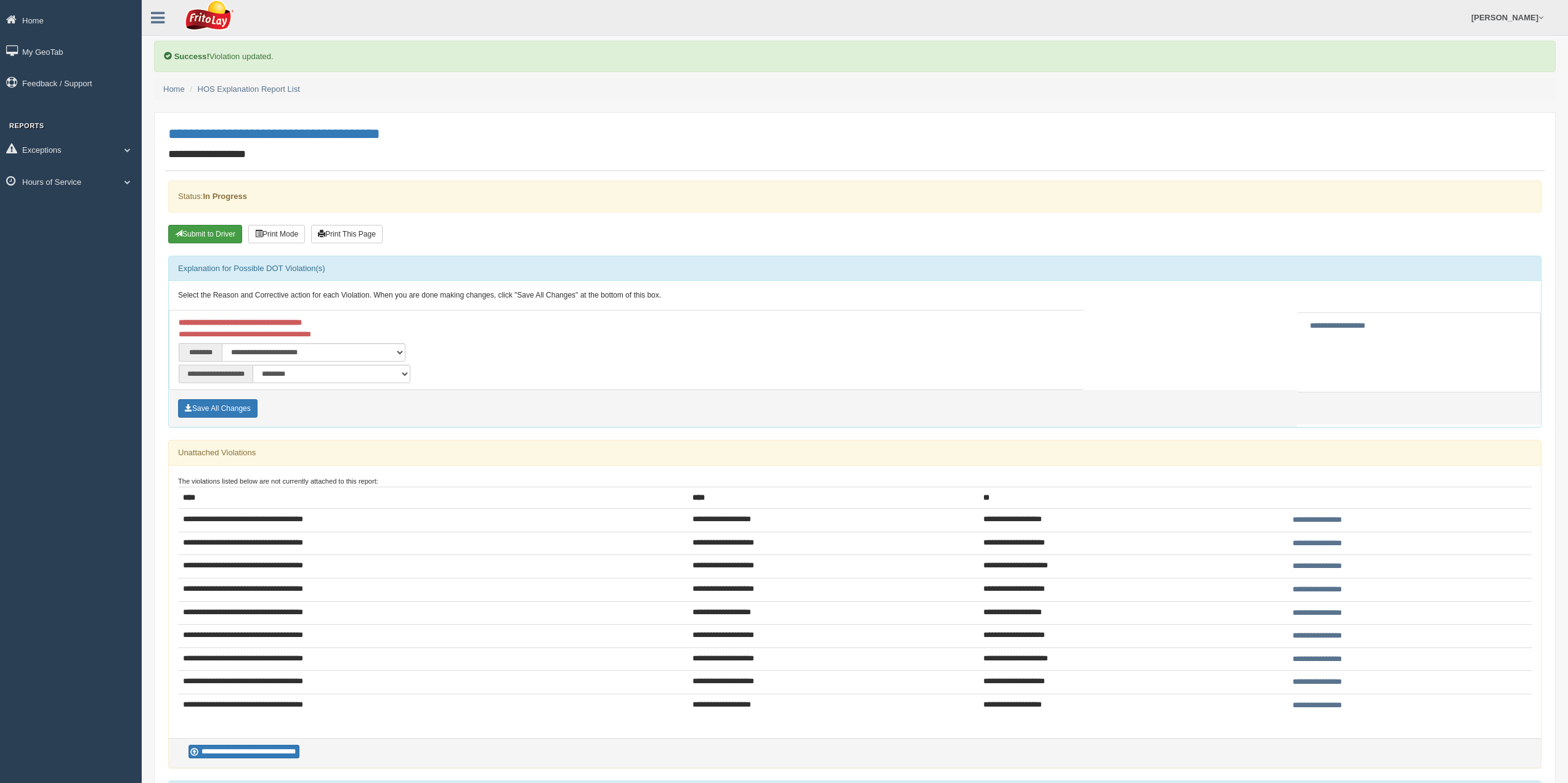 click on "Submit to Driver" at bounding box center [205, 234] 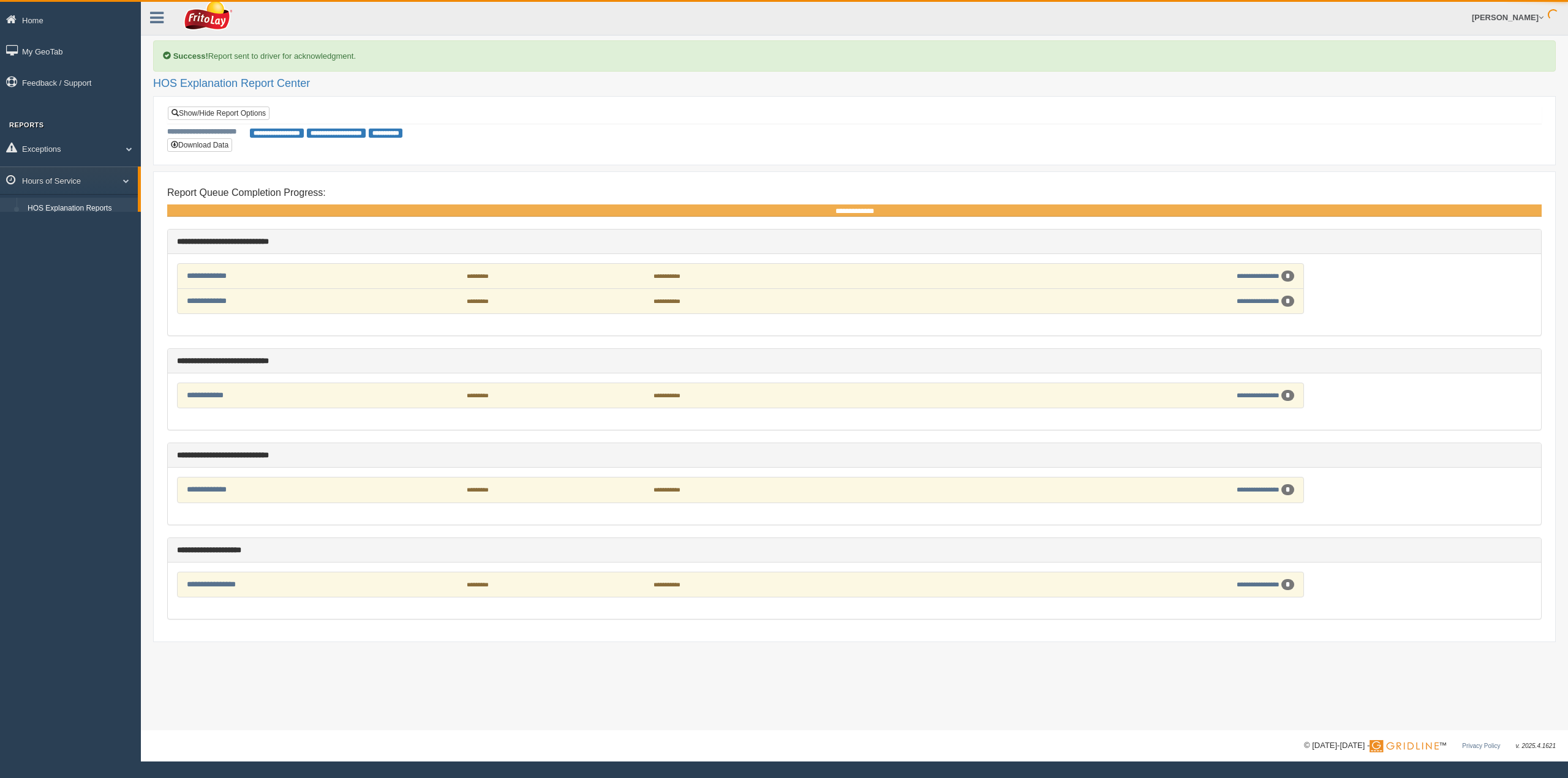scroll, scrollTop: 0, scrollLeft: 0, axis: both 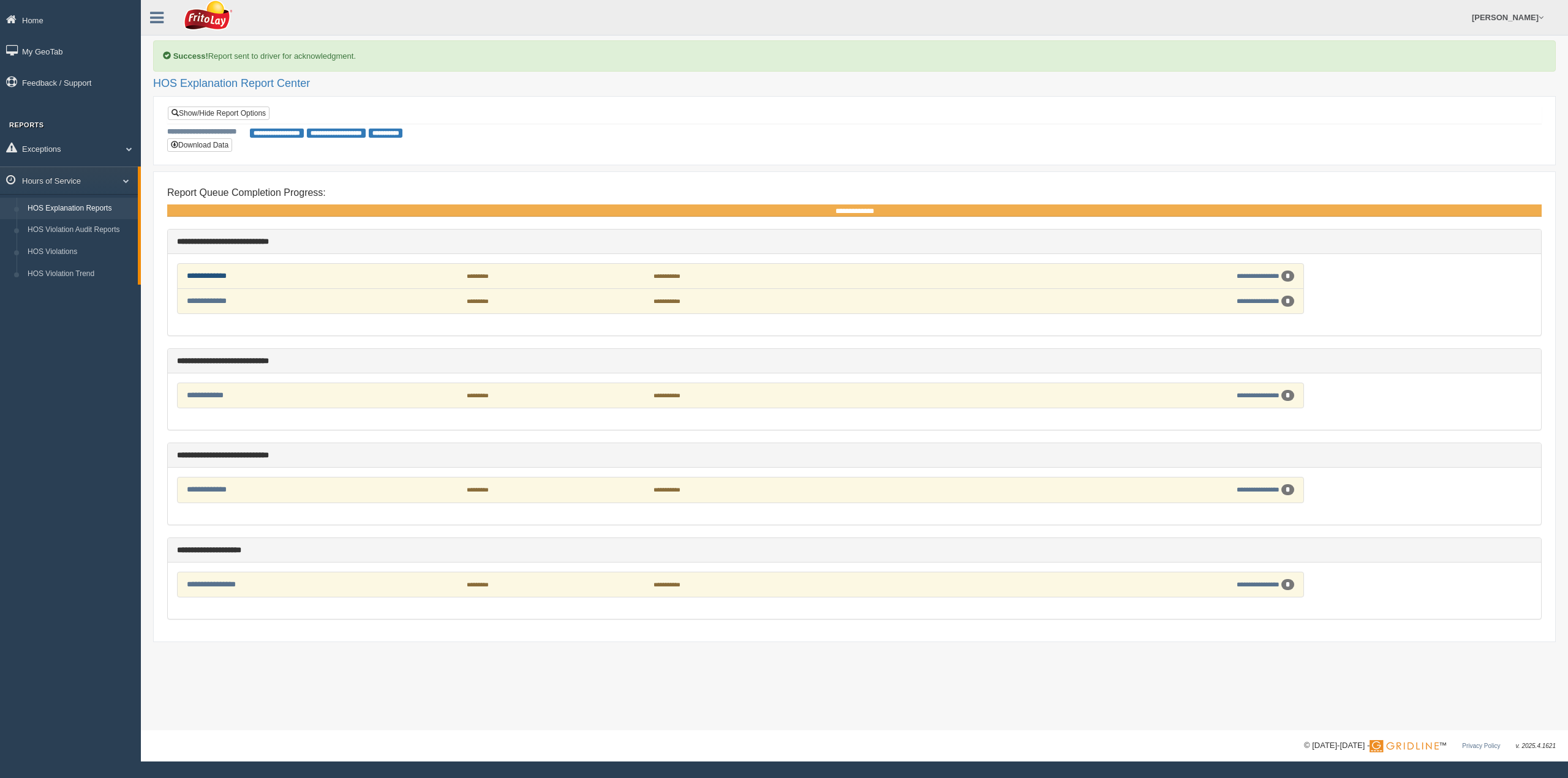 click on "**********" at bounding box center (206, 275) 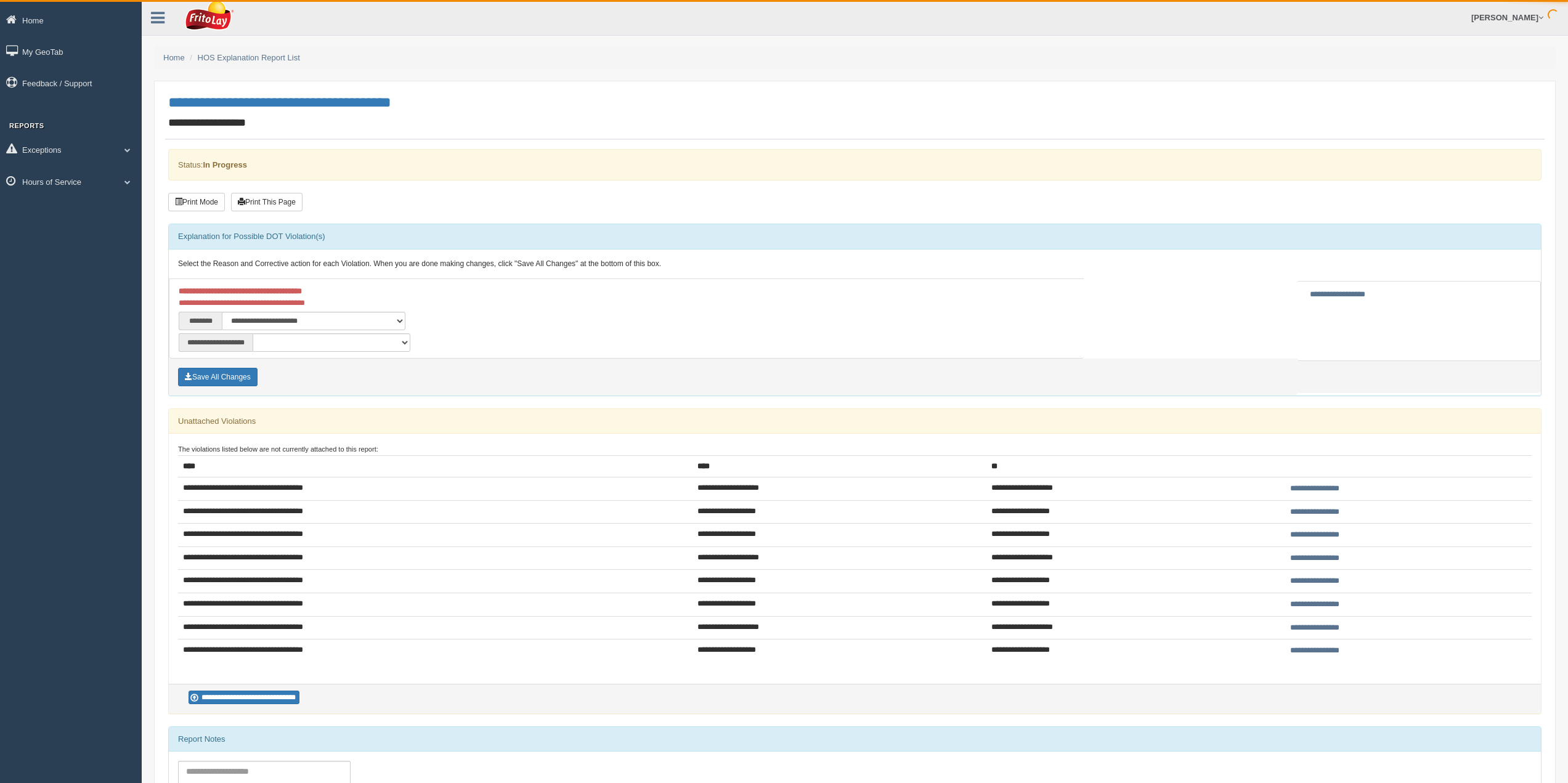 scroll, scrollTop: 0, scrollLeft: 0, axis: both 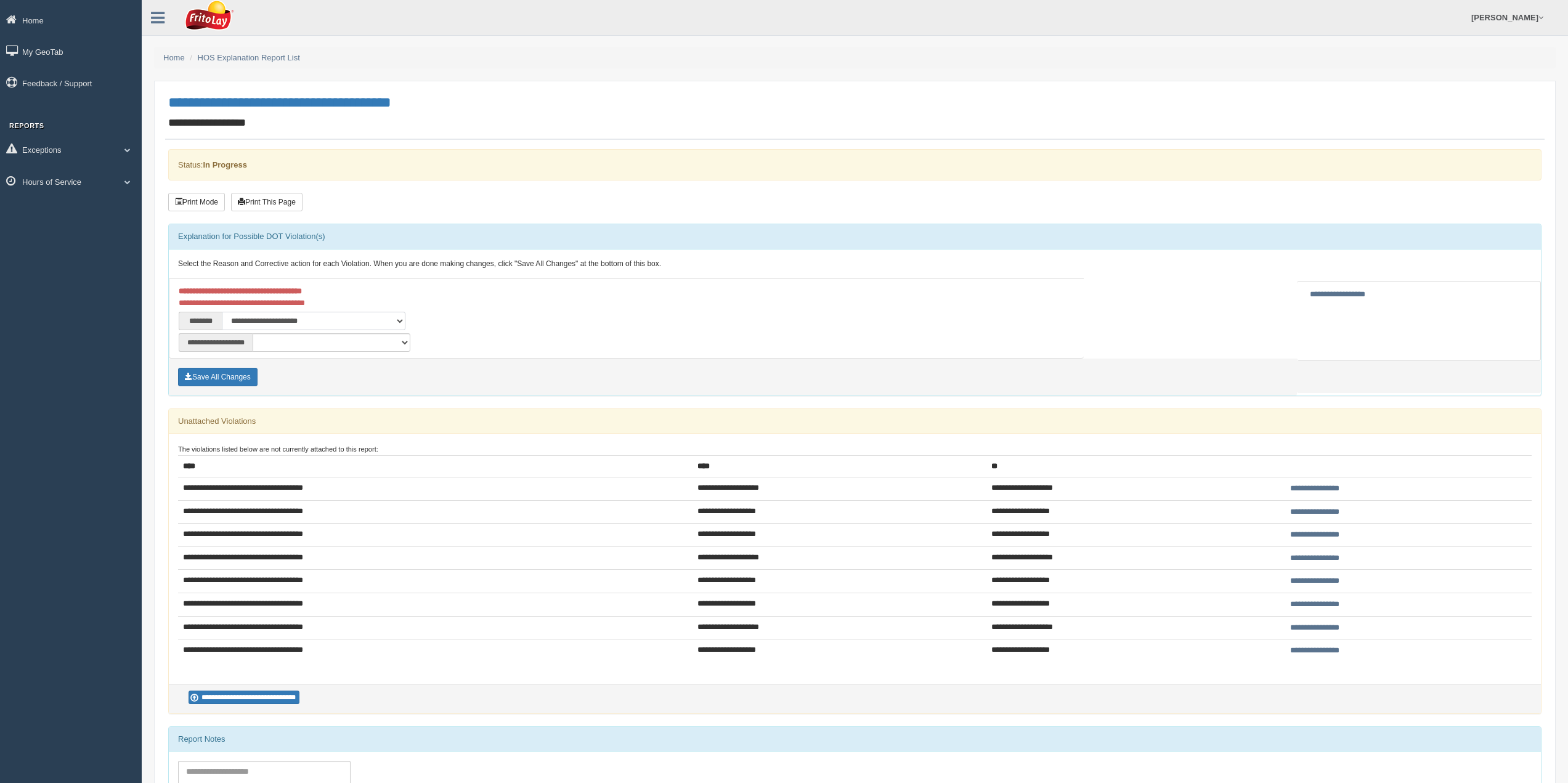 click on "**********" at bounding box center (313, 321) 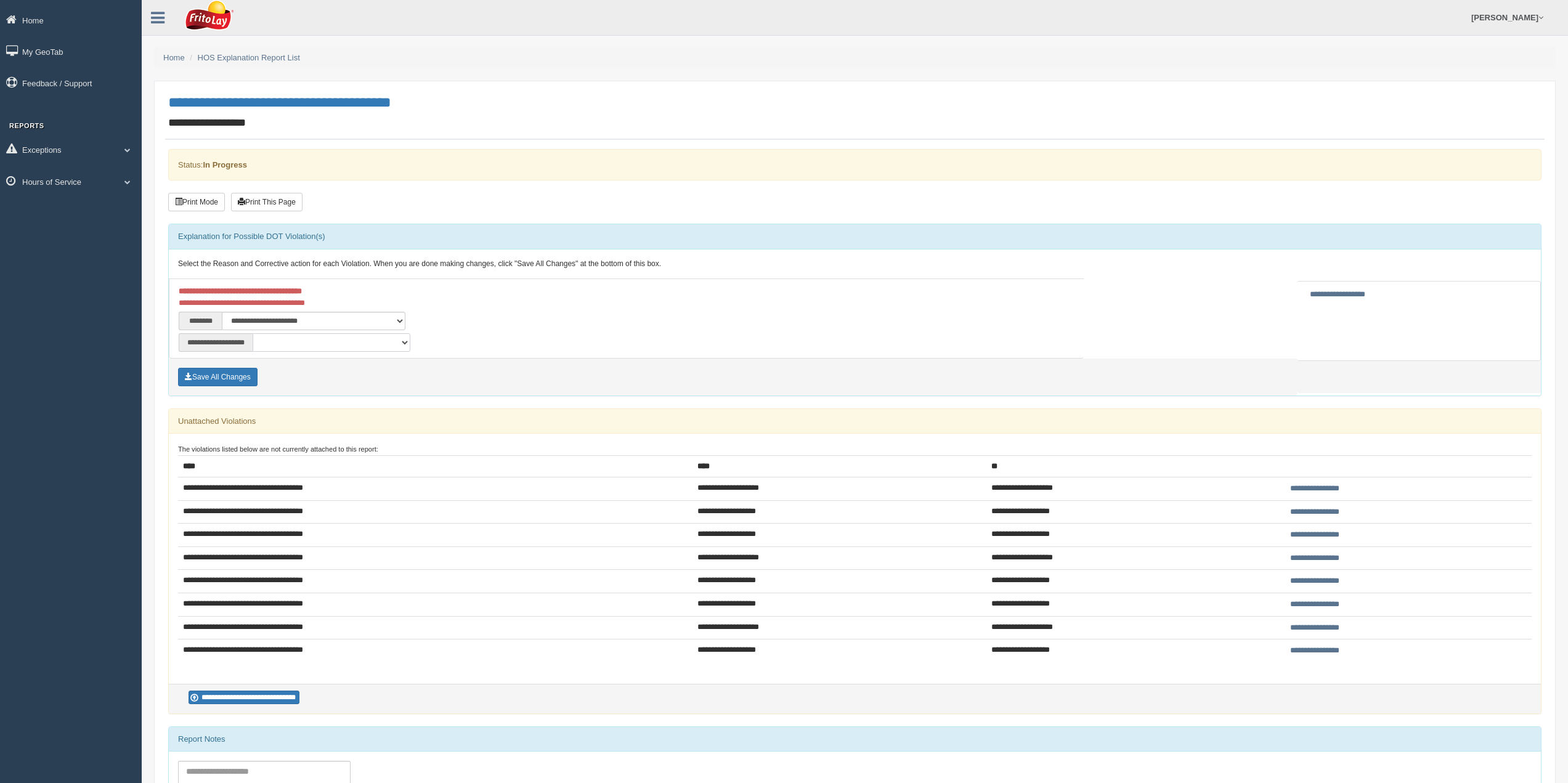 click on "**********" at bounding box center (331, 343) 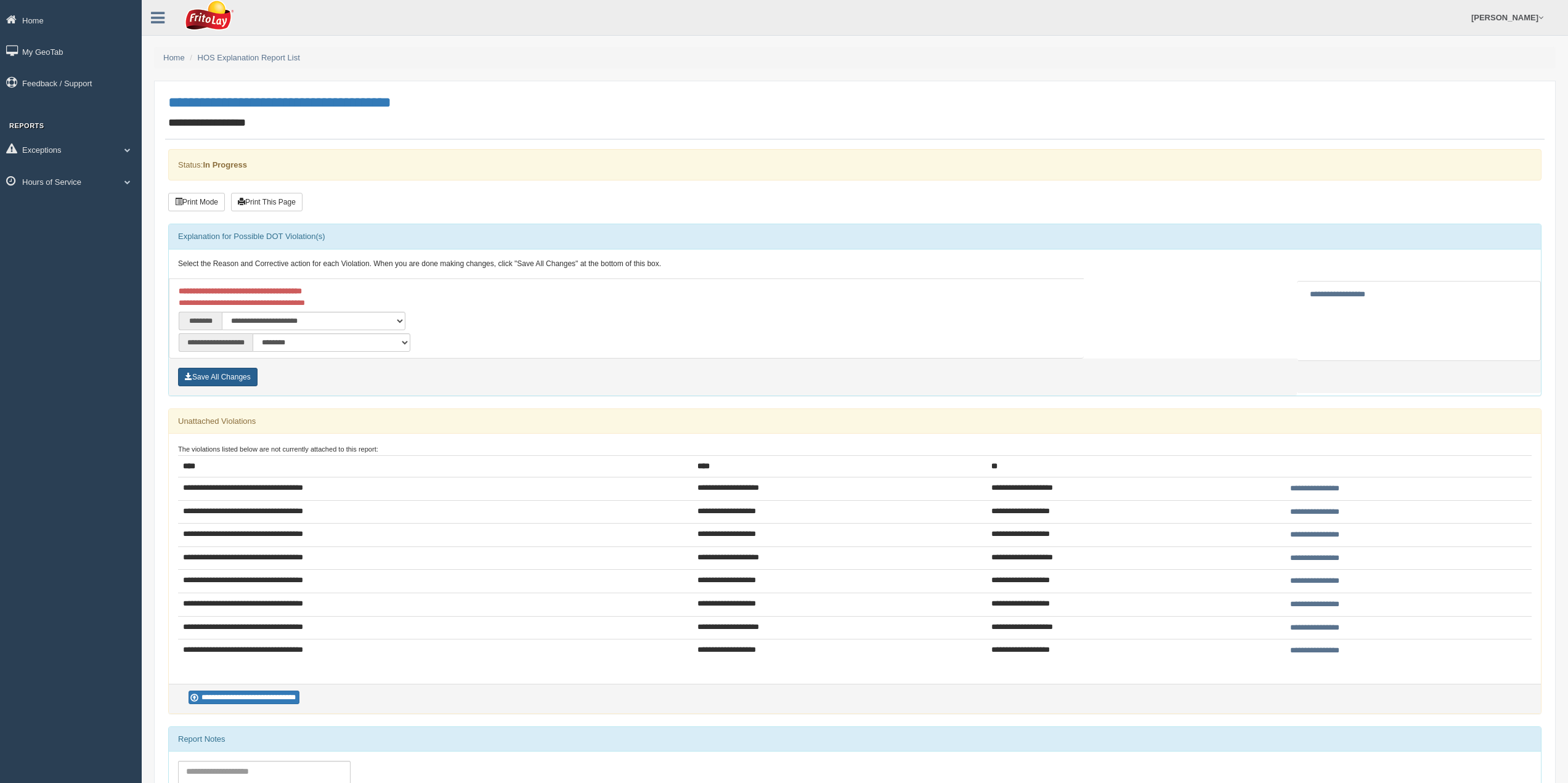 click on "Save All Changes" at bounding box center [217, 377] 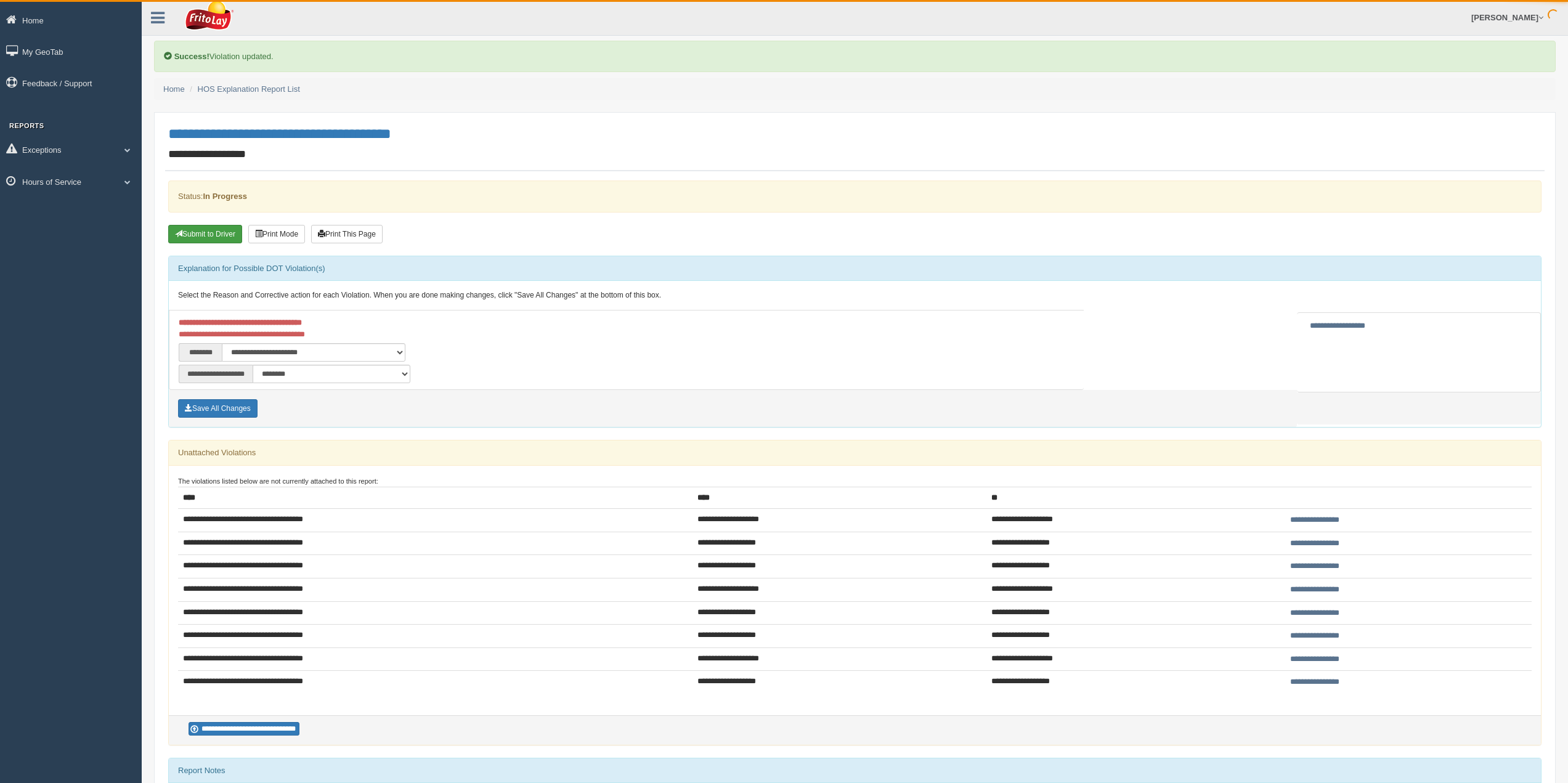 scroll, scrollTop: 0, scrollLeft: 0, axis: both 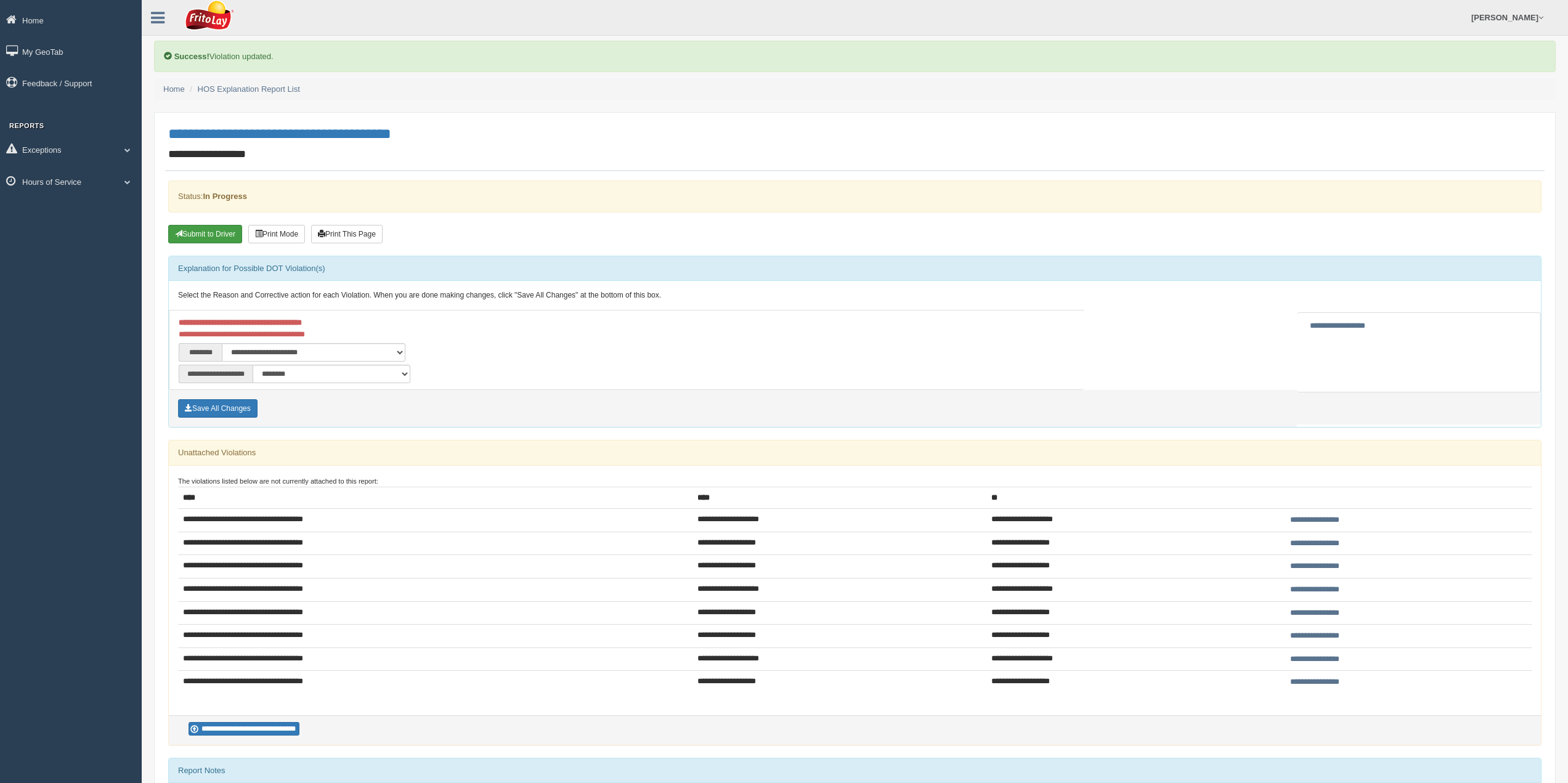 click on "Submit to Driver" at bounding box center (205, 234) 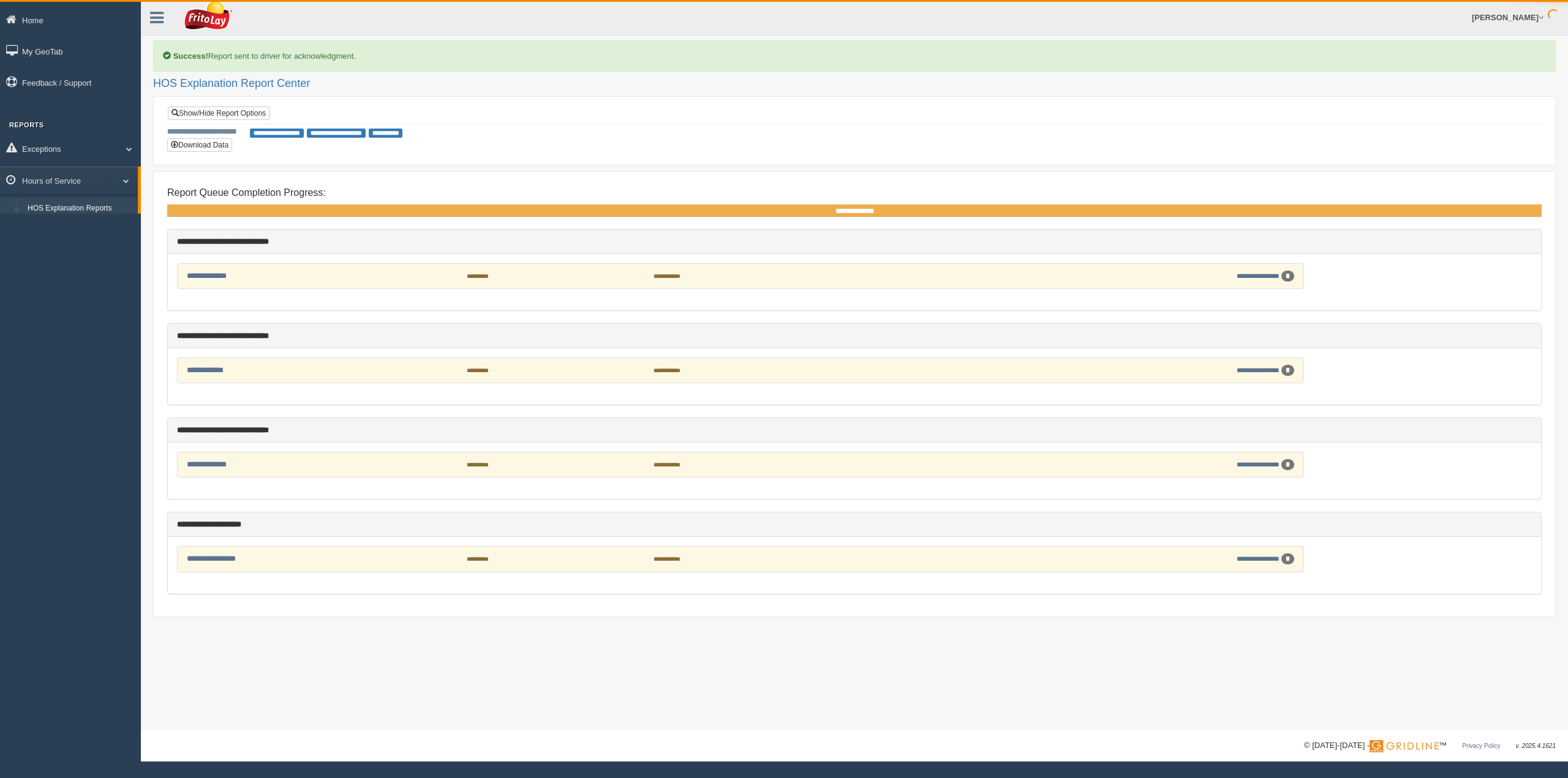 scroll, scrollTop: 0, scrollLeft: 0, axis: both 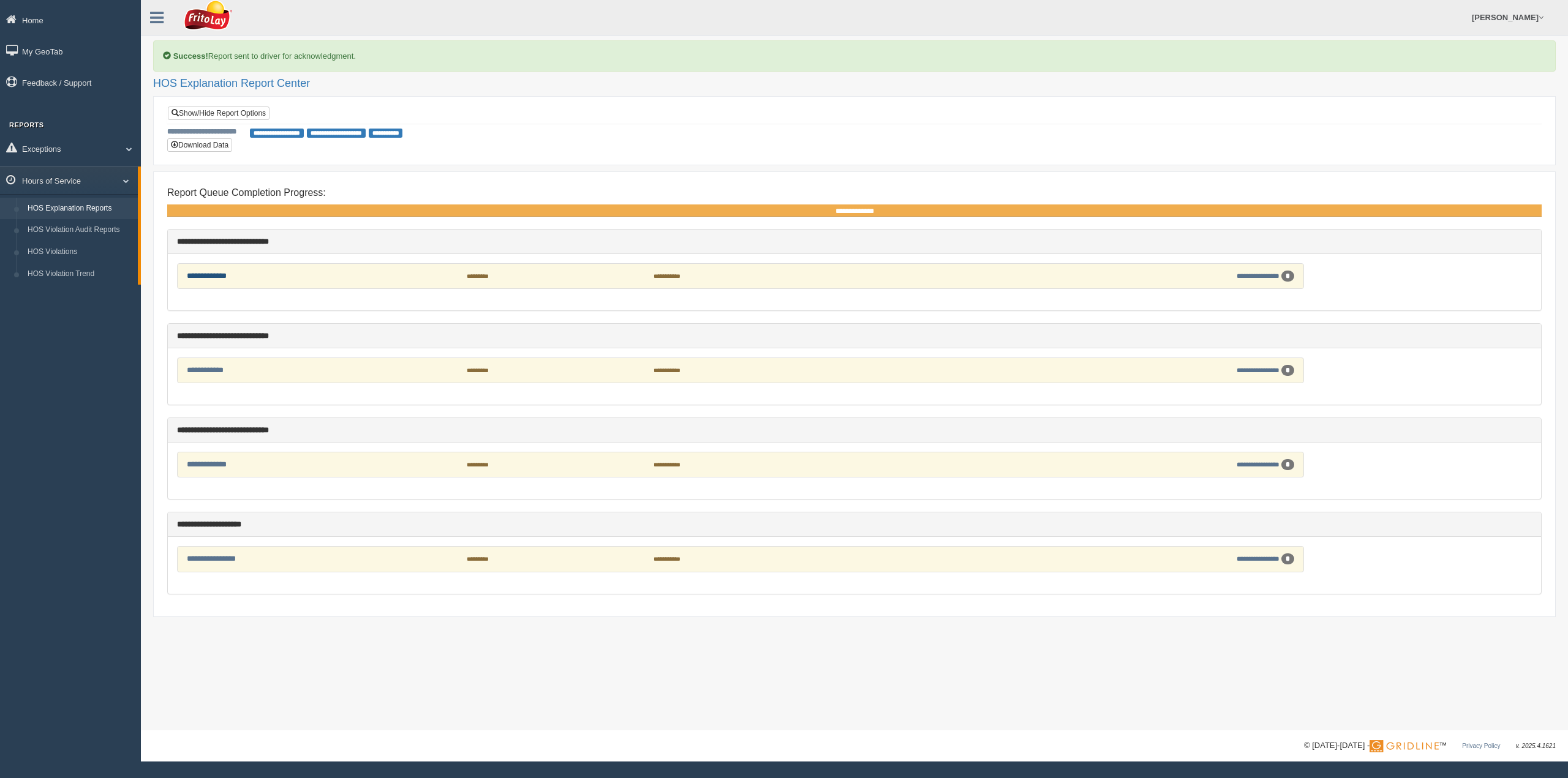 click on "**********" at bounding box center (206, 275) 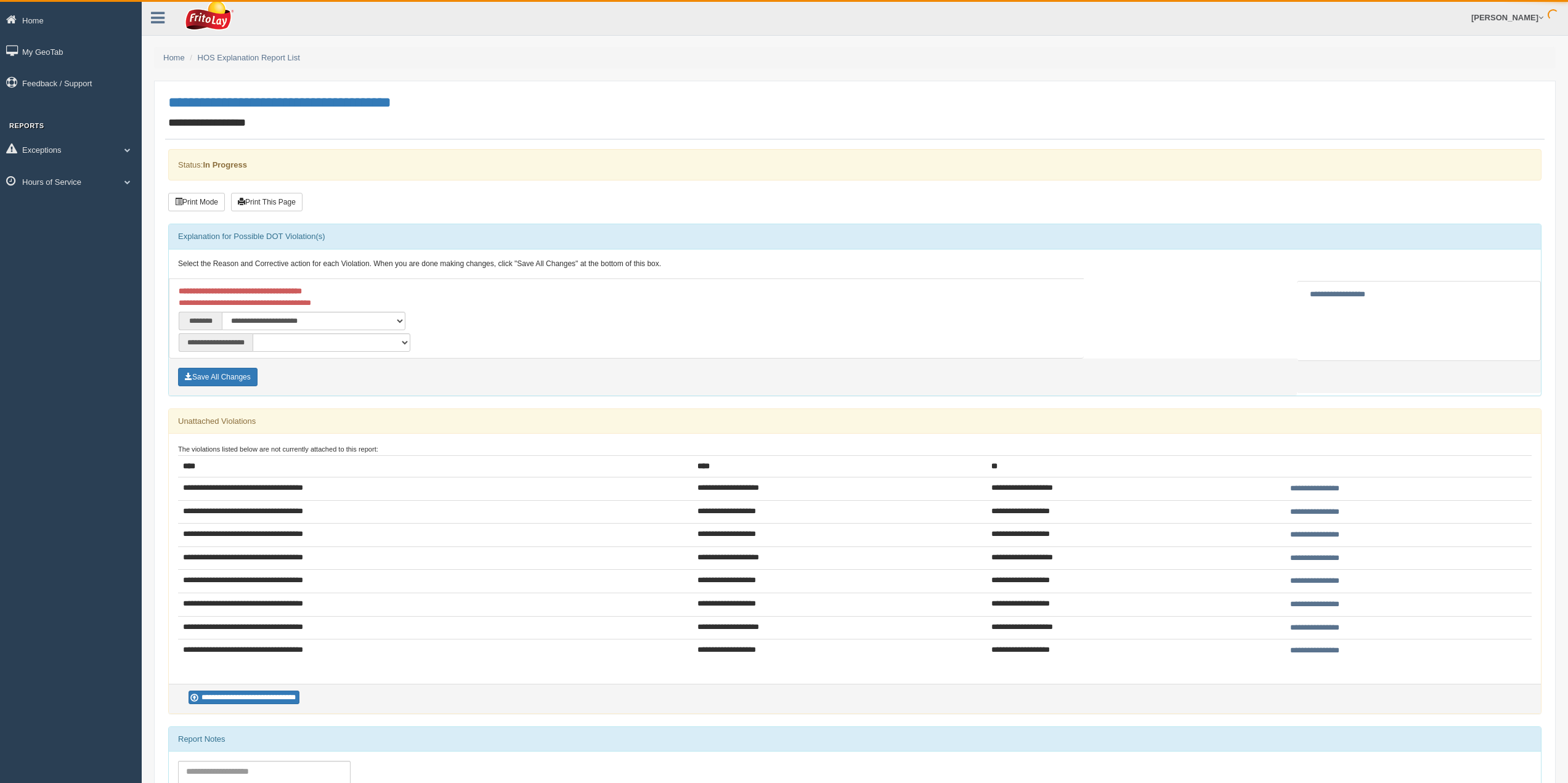 scroll, scrollTop: 0, scrollLeft: 0, axis: both 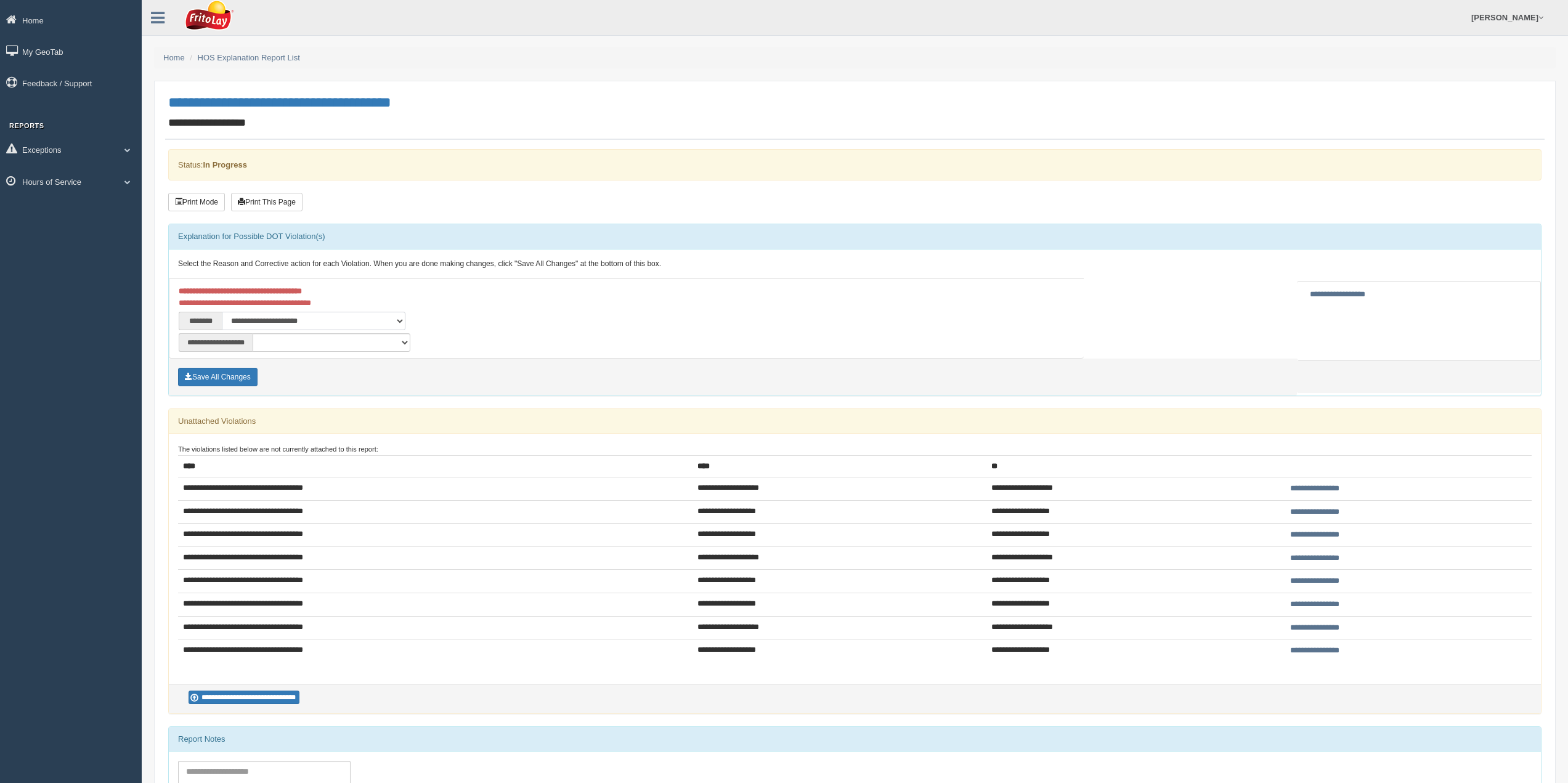 click on "**********" at bounding box center (313, 321) 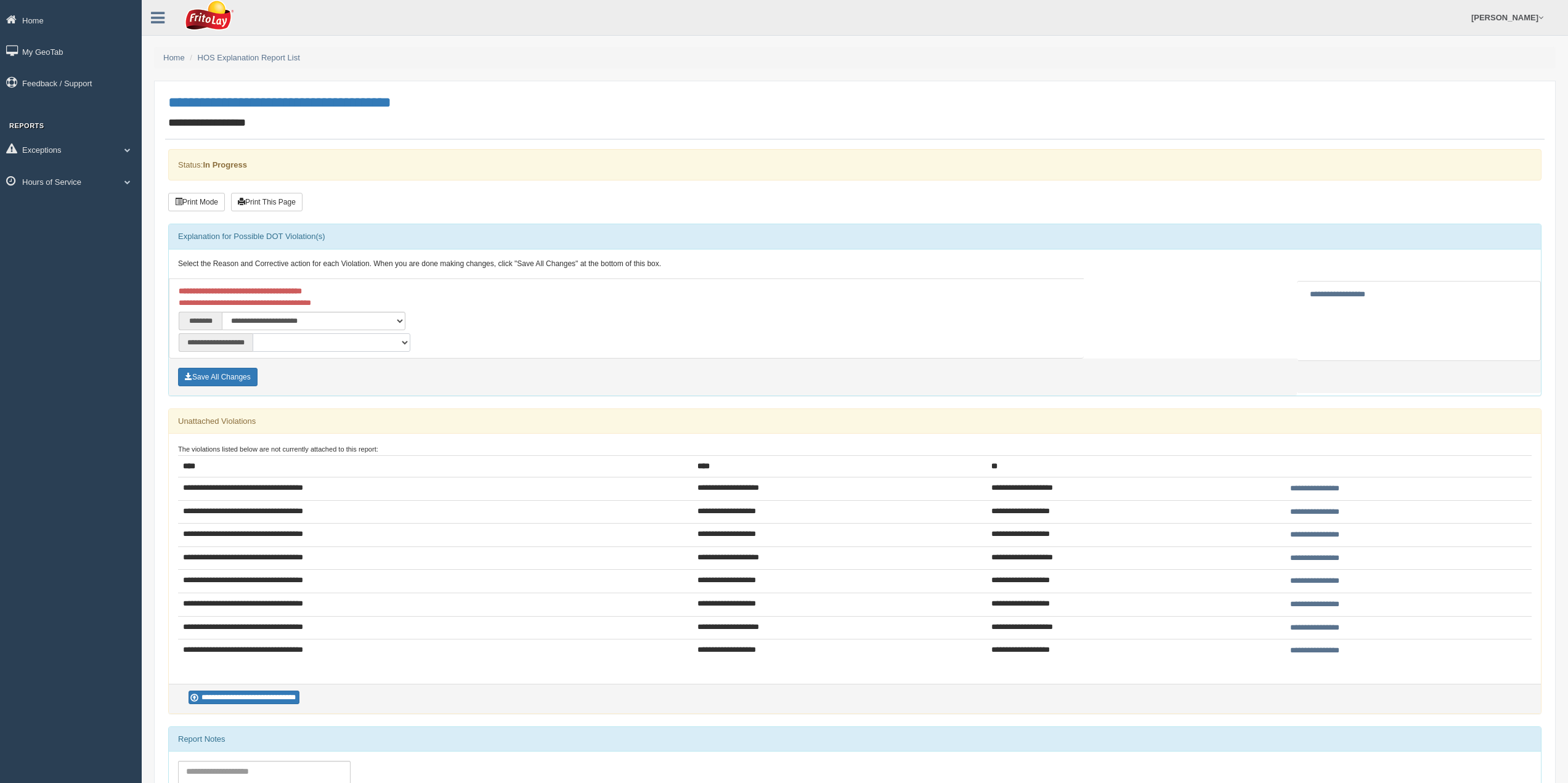 drag, startPoint x: 295, startPoint y: 336, endPoint x: 301, endPoint y: 351, distance: 16.155494 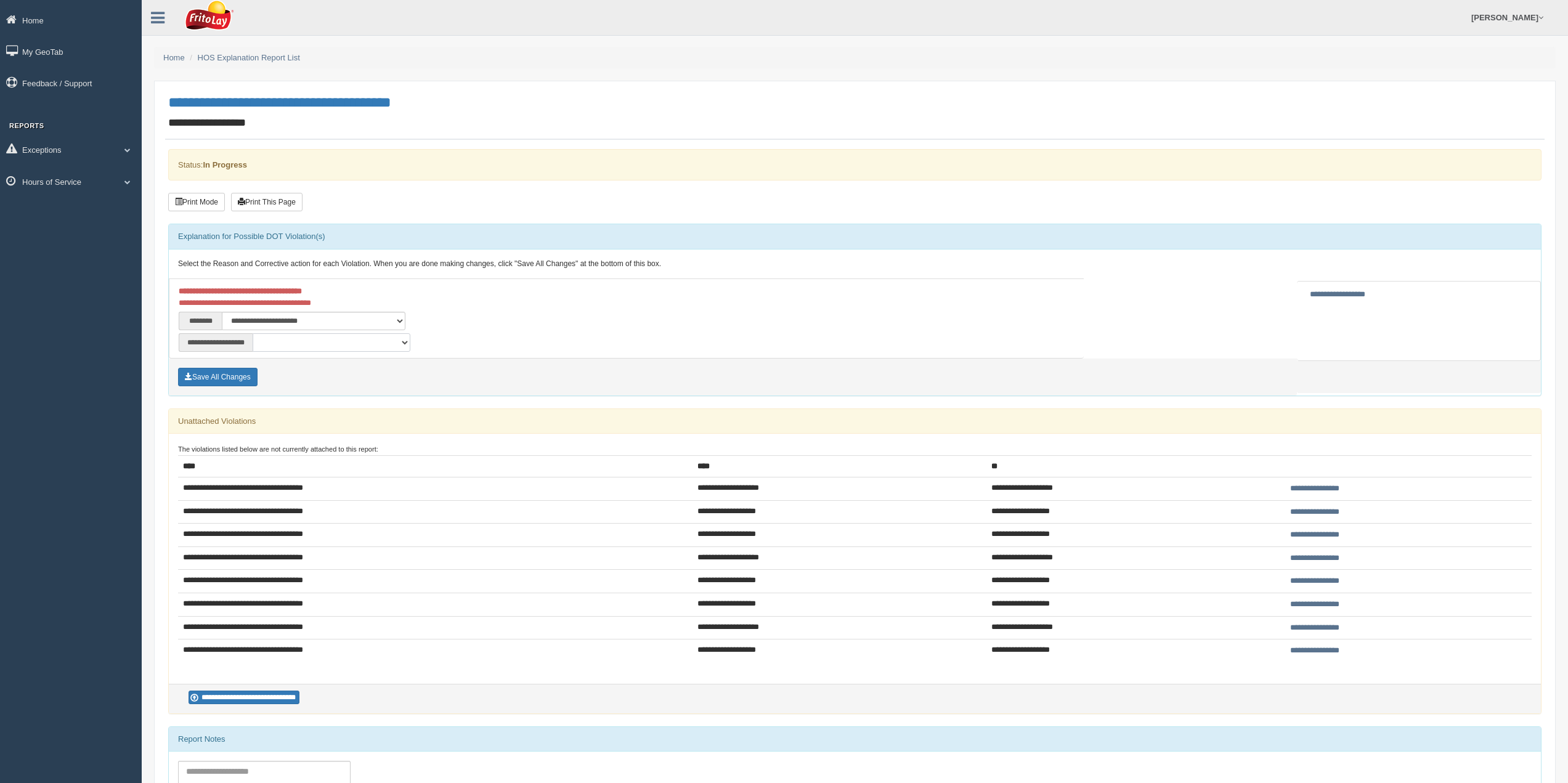 select on "**" 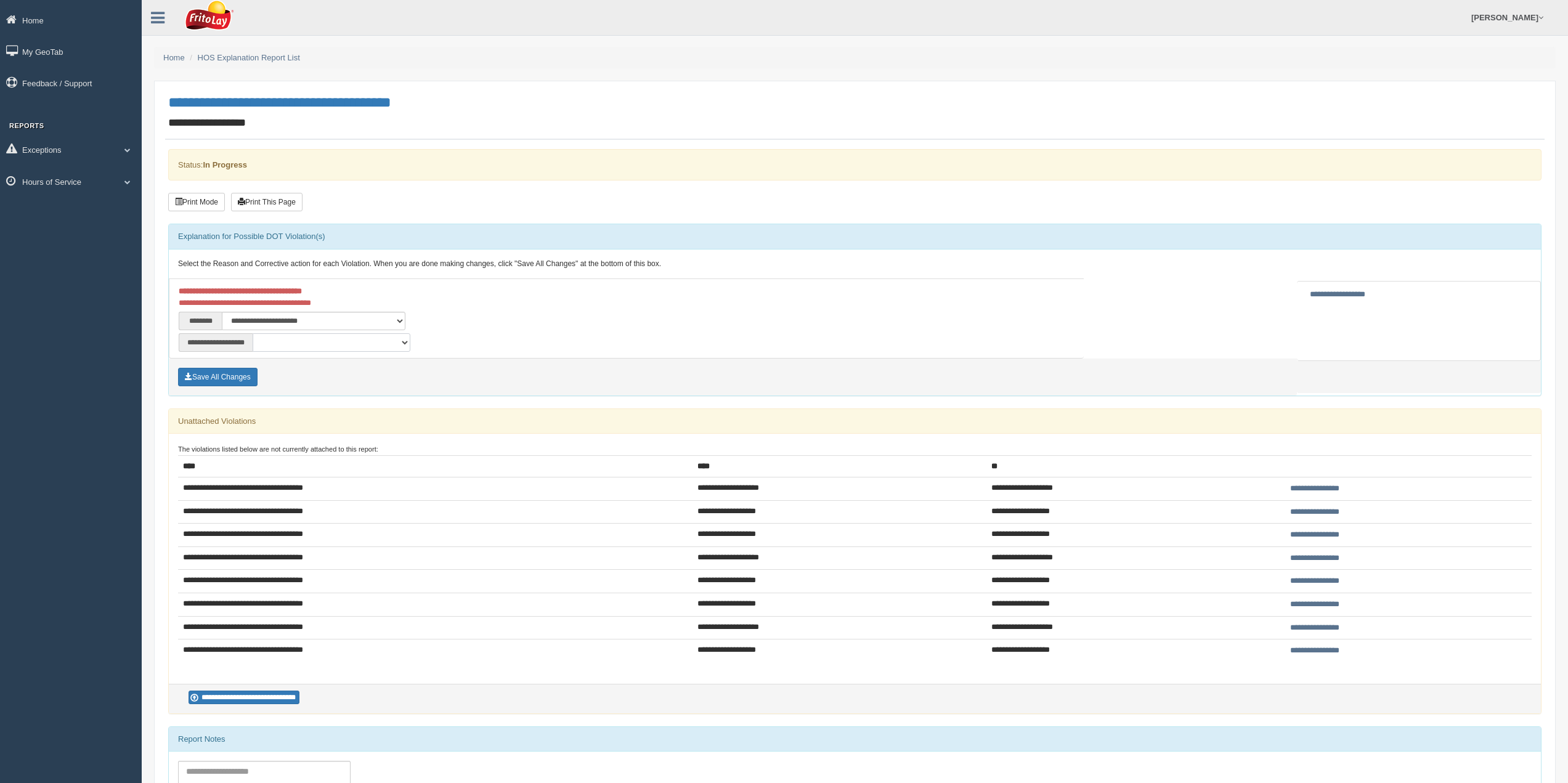 click on "**********" at bounding box center (331, 343) 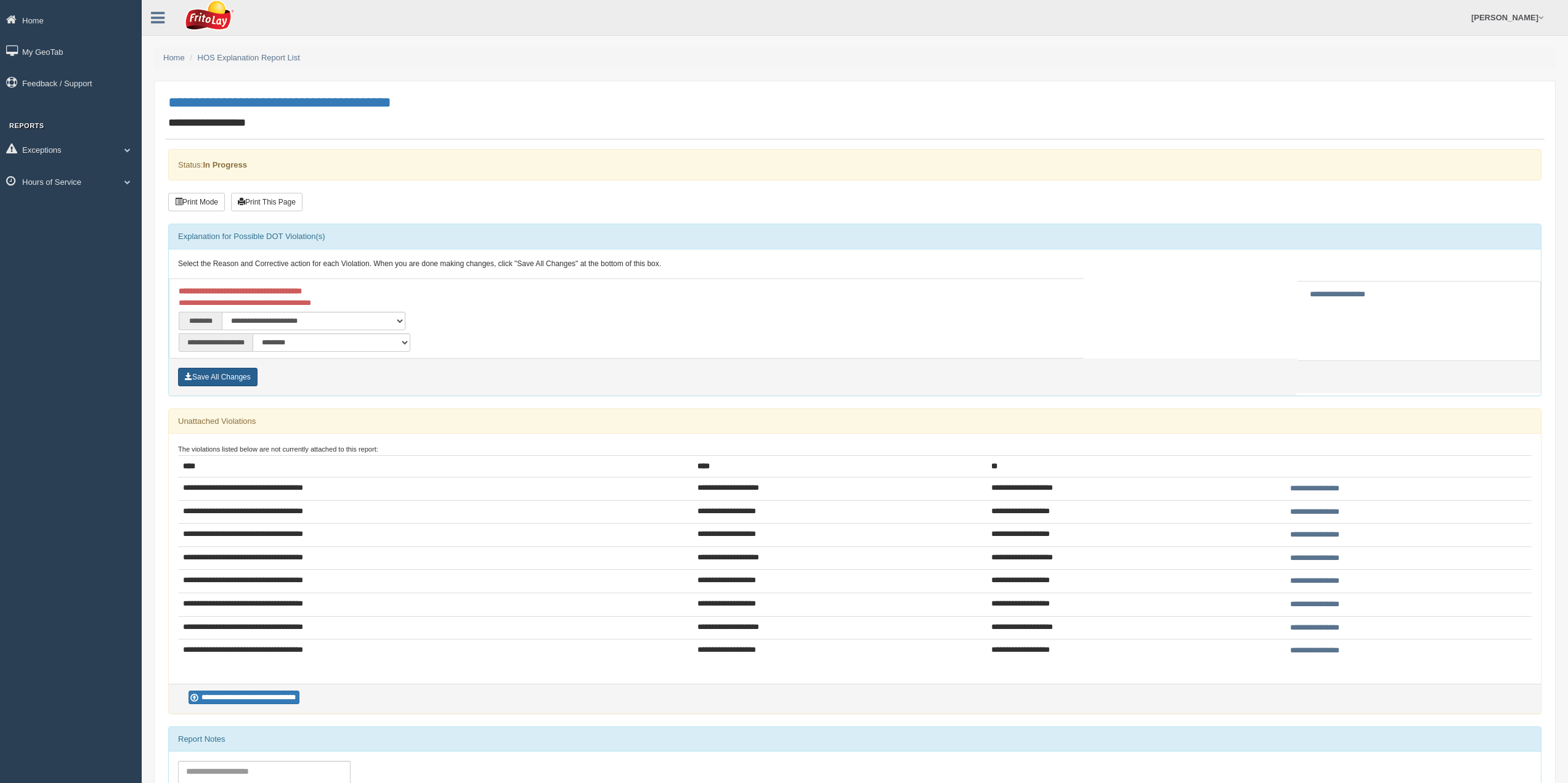 click on "Save All Changes" at bounding box center (217, 377) 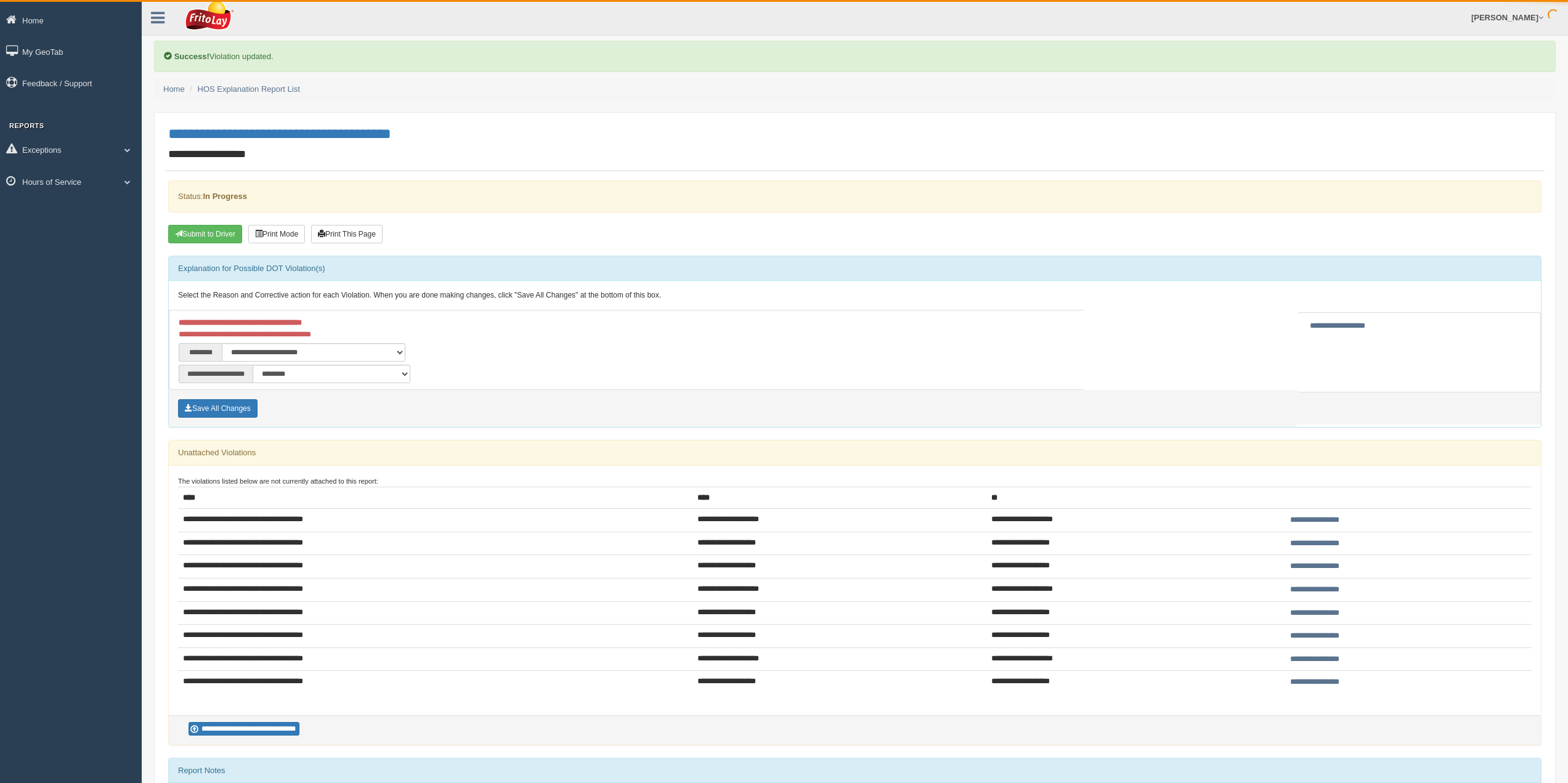 scroll, scrollTop: 0, scrollLeft: 0, axis: both 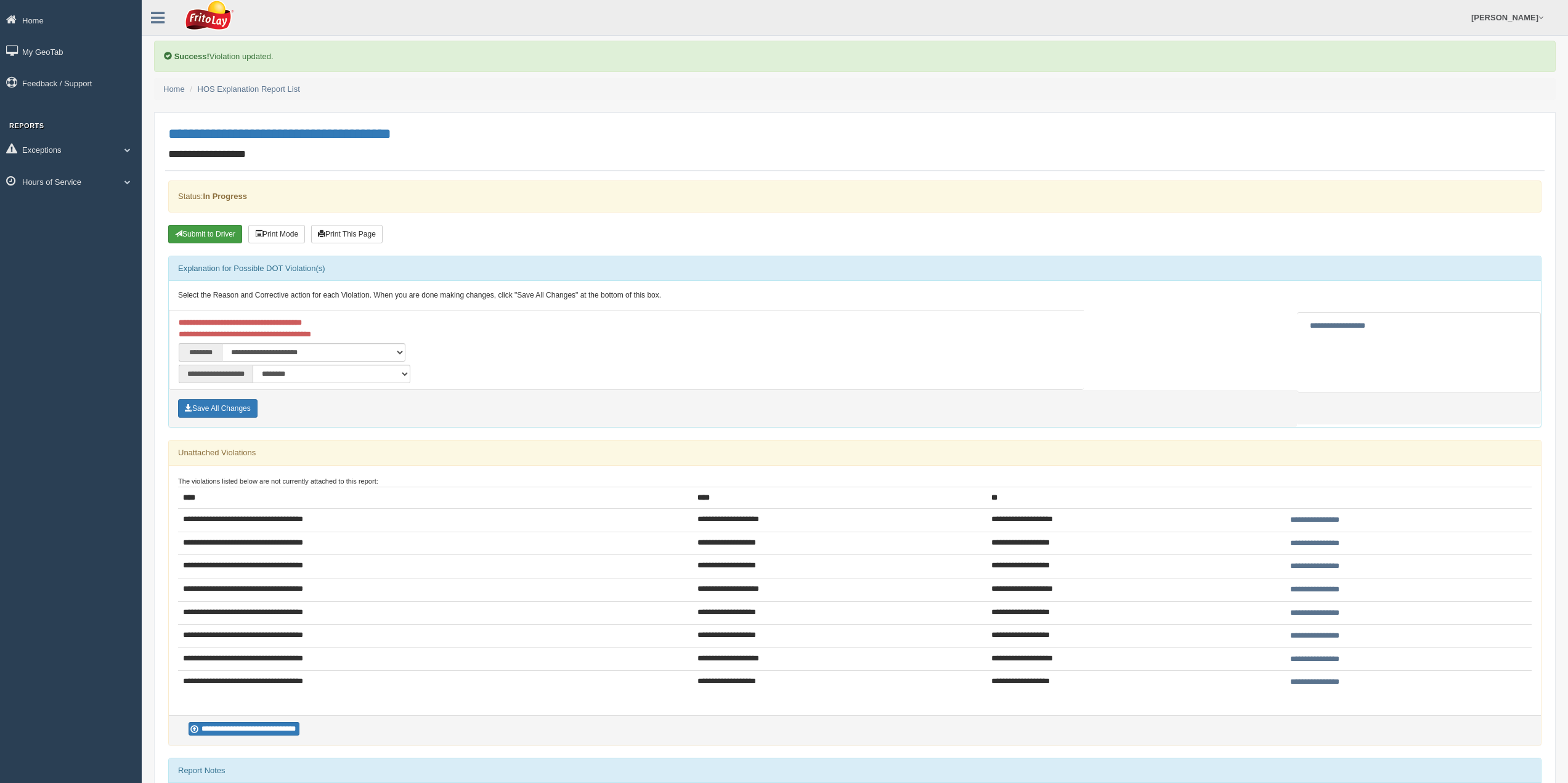 click on "Submit to Driver" at bounding box center [205, 234] 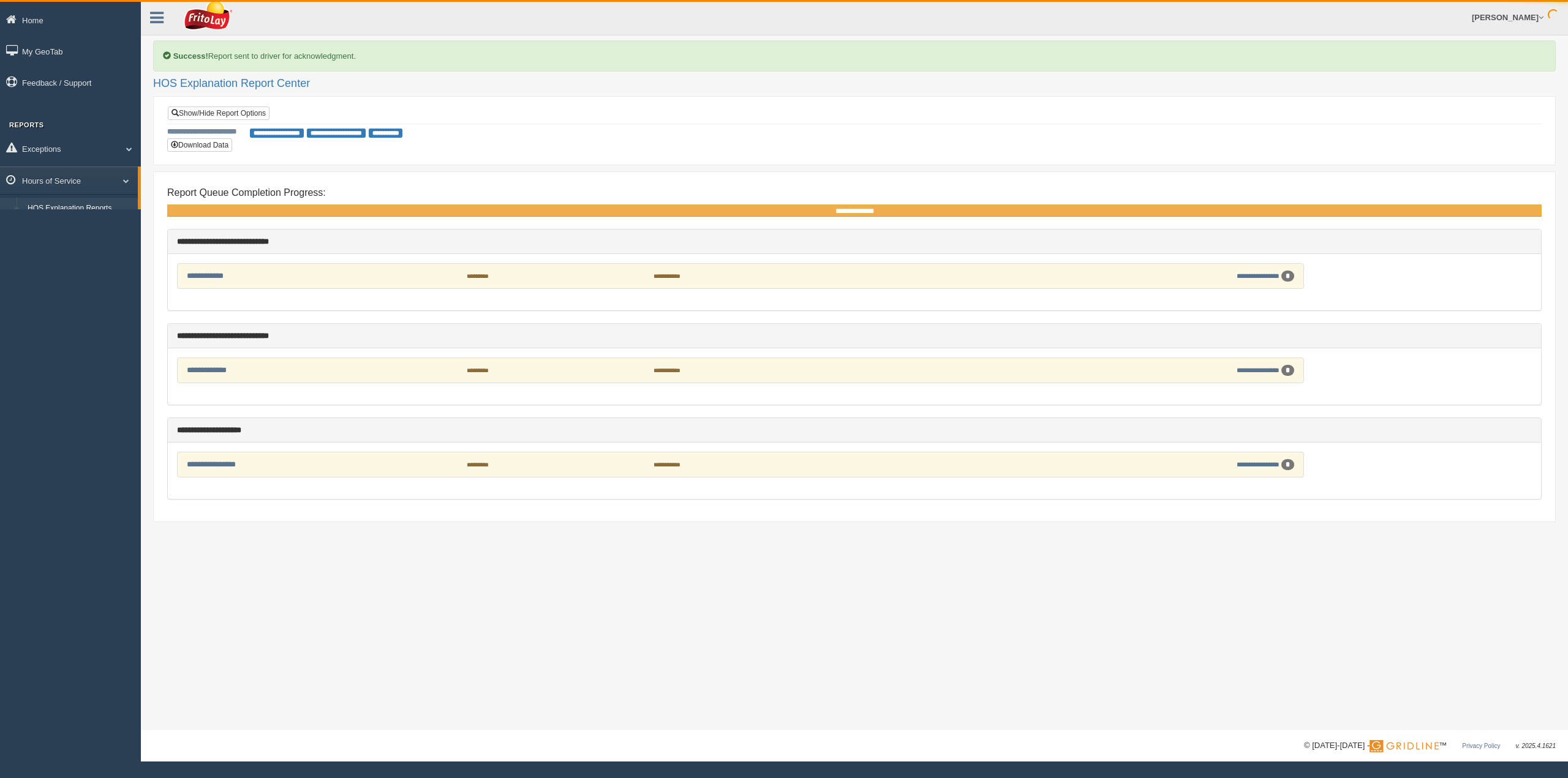 scroll, scrollTop: 0, scrollLeft: 0, axis: both 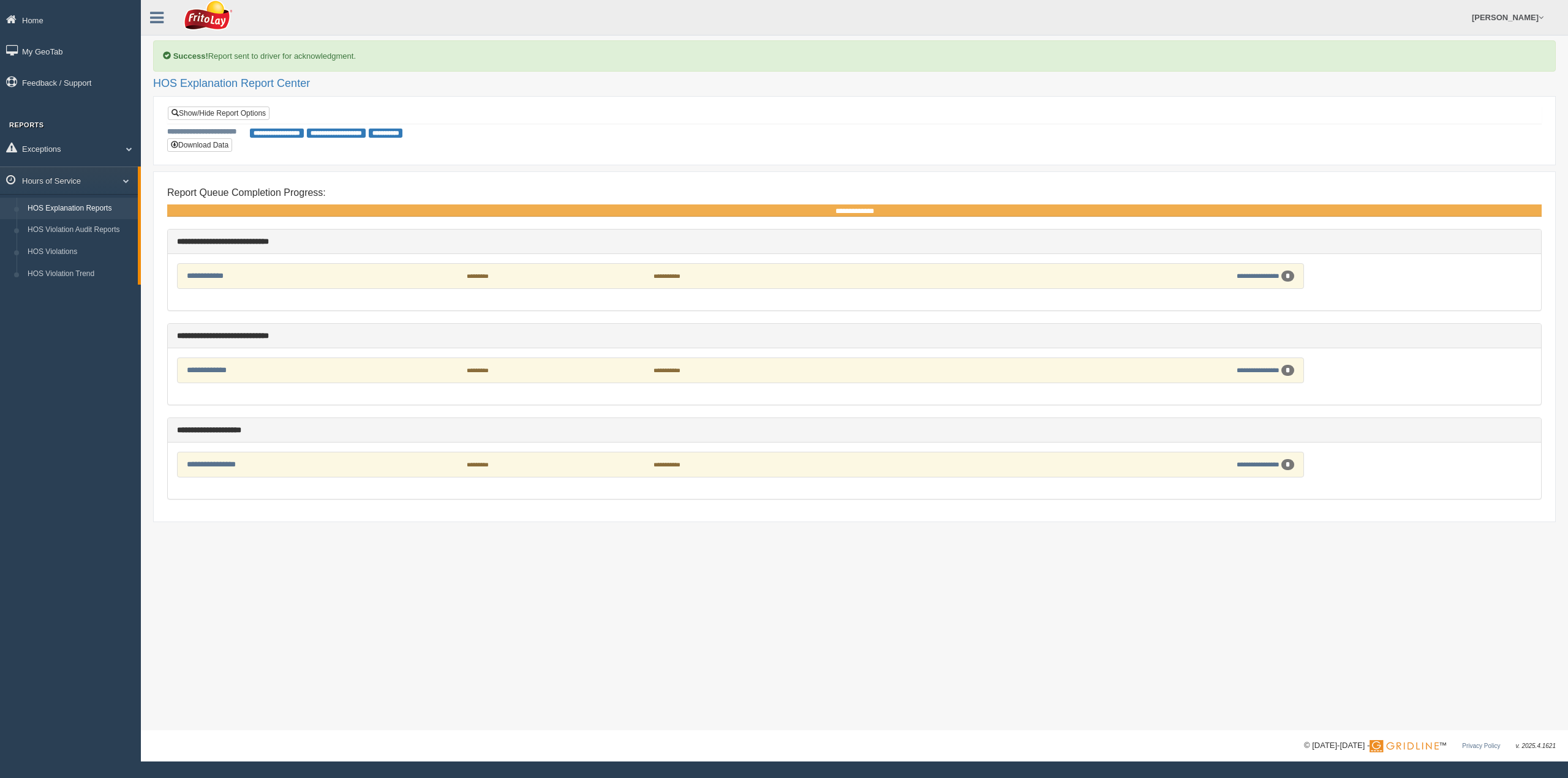 click on "**********" at bounding box center [320, 275] 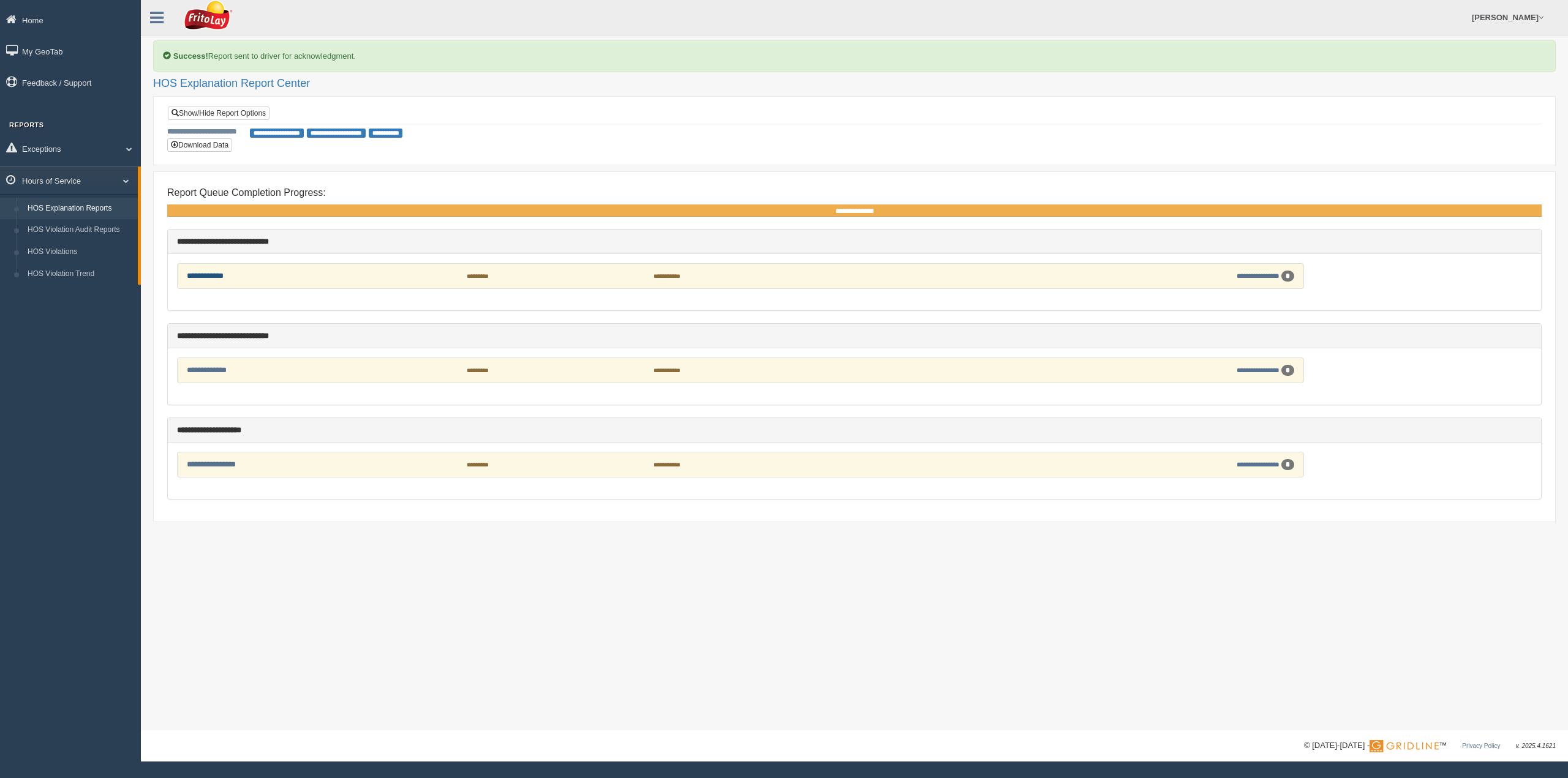 click on "**********" at bounding box center (205, 275) 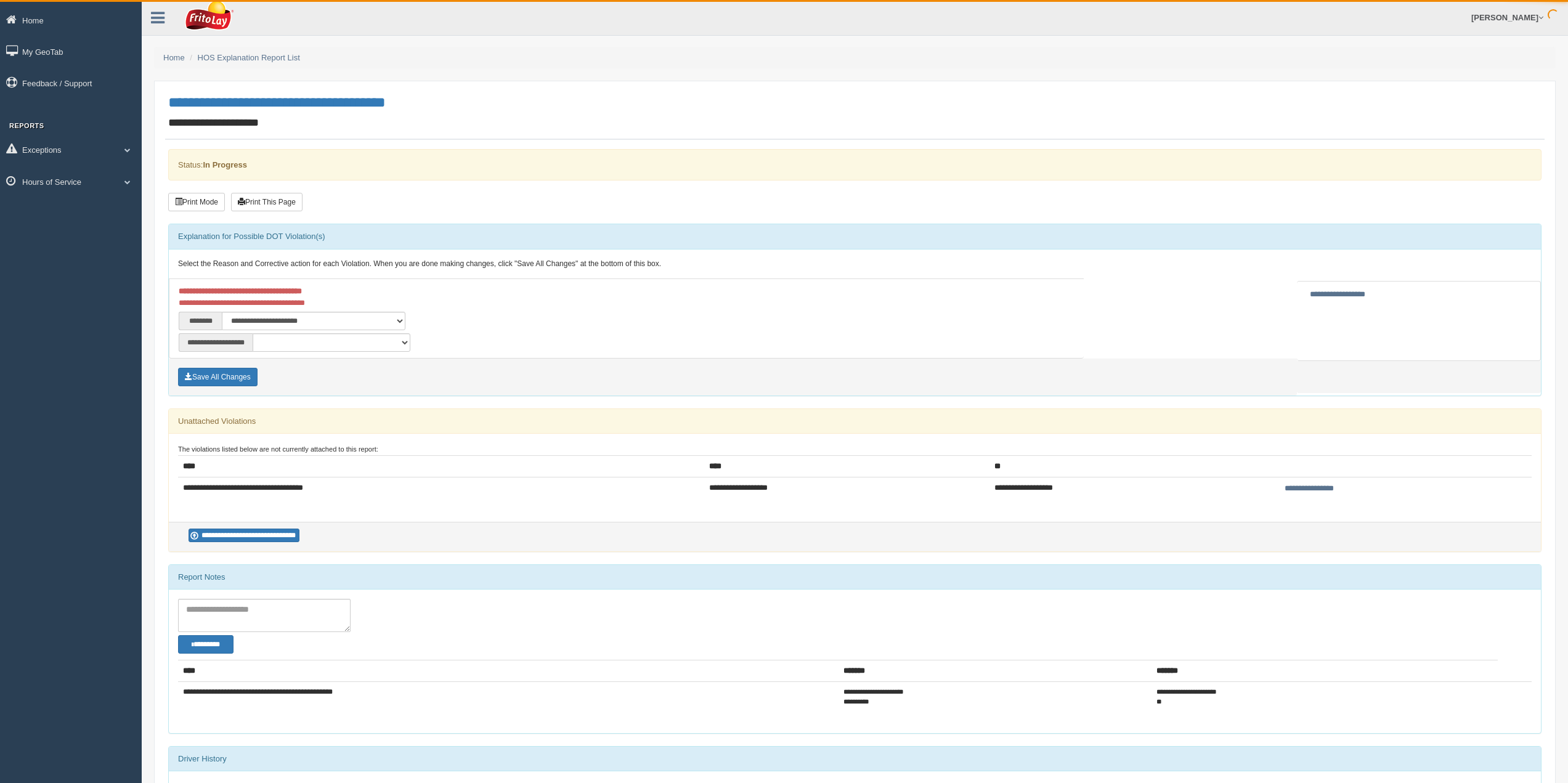 scroll, scrollTop: 0, scrollLeft: 0, axis: both 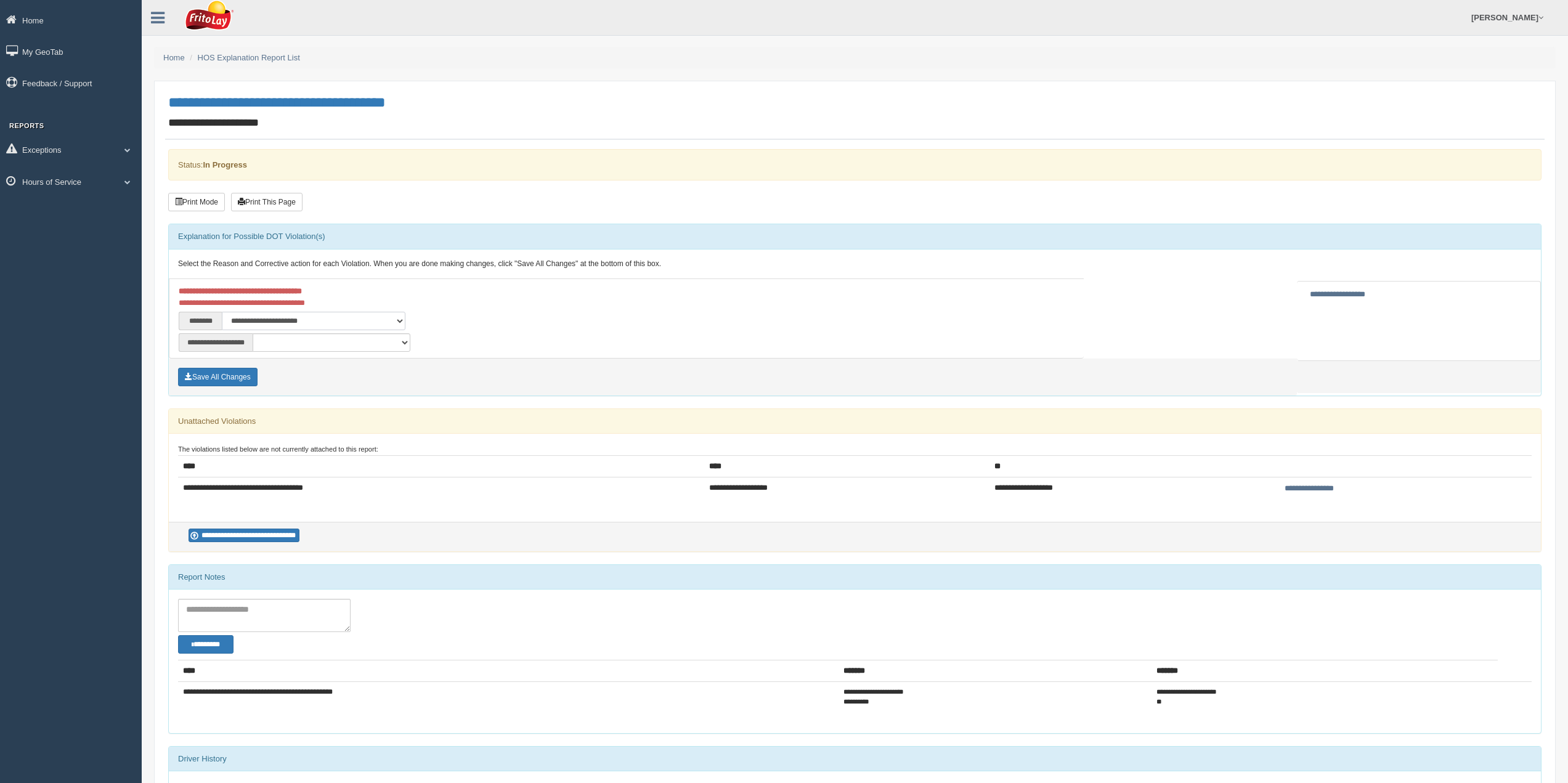 drag, startPoint x: 234, startPoint y: 315, endPoint x: 237, endPoint y: 322, distance: 7.6157731 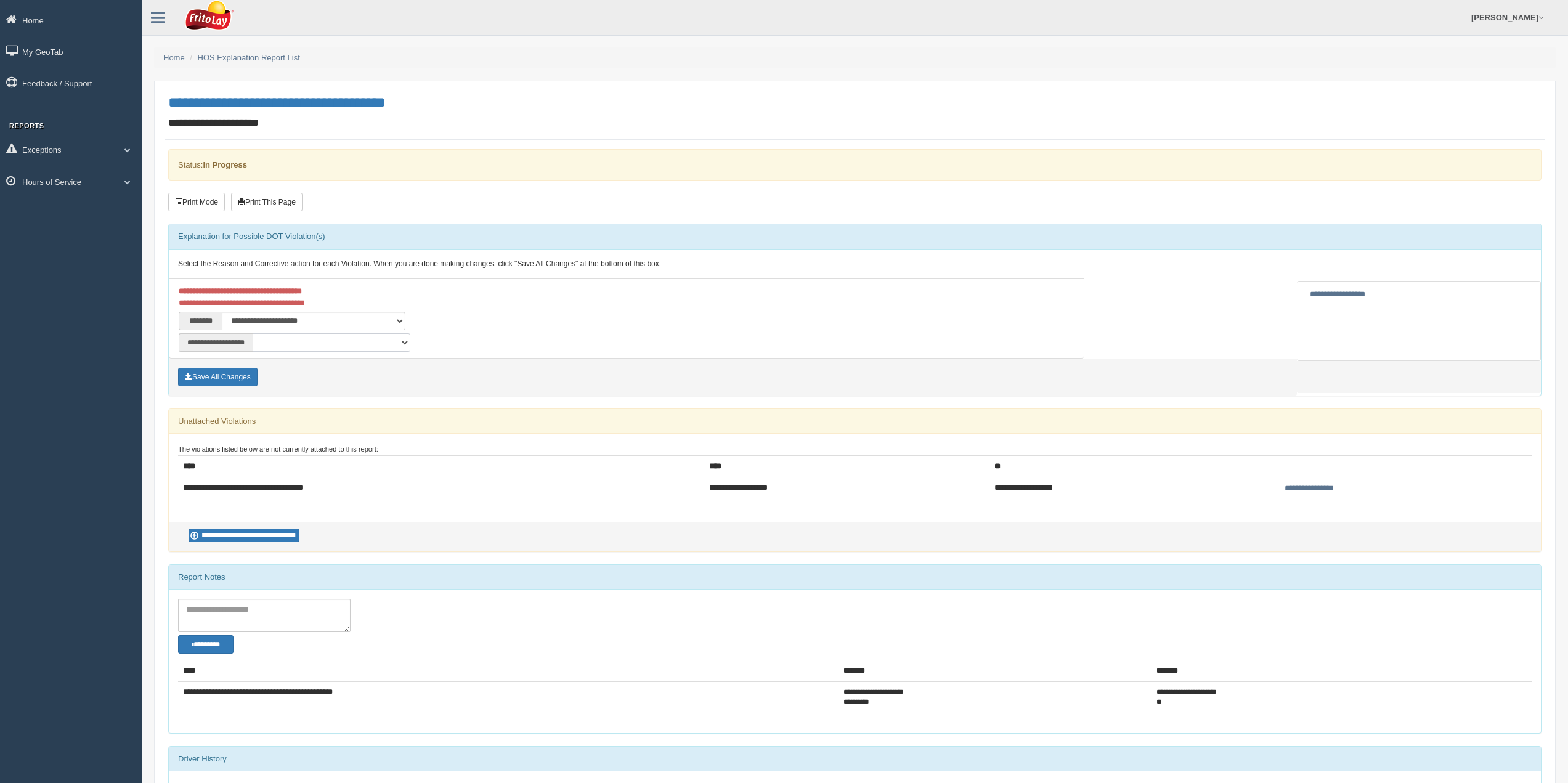 drag, startPoint x: 278, startPoint y: 341, endPoint x: 277, endPoint y: 348, distance: 7.0710678 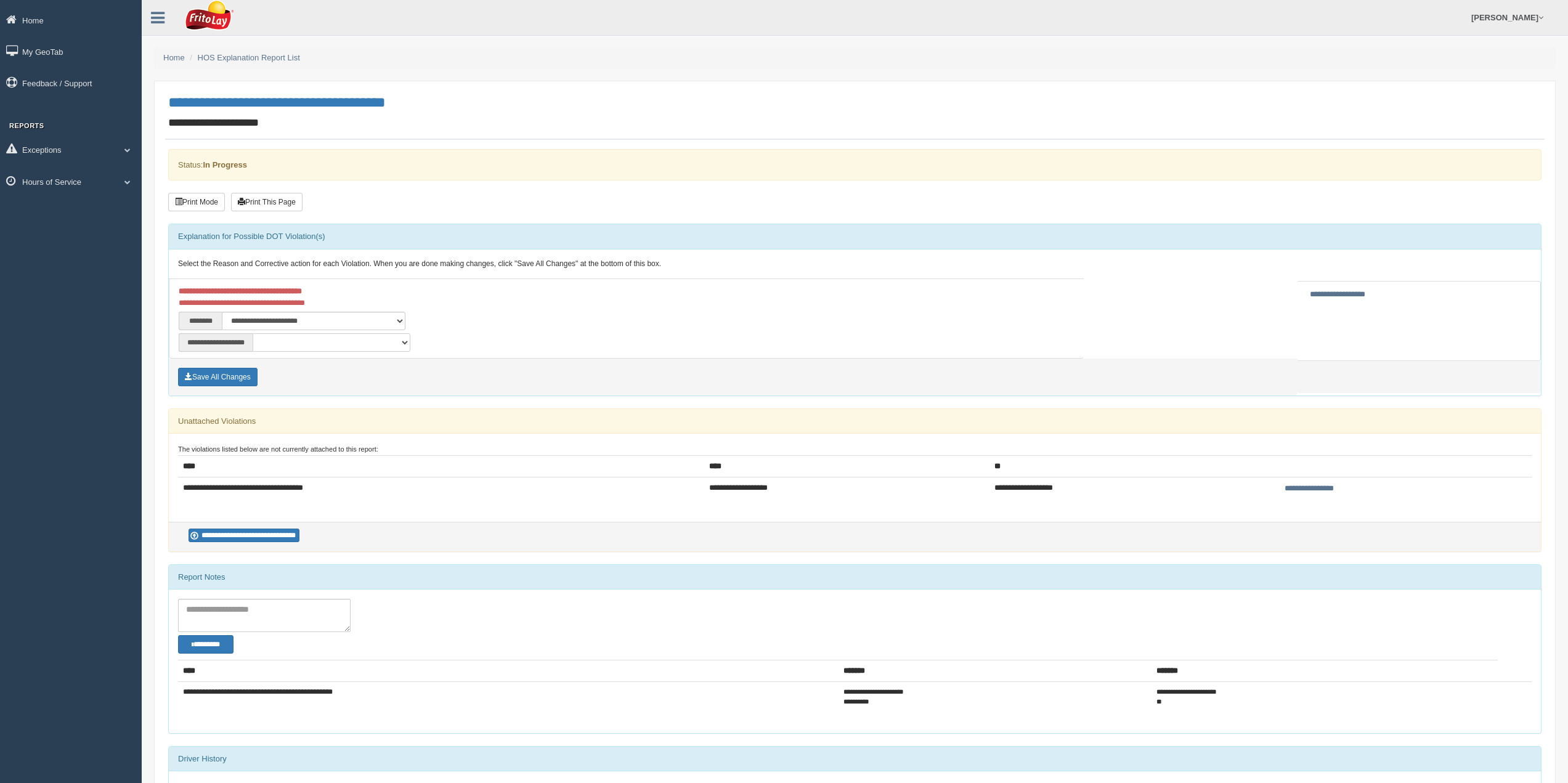 click on "**********" at bounding box center (331, 343) 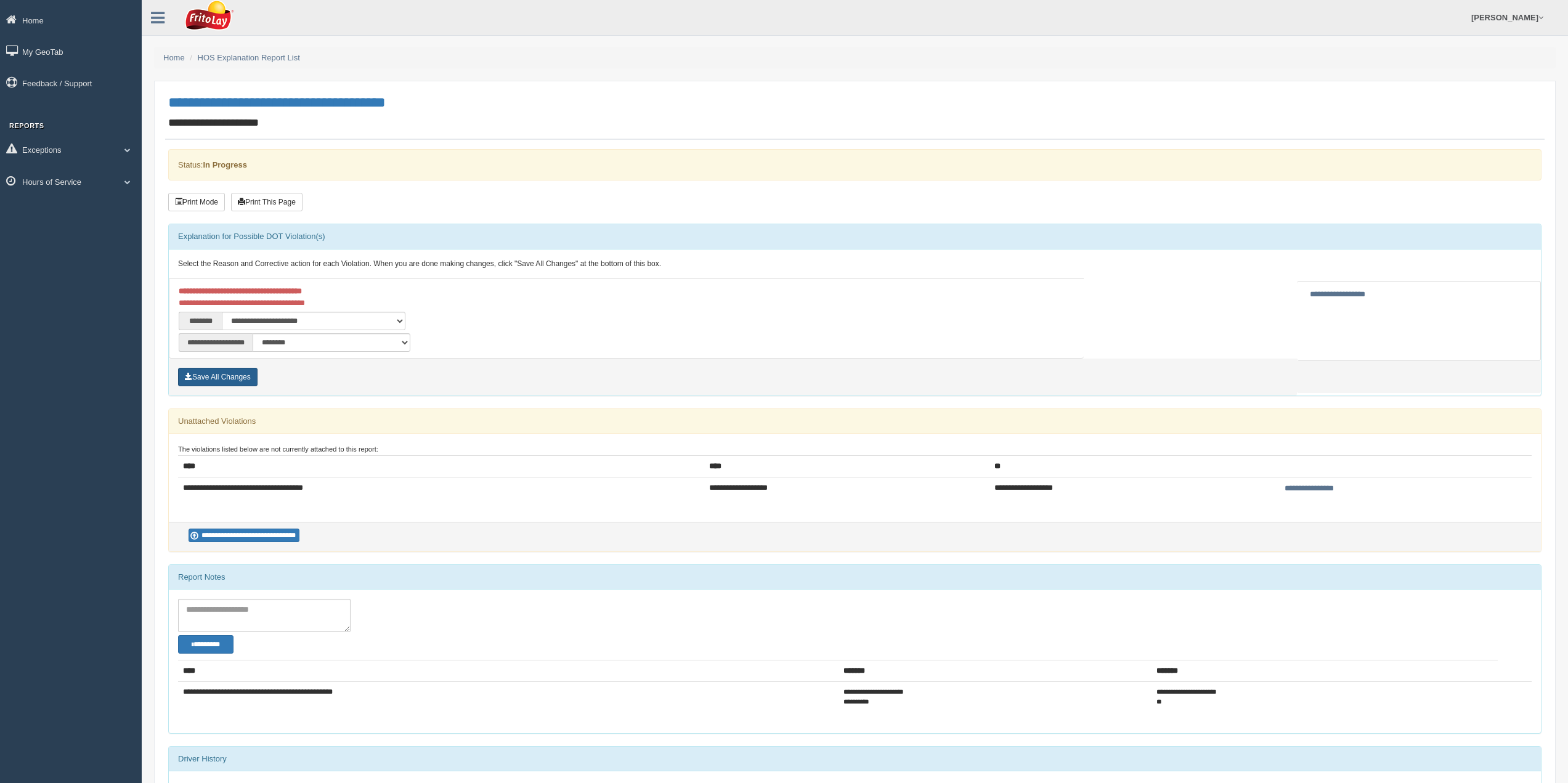 click on "Save All Changes" at bounding box center [217, 377] 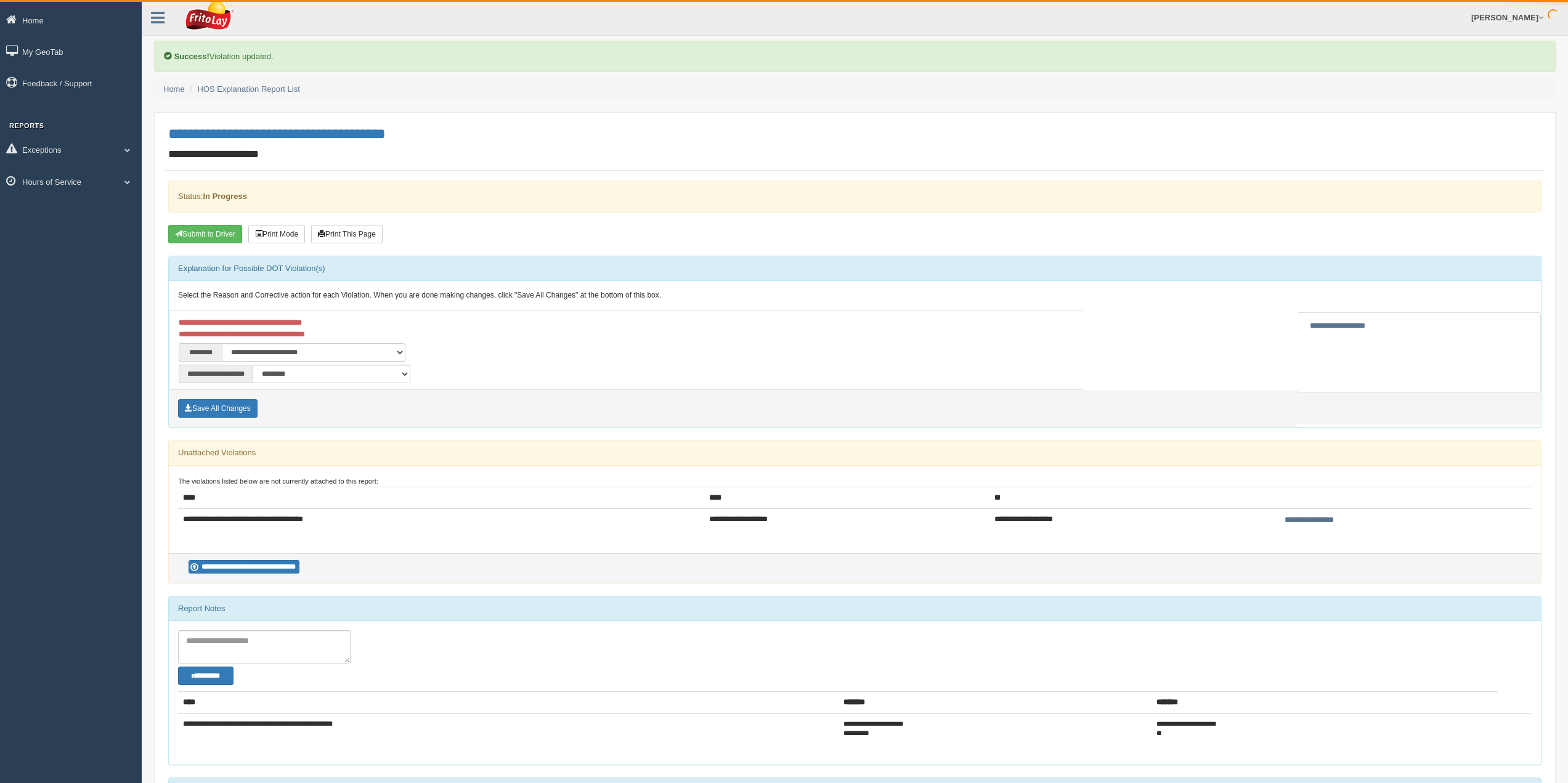scroll, scrollTop: 0, scrollLeft: 0, axis: both 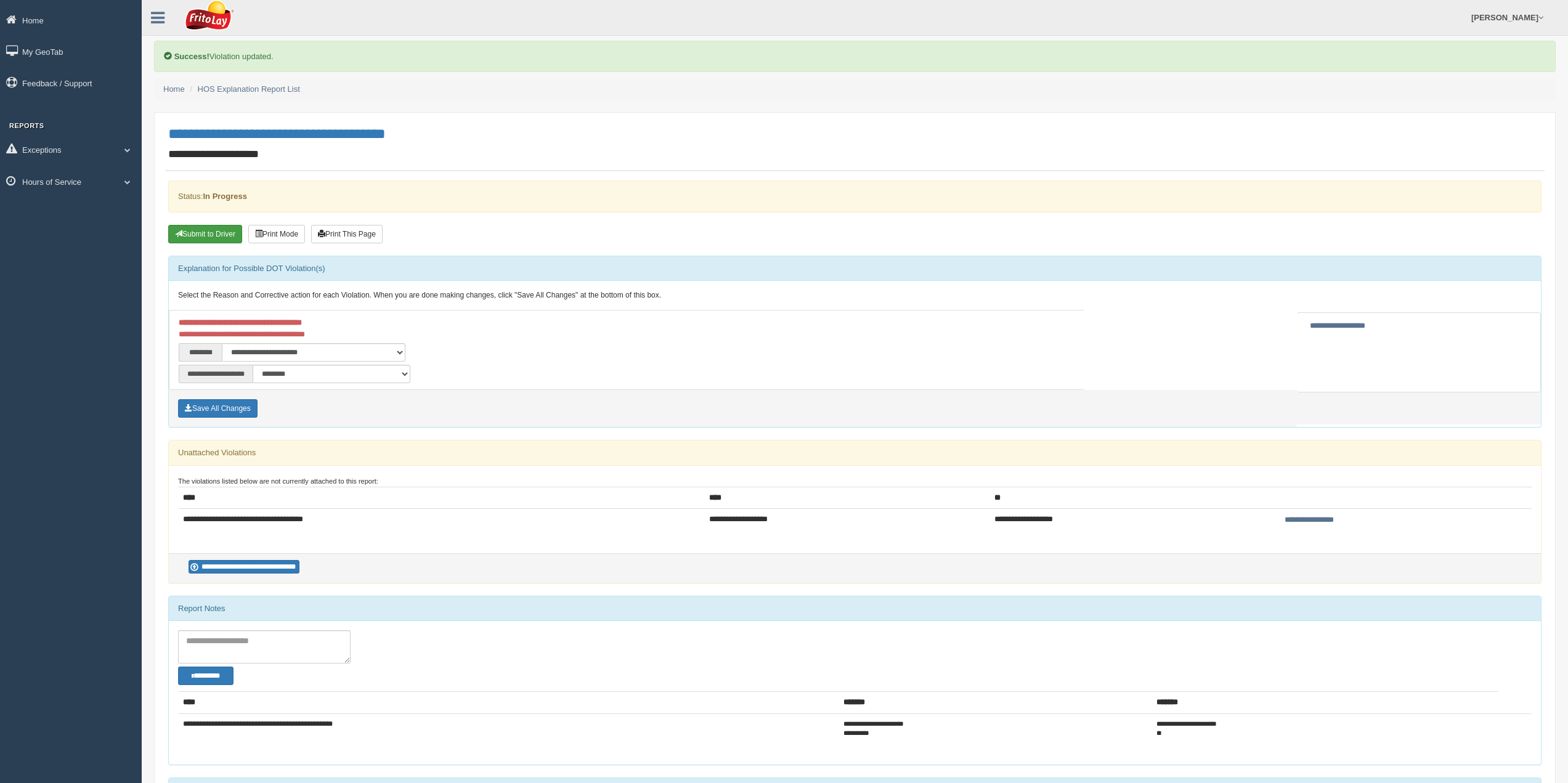 click on "Submit to Driver" at bounding box center [205, 234] 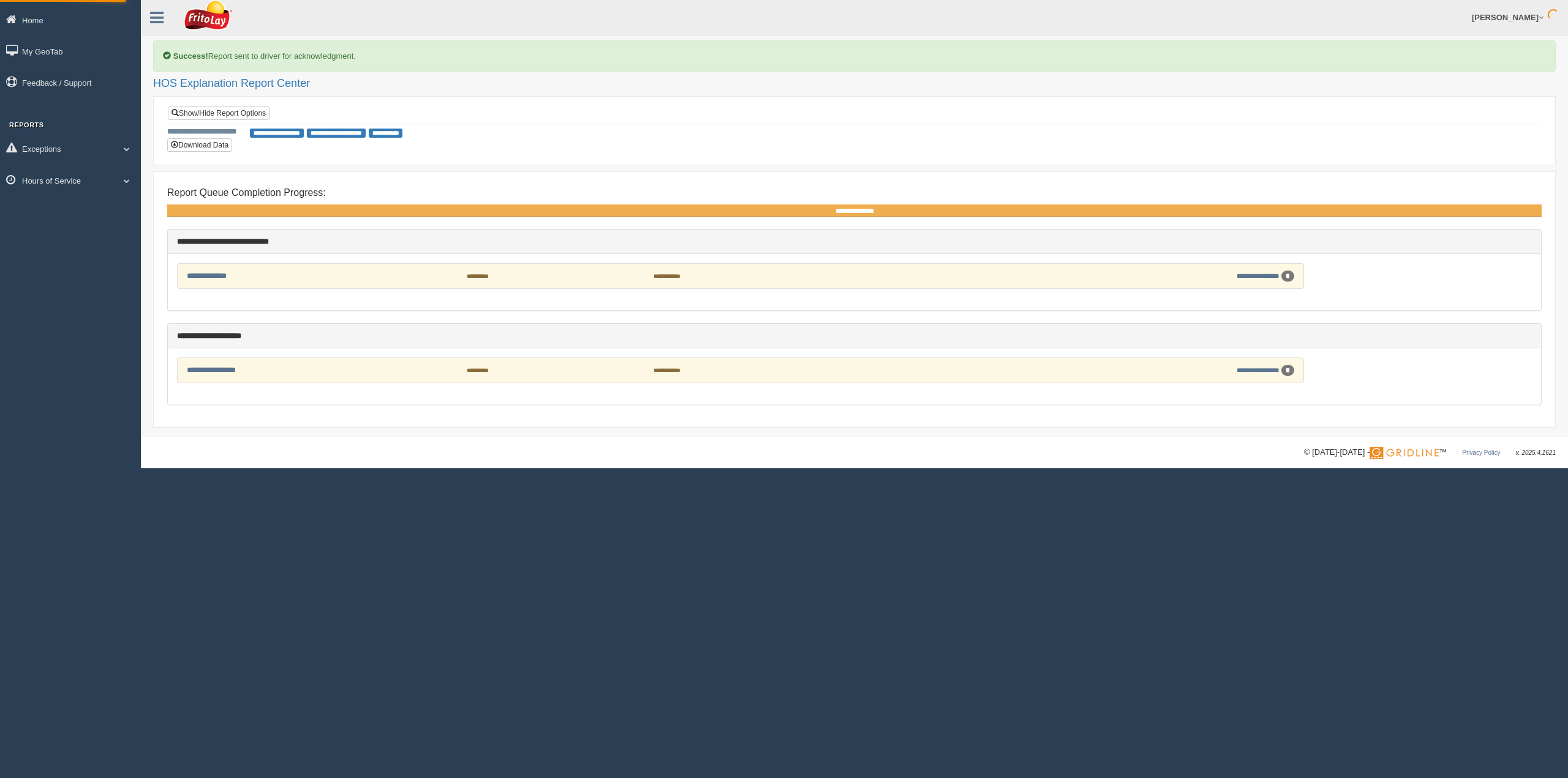 scroll, scrollTop: 0, scrollLeft: 0, axis: both 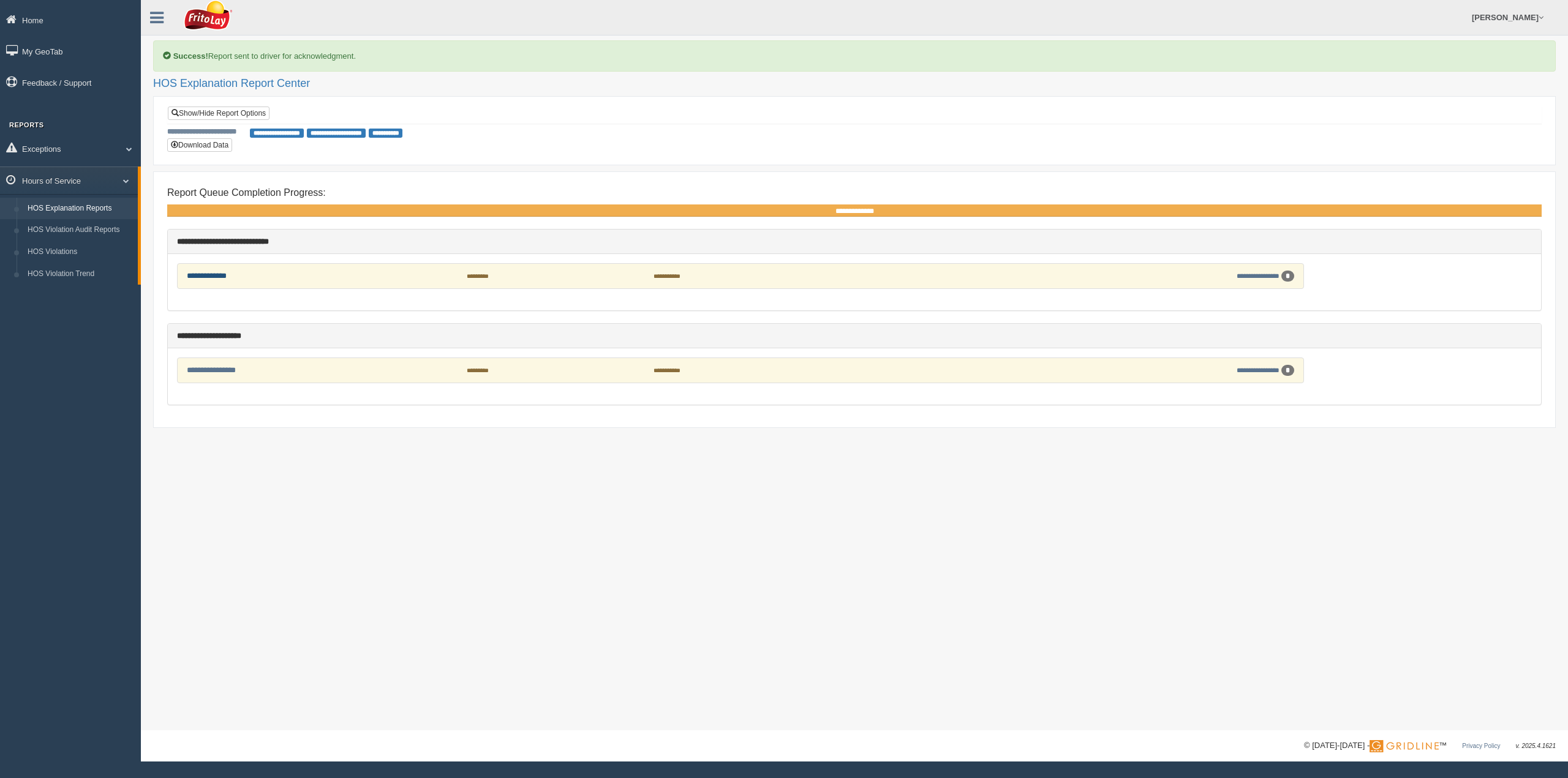 click on "**********" at bounding box center (206, 275) 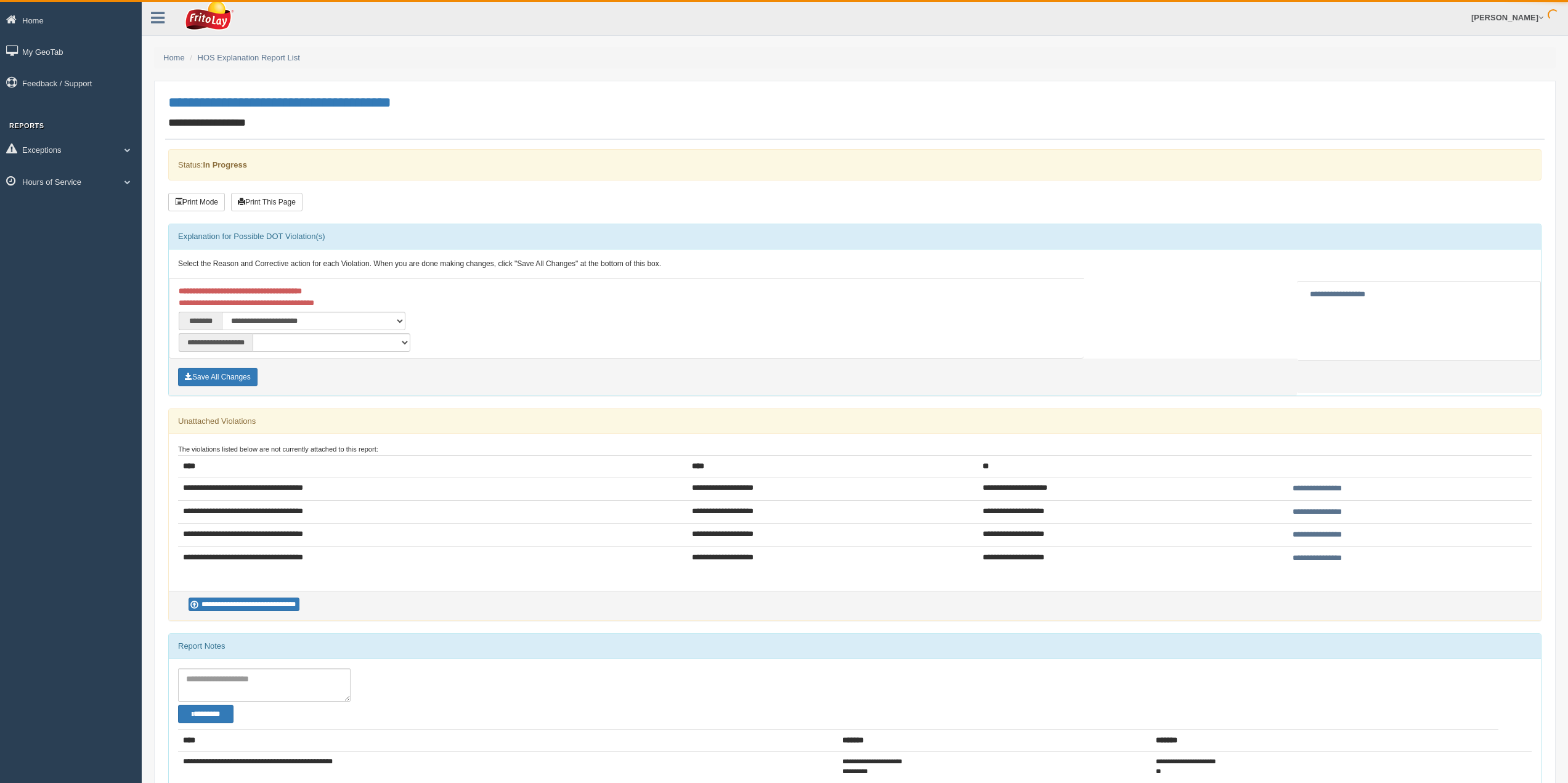scroll, scrollTop: 0, scrollLeft: 0, axis: both 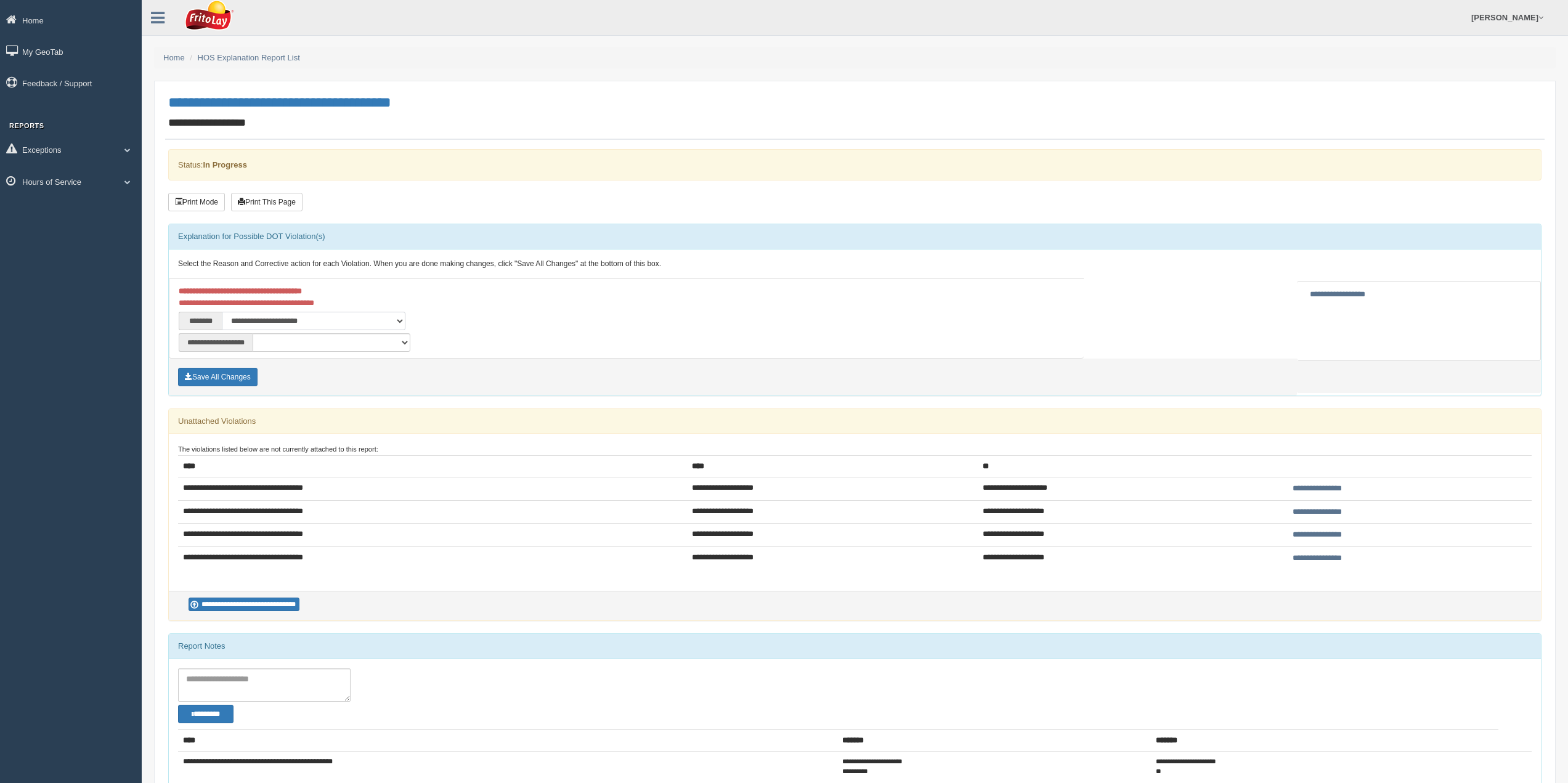 click on "**********" at bounding box center [313, 321] 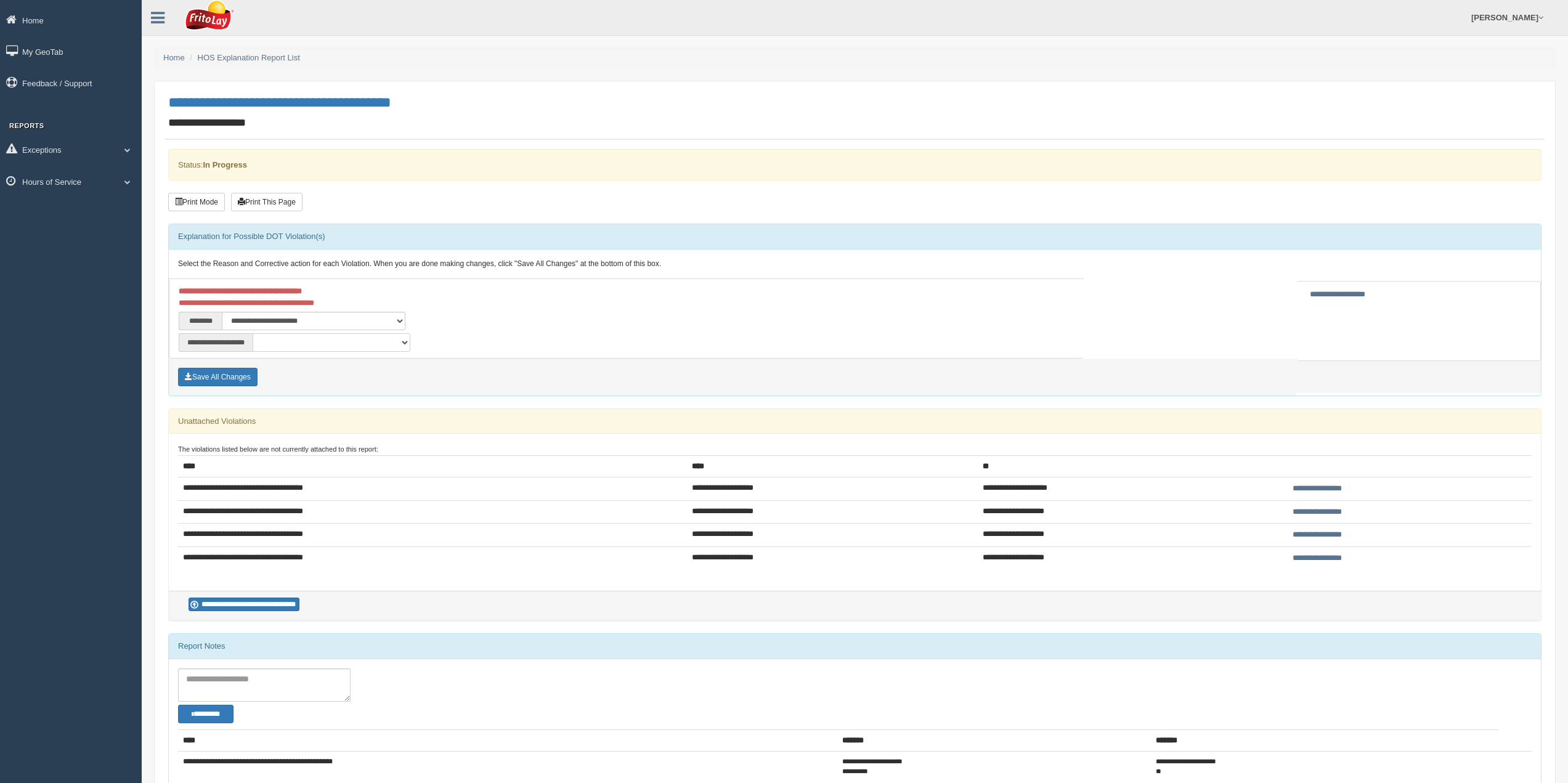 drag, startPoint x: 275, startPoint y: 340, endPoint x: 275, endPoint y: 351, distance: 11 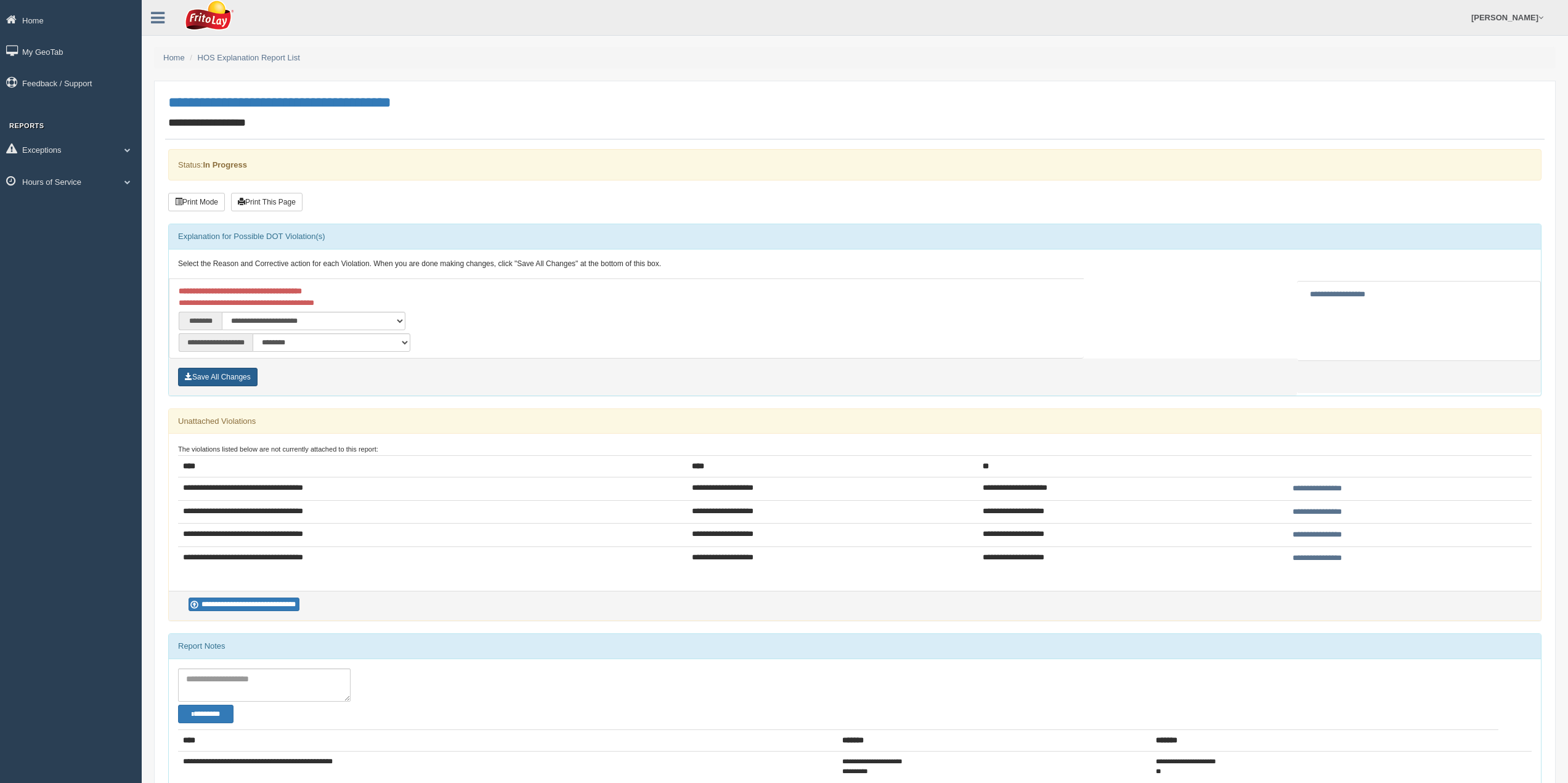 click on "Save All Changes" at bounding box center [217, 377] 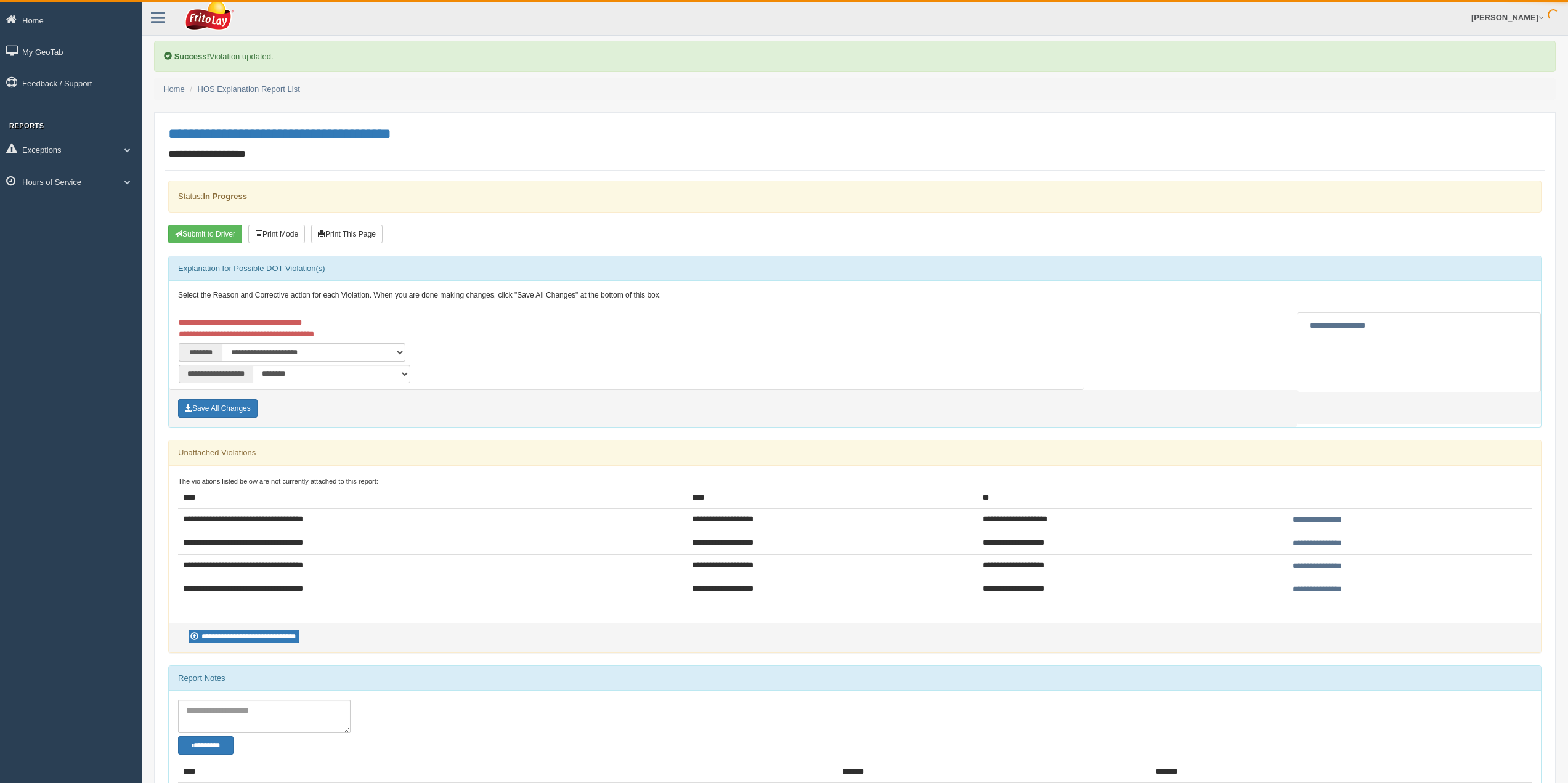 scroll, scrollTop: 0, scrollLeft: 0, axis: both 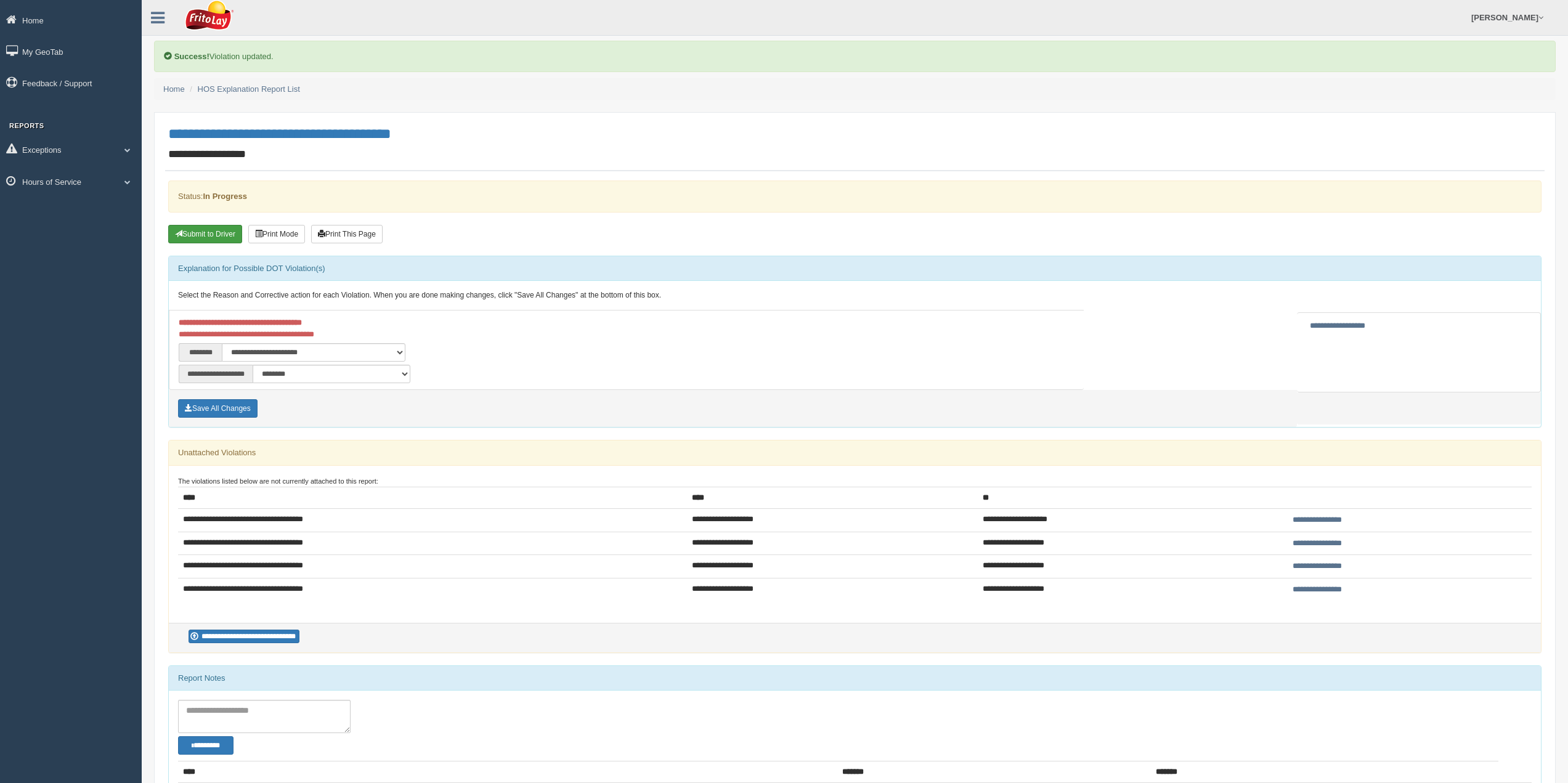 click on "Submit to Driver" at bounding box center [205, 234] 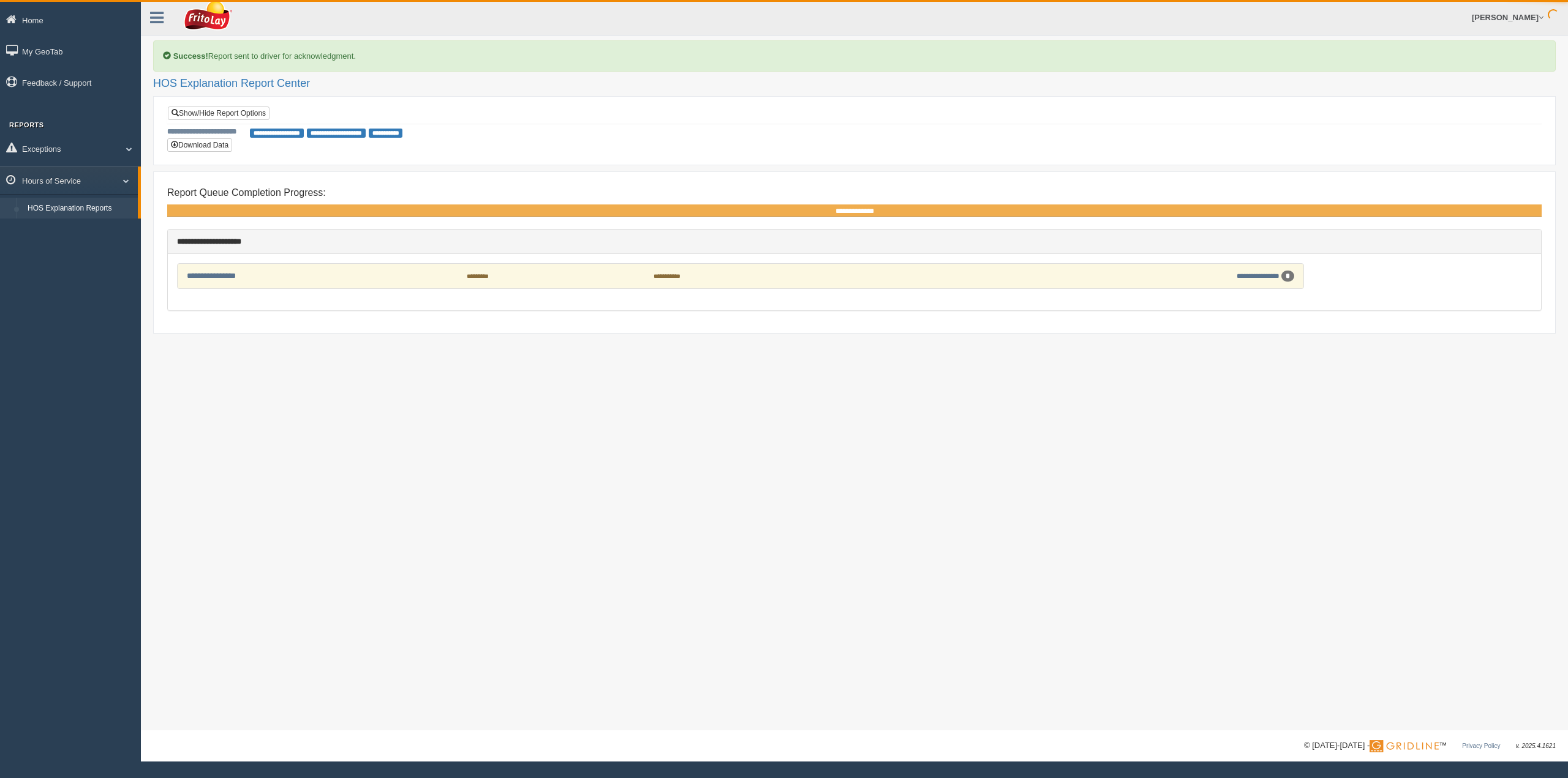 scroll, scrollTop: 0, scrollLeft: 0, axis: both 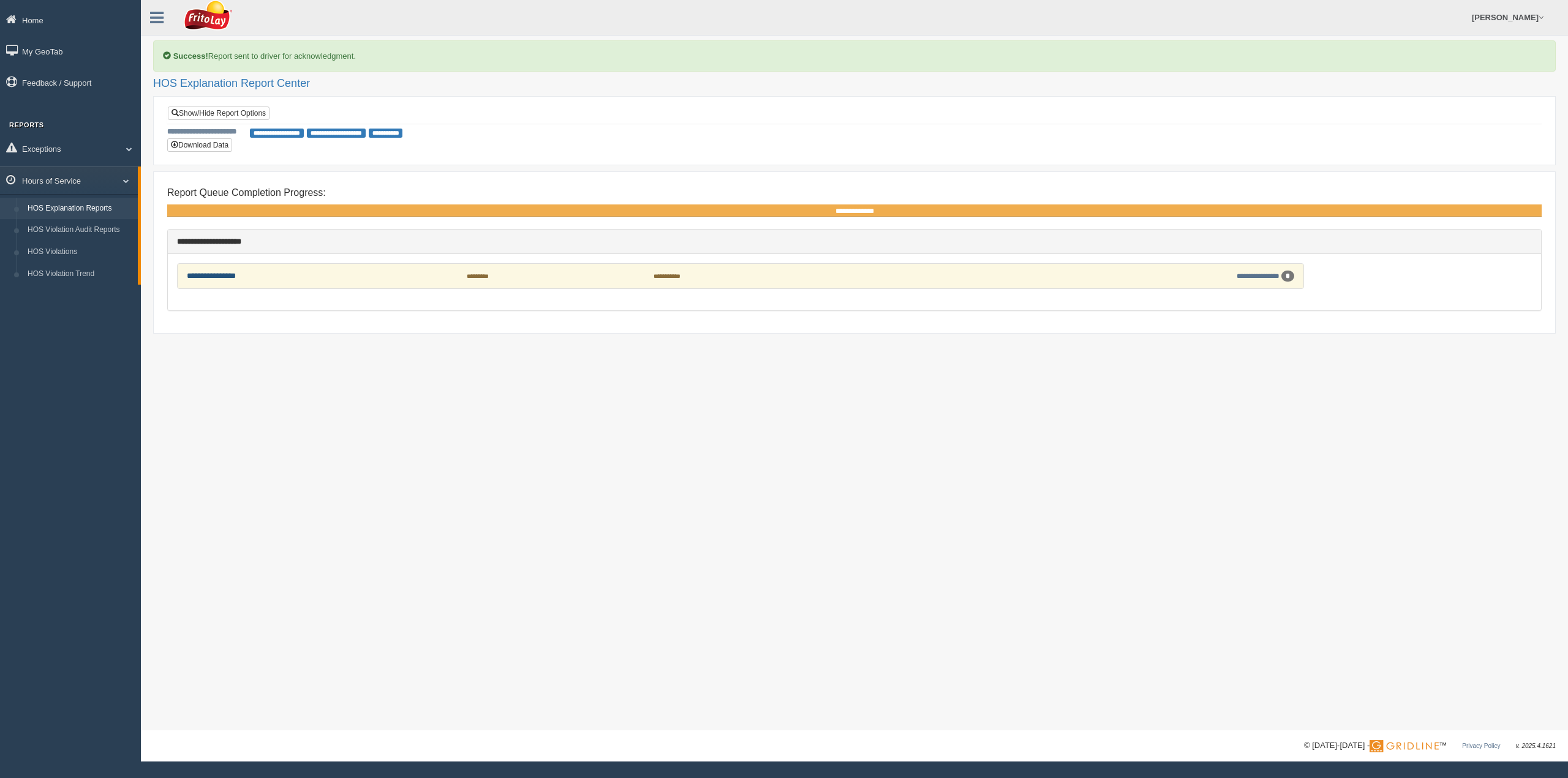 click on "**********" at bounding box center (211, 275) 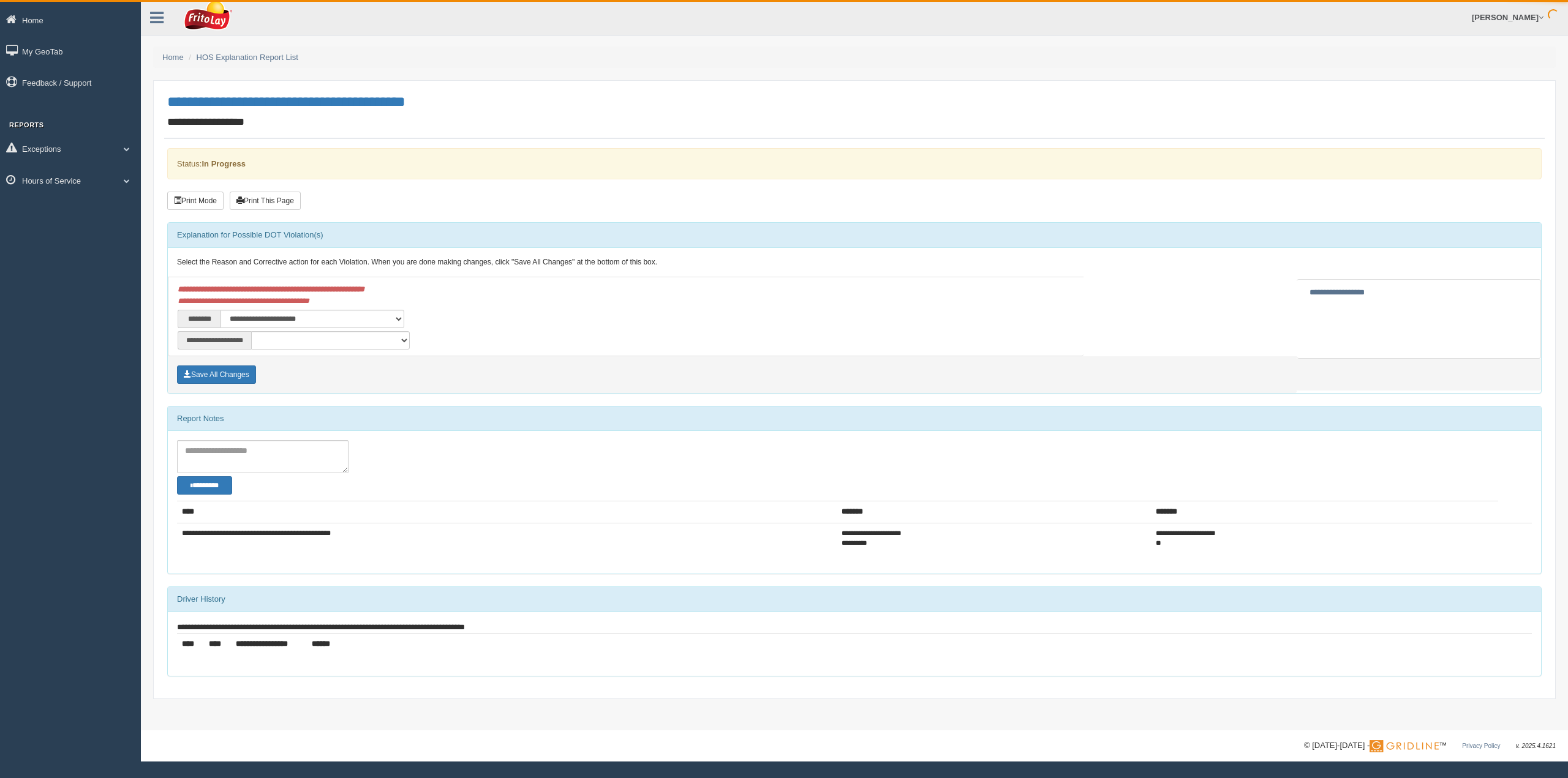 scroll, scrollTop: 0, scrollLeft: 0, axis: both 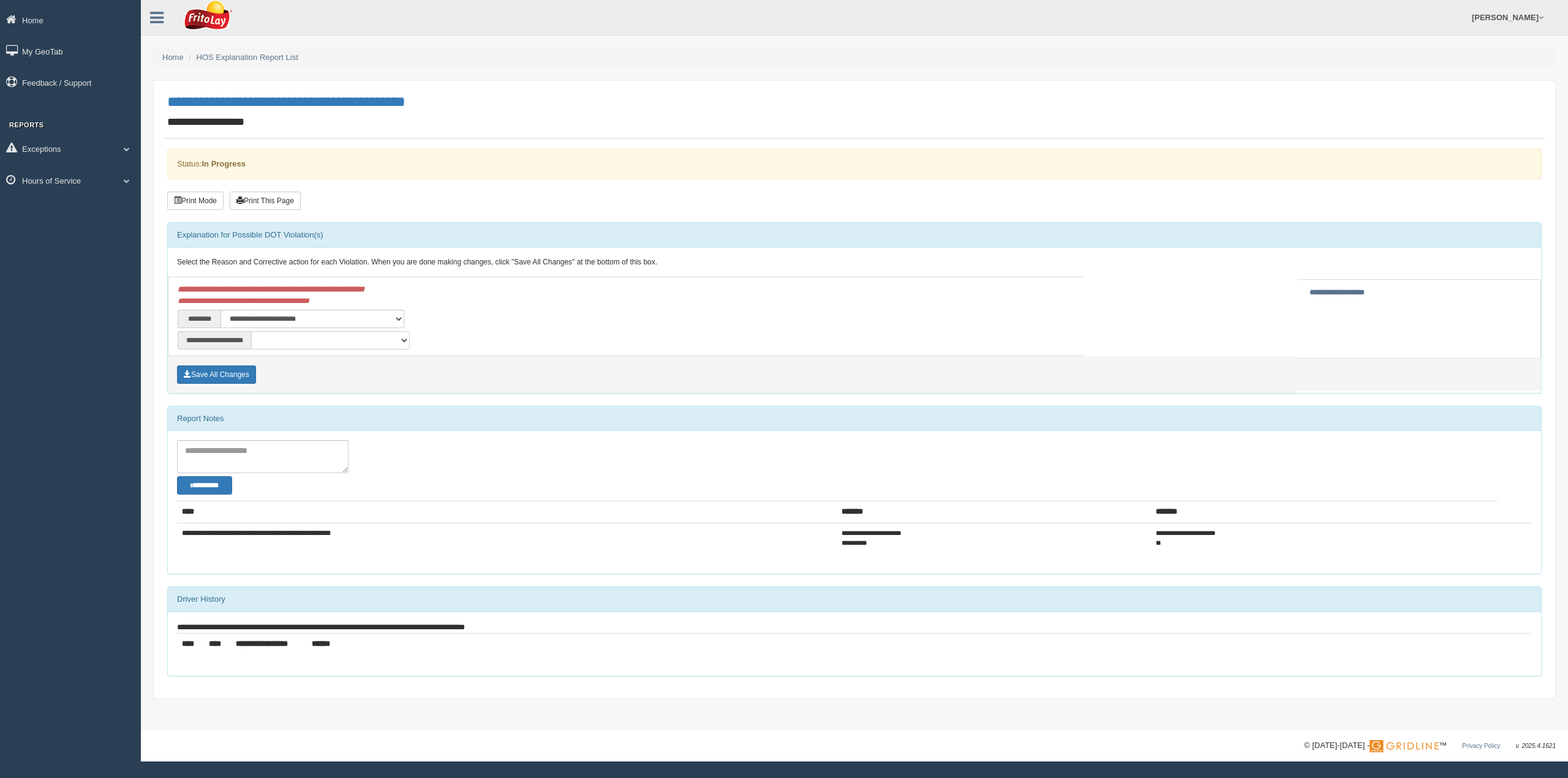 click on "**********" at bounding box center (330, 340) 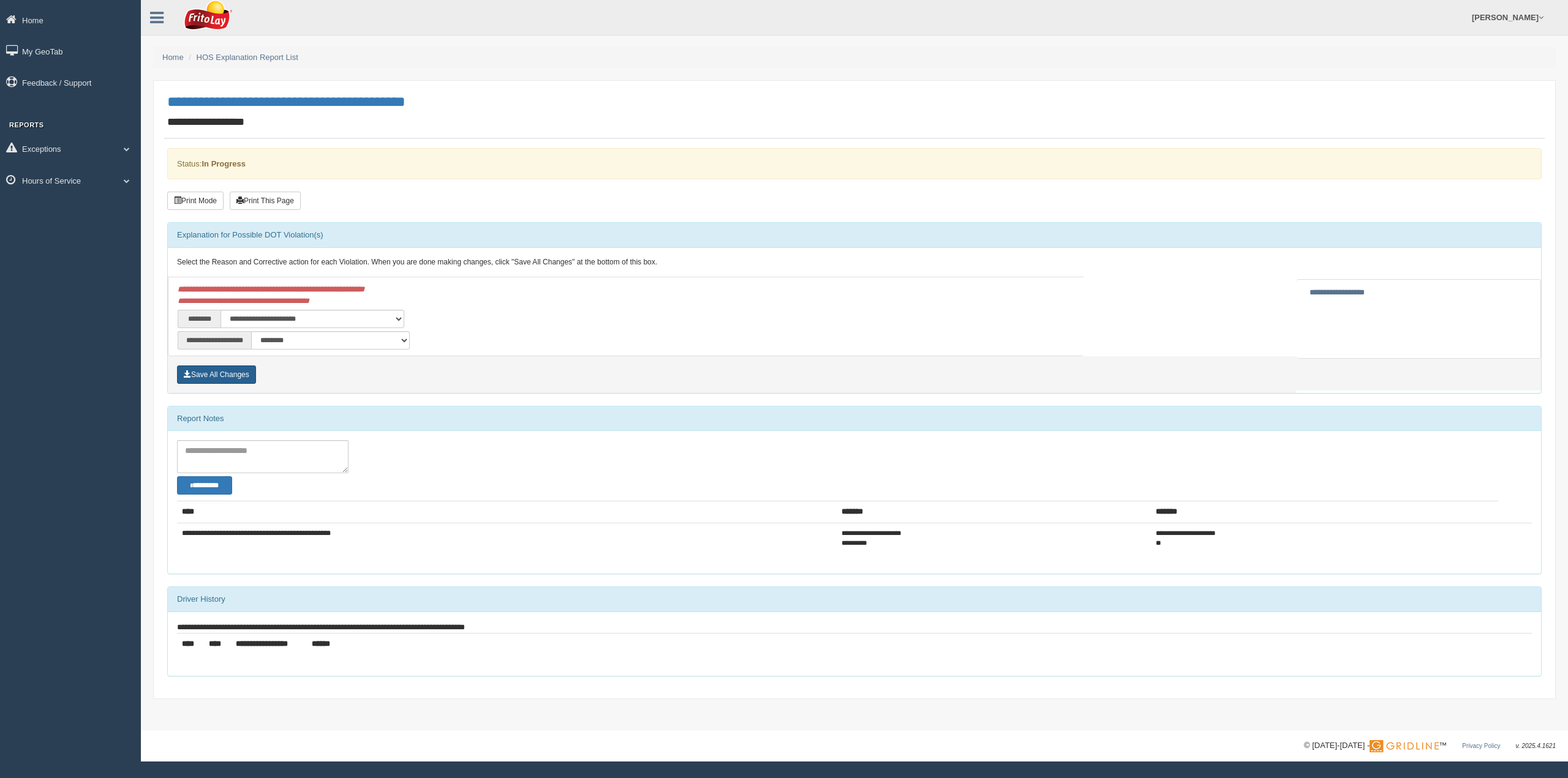 click on "Save All Changes" at bounding box center (216, 375) 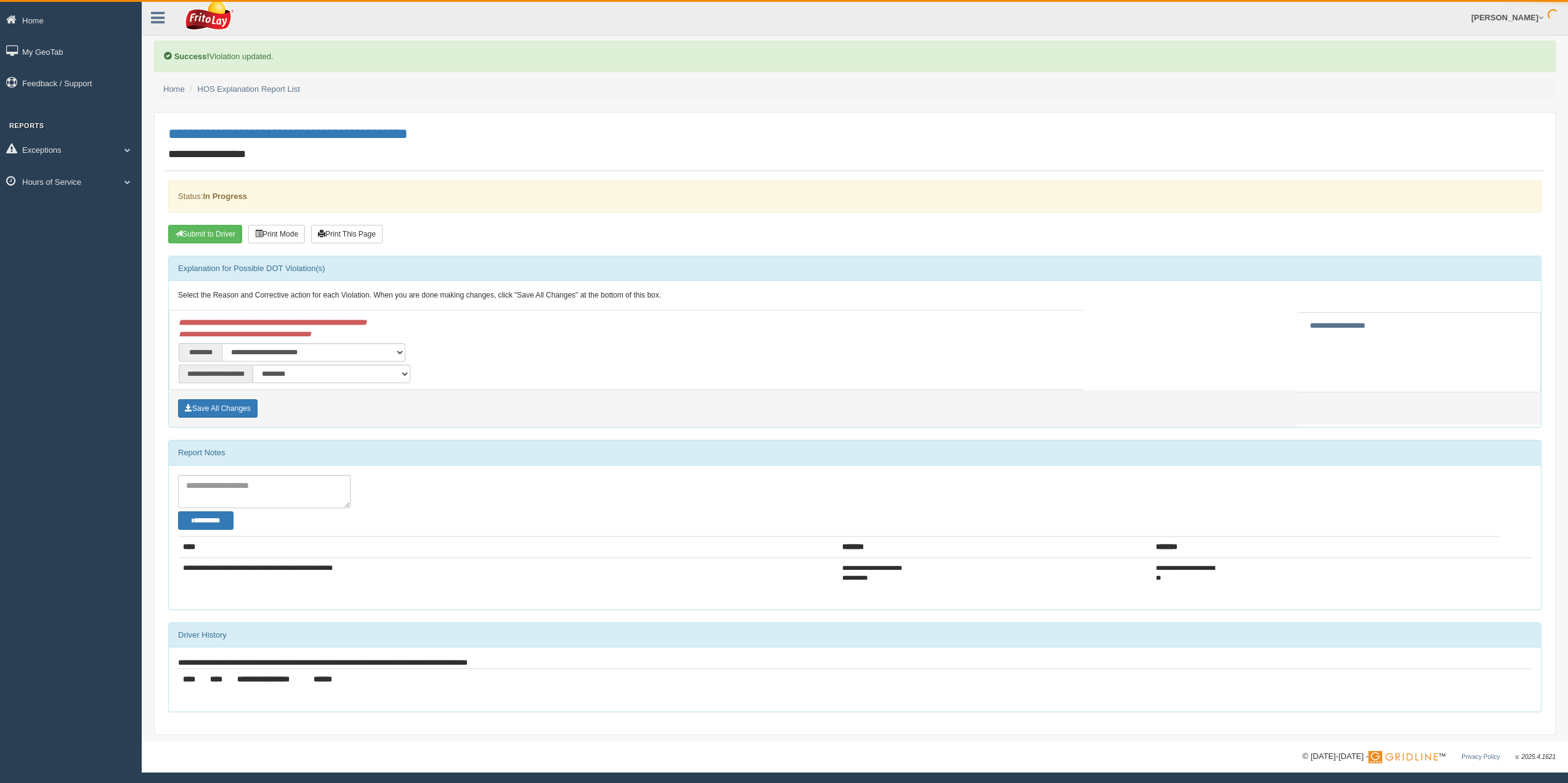 scroll, scrollTop: 0, scrollLeft: 0, axis: both 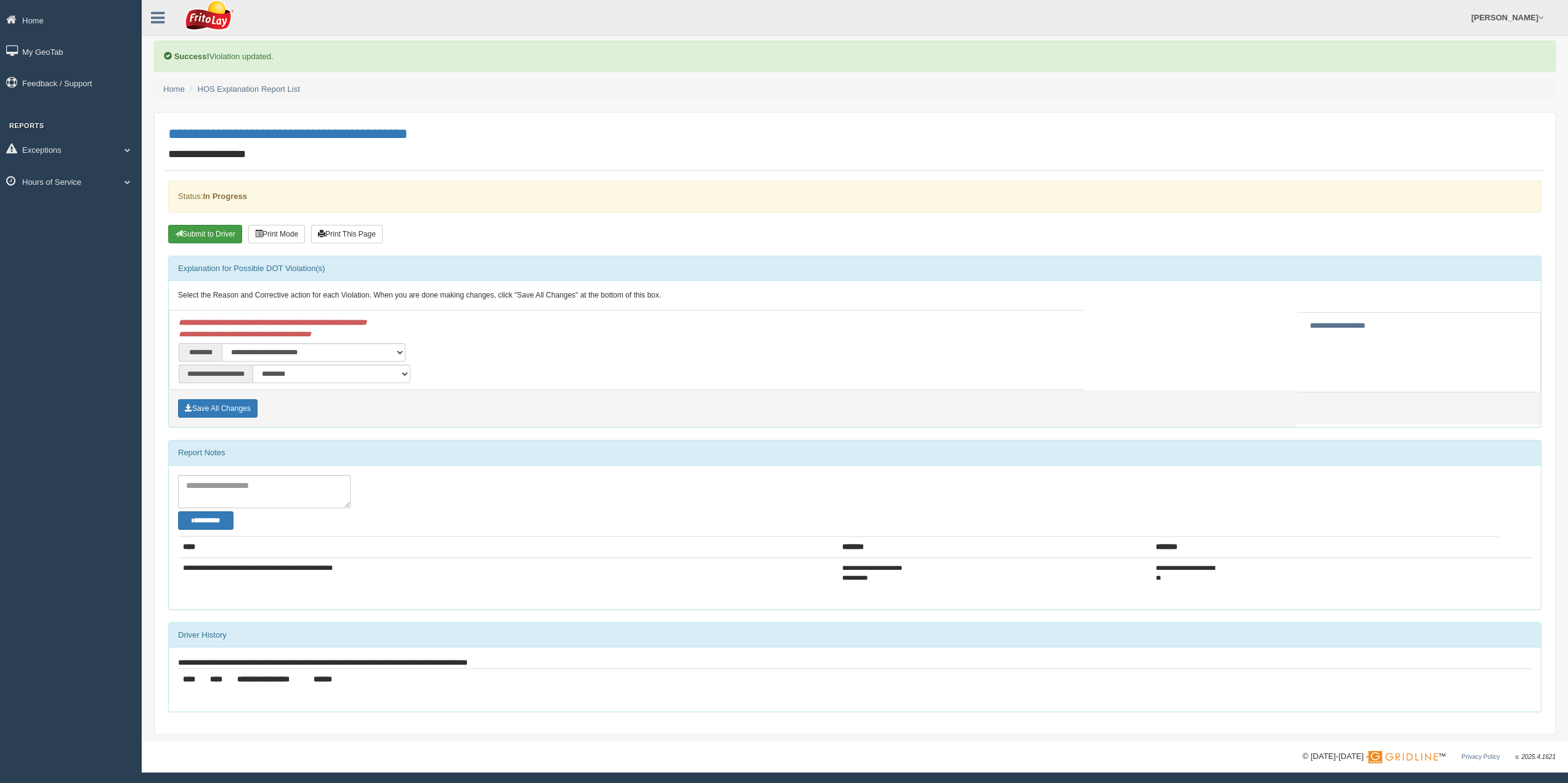click on "Submit to Driver" at bounding box center [205, 234] 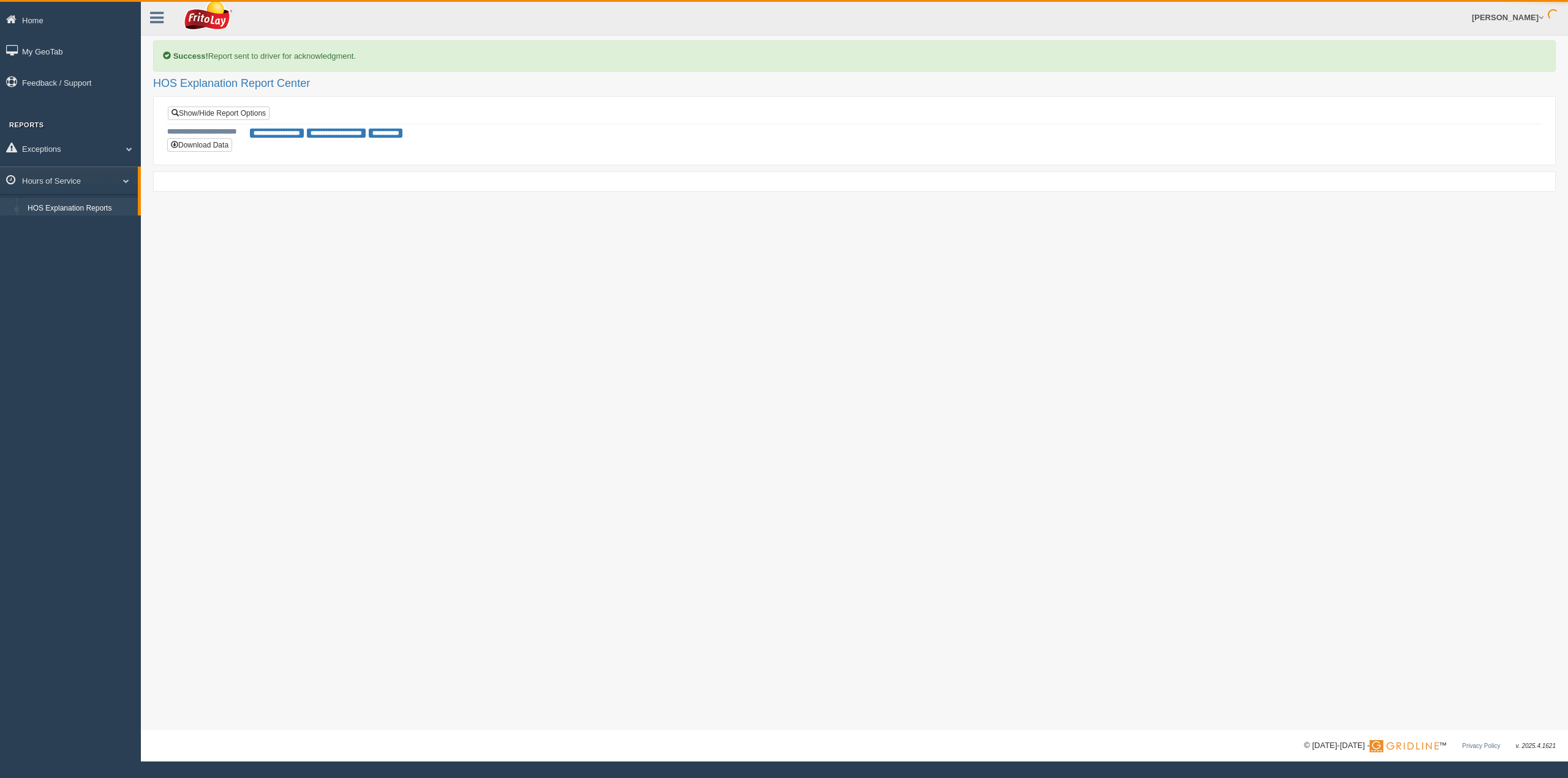 scroll, scrollTop: 0, scrollLeft: 0, axis: both 